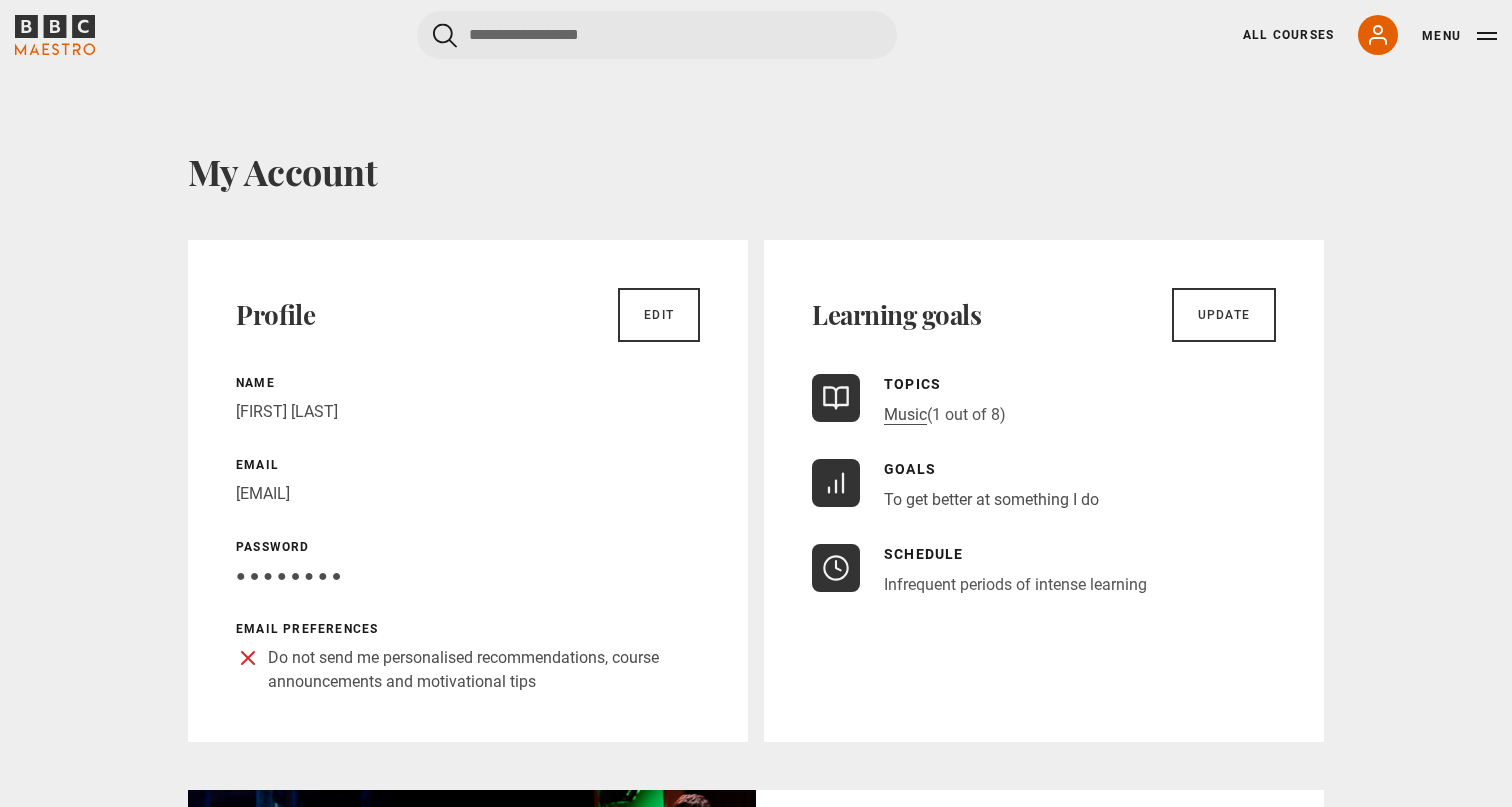 scroll, scrollTop: 69, scrollLeft: 0, axis: vertical 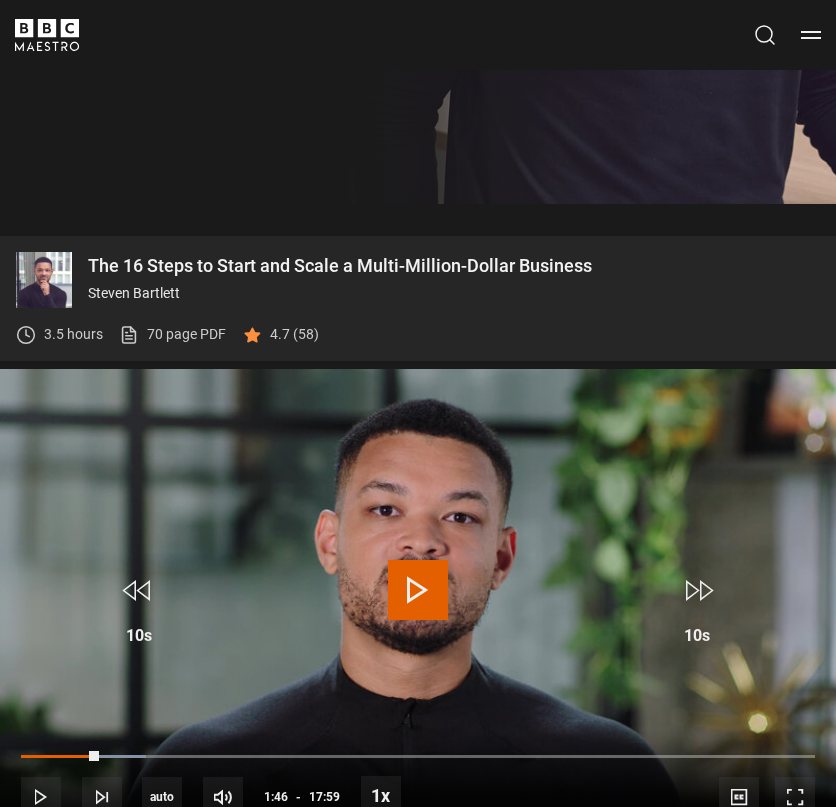 click at bounding box center (418, 590) 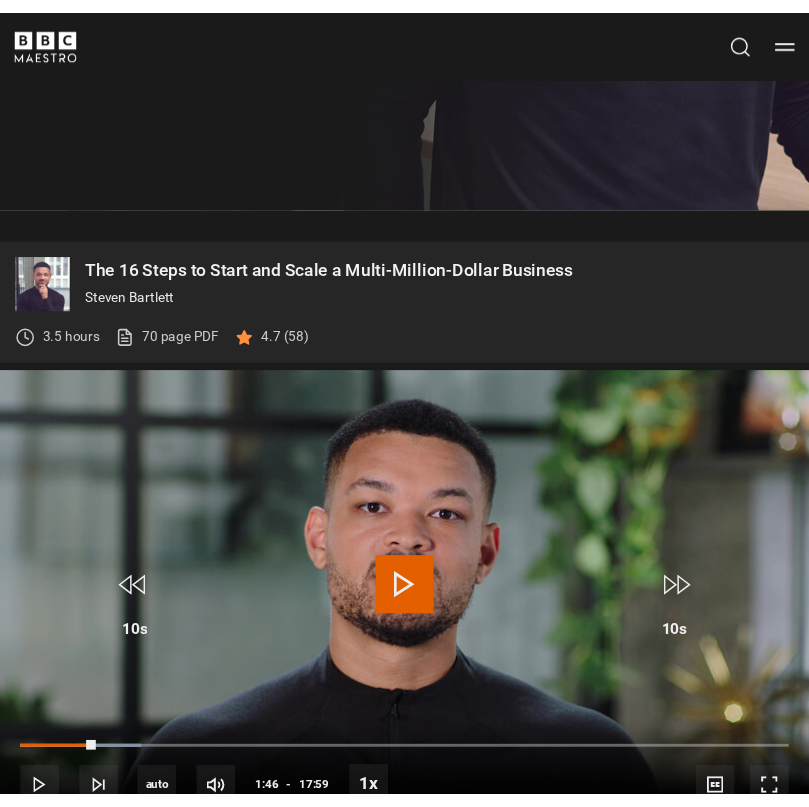 scroll, scrollTop: 645, scrollLeft: 0, axis: vertical 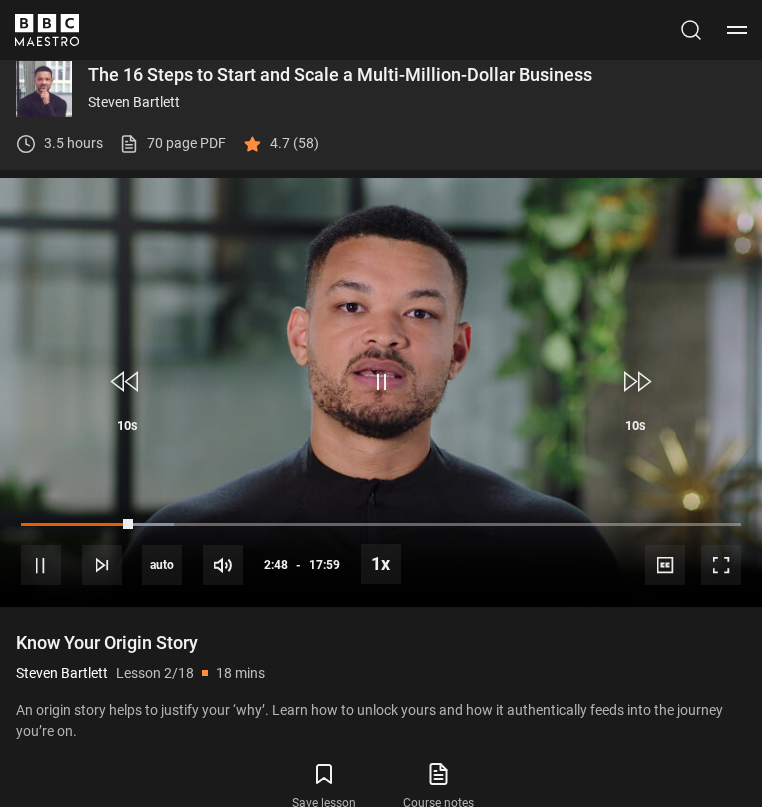 click on "Know Your Origin Story" at bounding box center [381, 643] 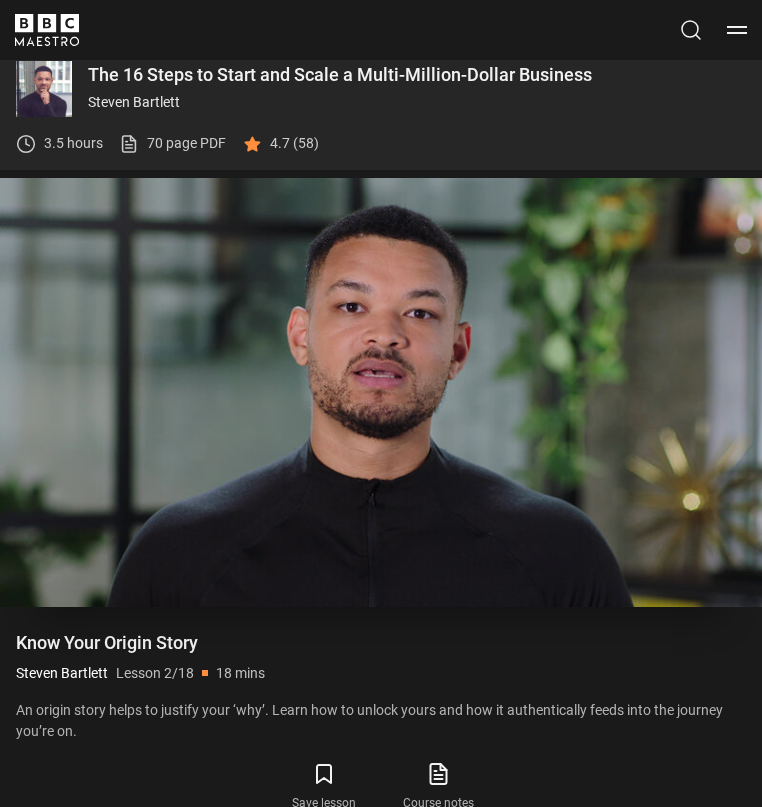 click at bounding box center [381, 382] 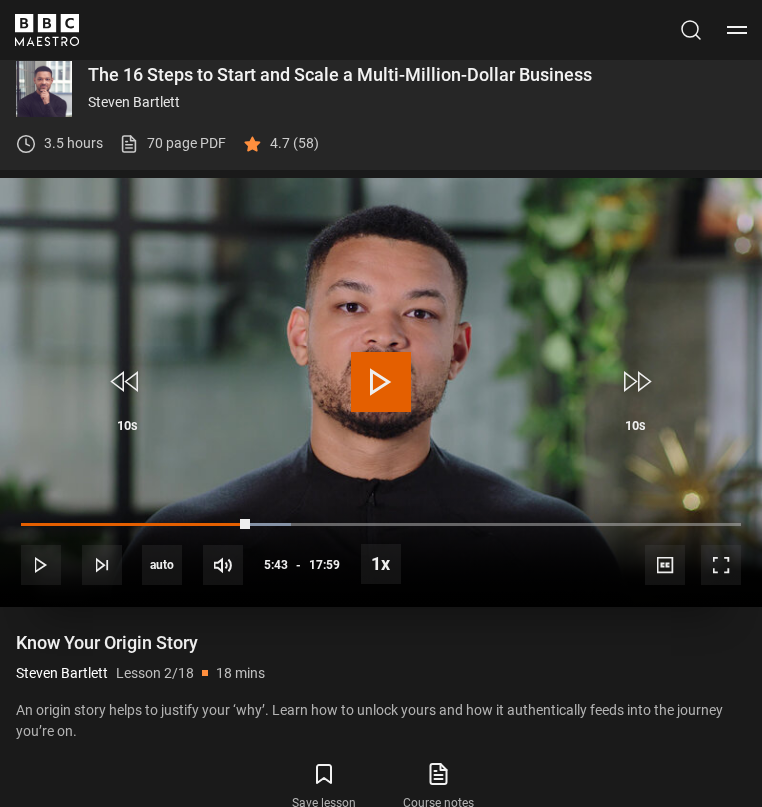 click at bounding box center (381, 382) 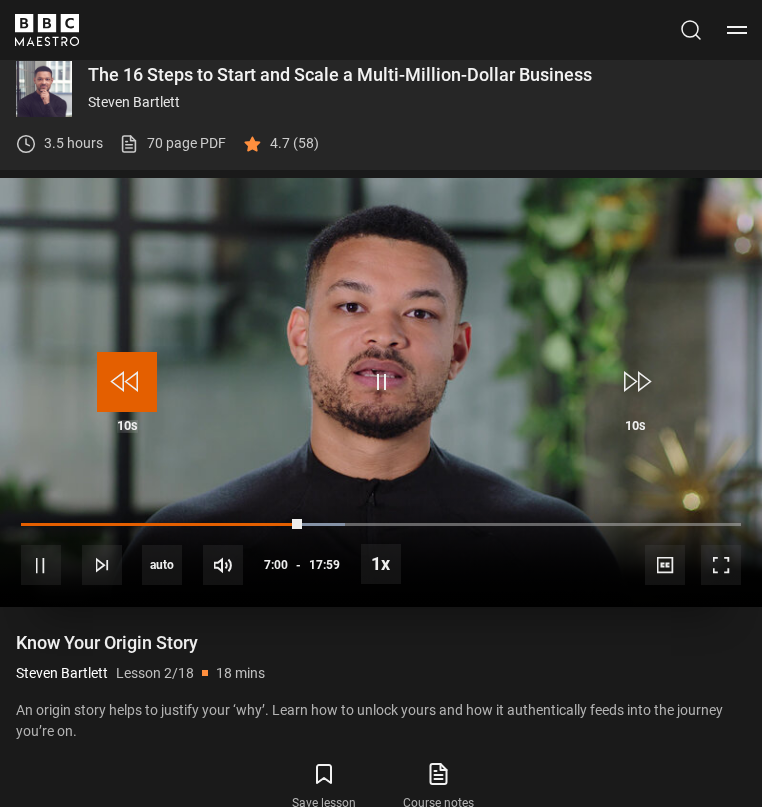 click at bounding box center (127, 382) 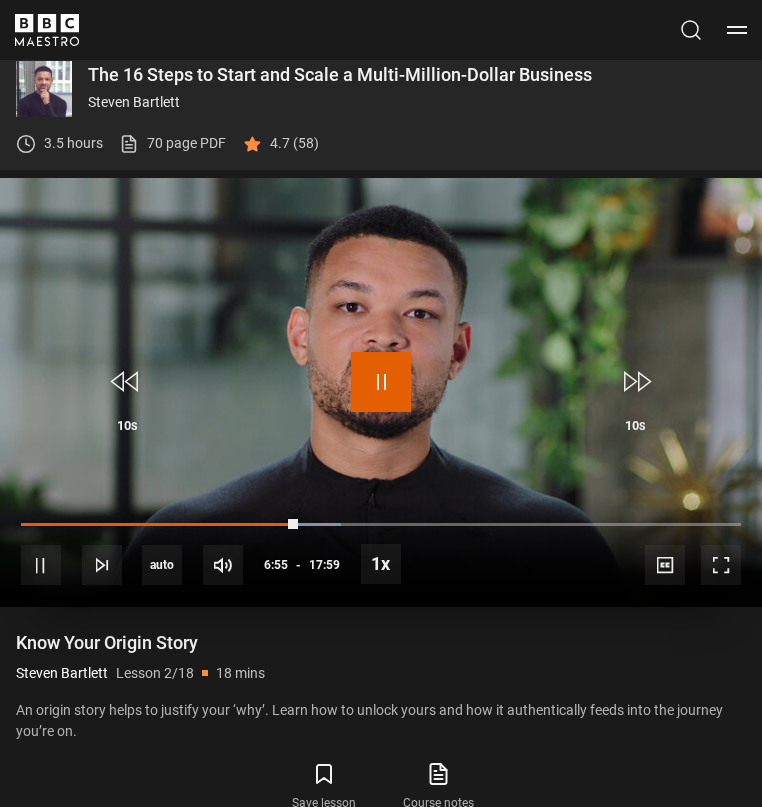click at bounding box center [381, 382] 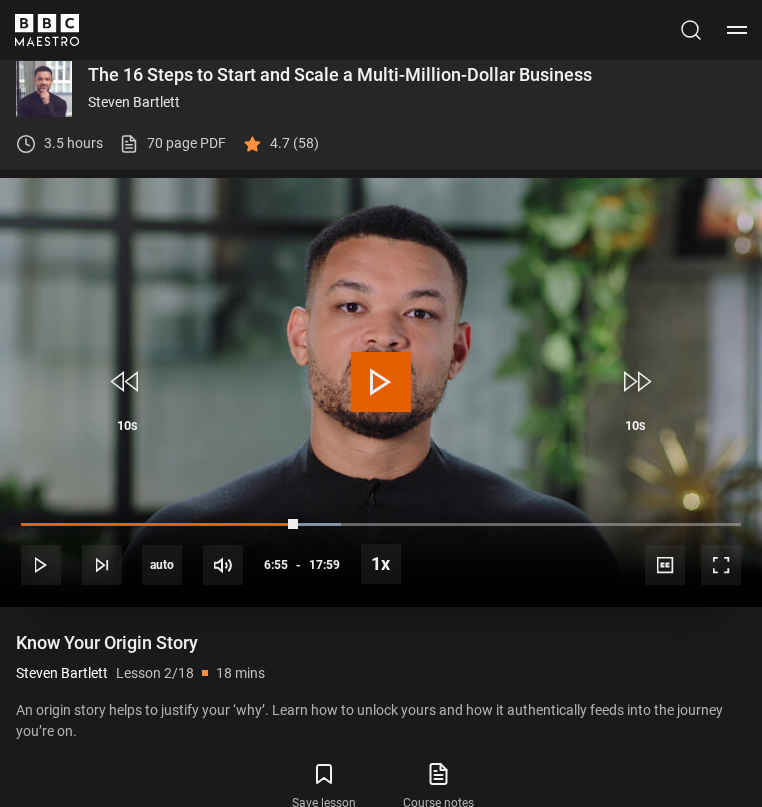 click at bounding box center (381, 382) 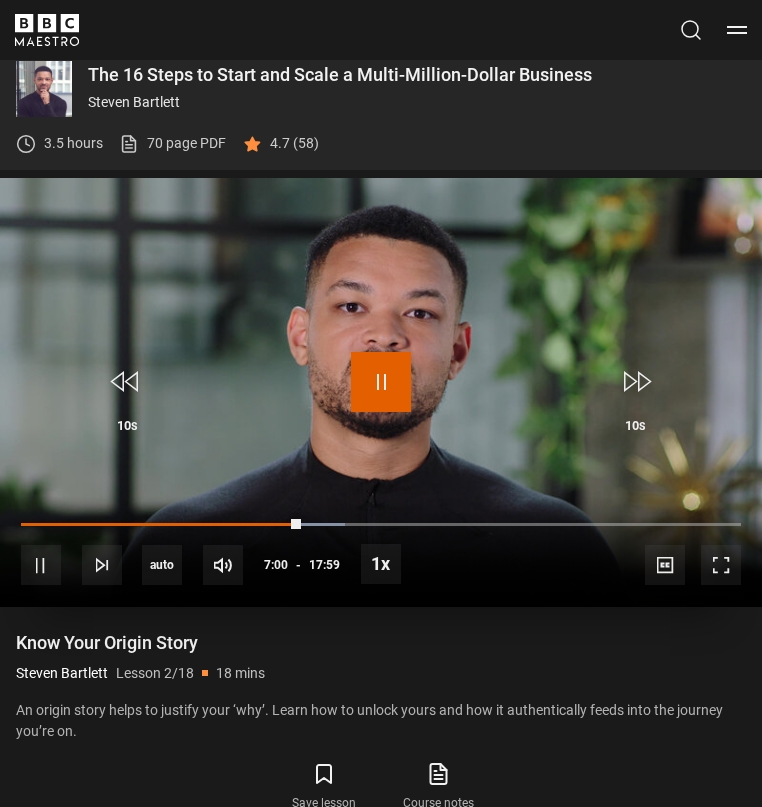 click at bounding box center (381, 382) 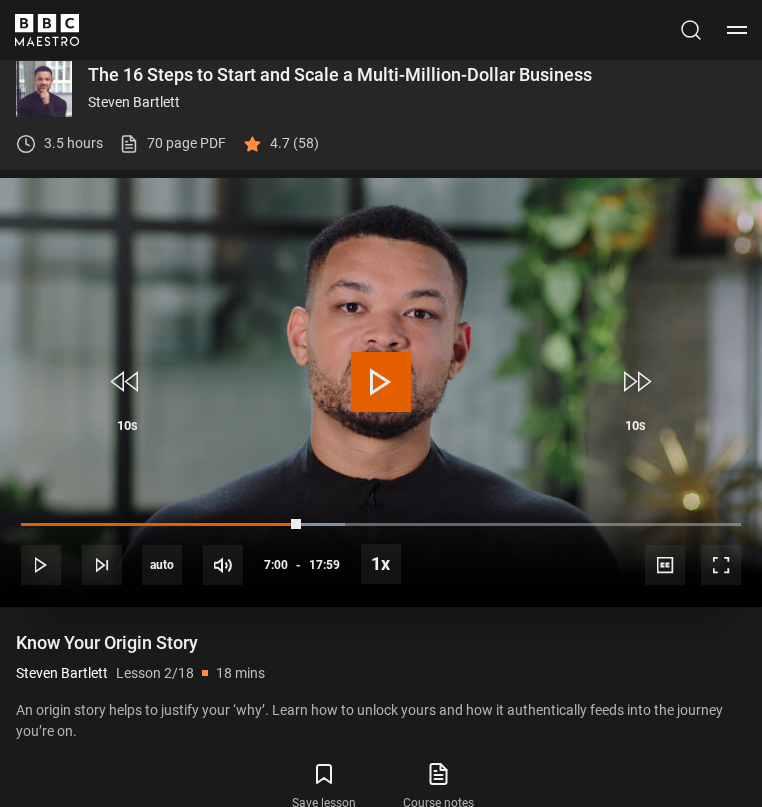 click at bounding box center [381, 382] 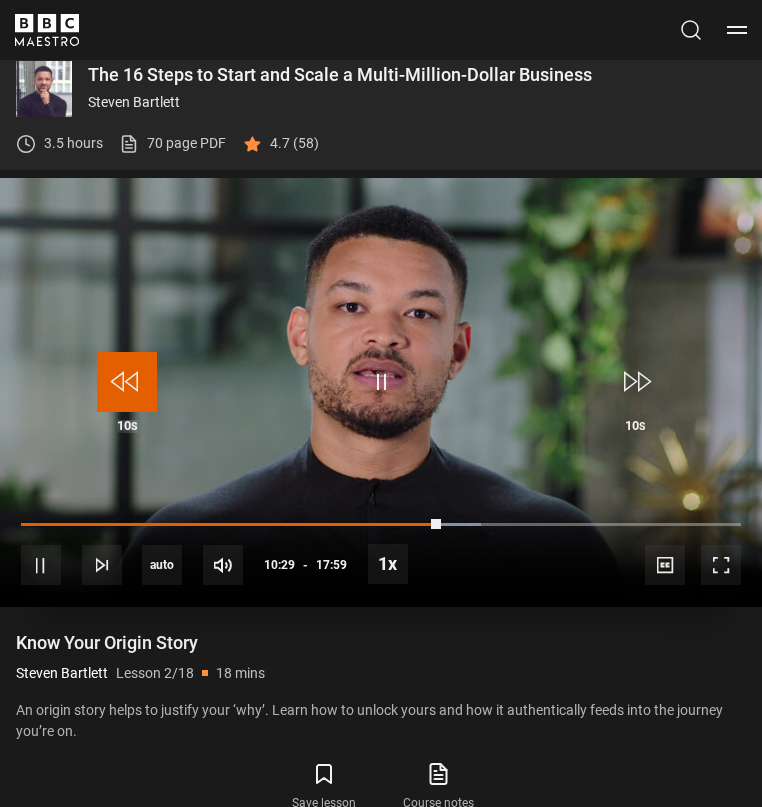 click at bounding box center [127, 382] 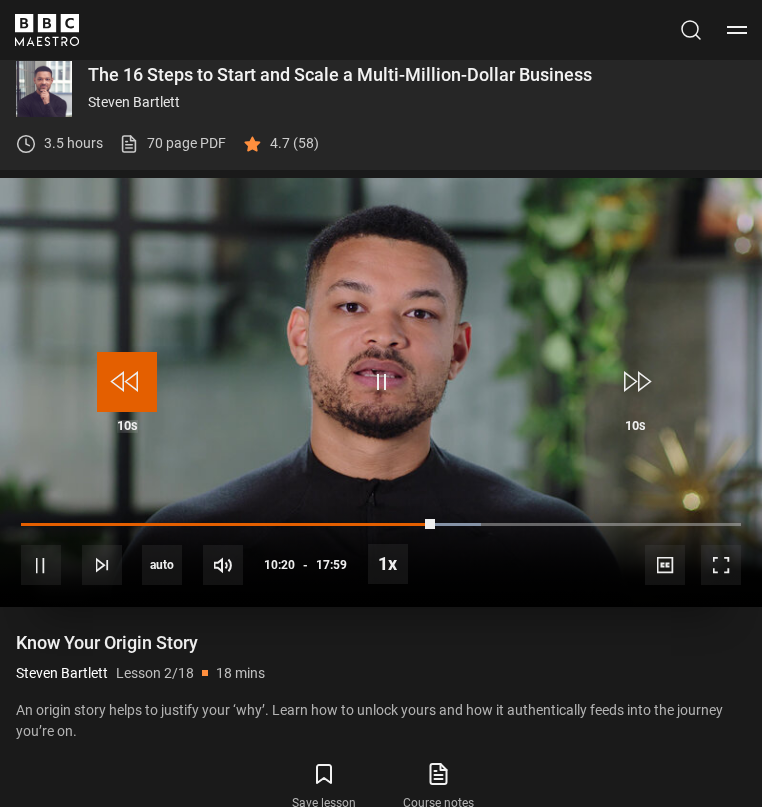 click at bounding box center (127, 382) 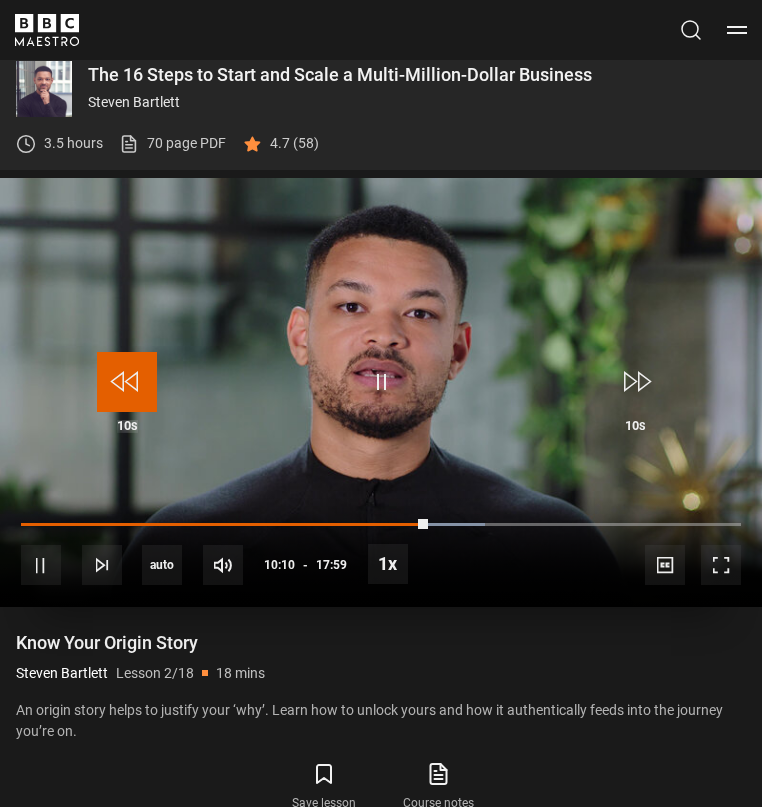 click at bounding box center (127, 382) 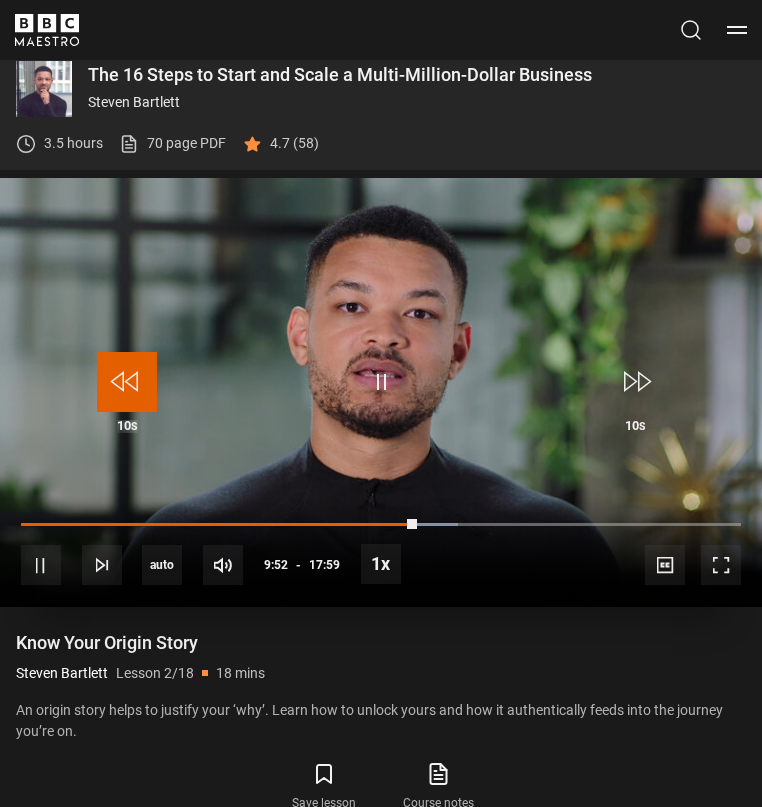 click at bounding box center [127, 382] 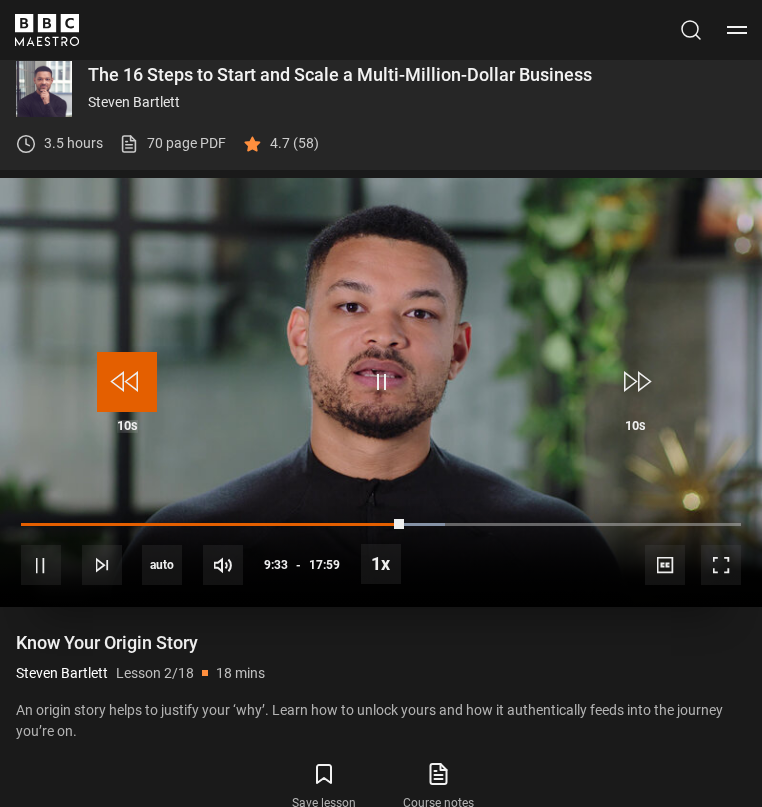 click at bounding box center (127, 382) 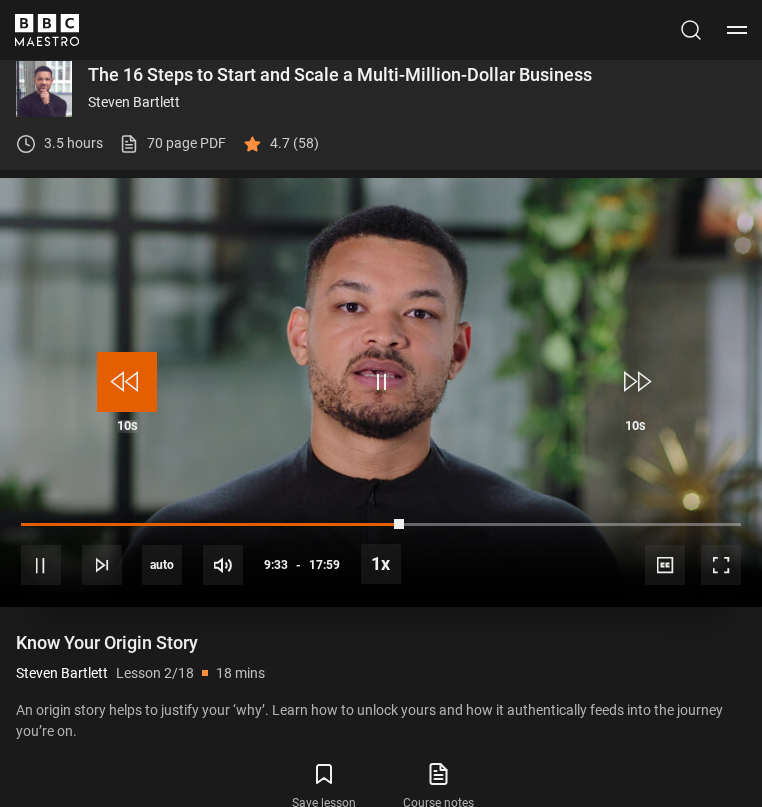 click at bounding box center (127, 382) 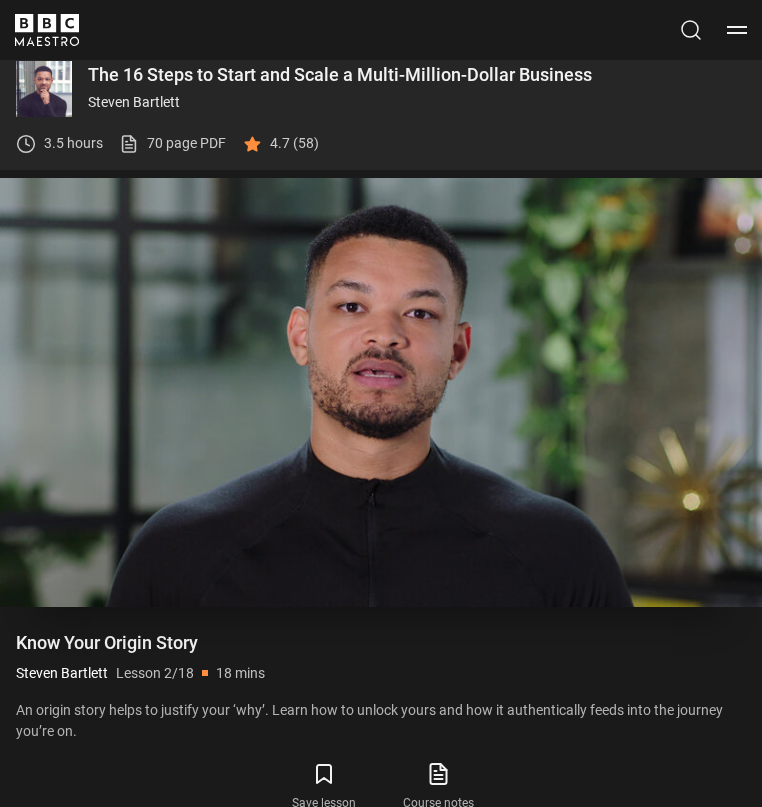 click at bounding box center (381, 392) 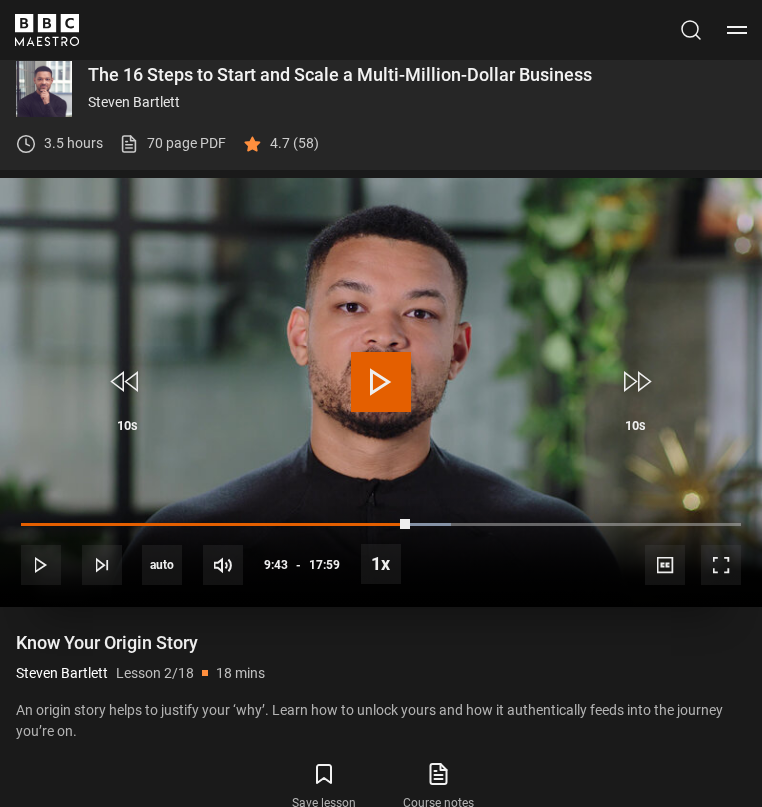 click at bounding box center (381, 382) 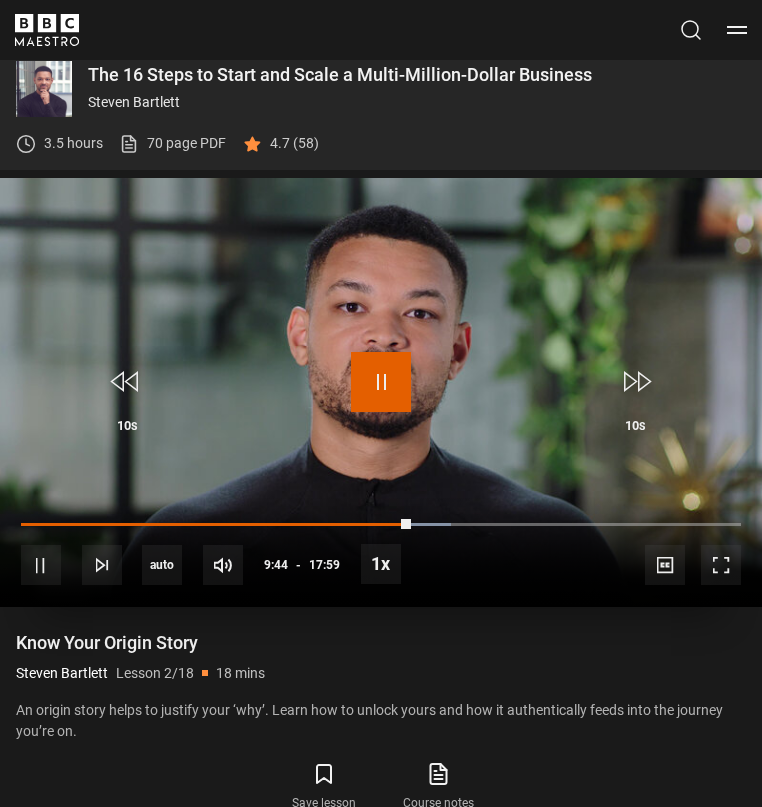 click at bounding box center [381, 382] 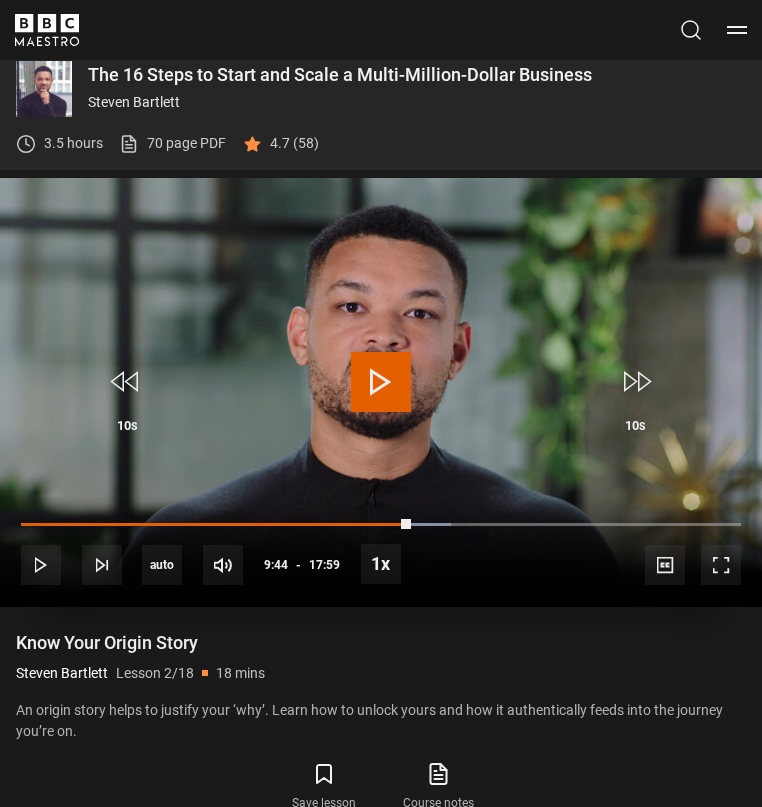 click at bounding box center [381, 382] 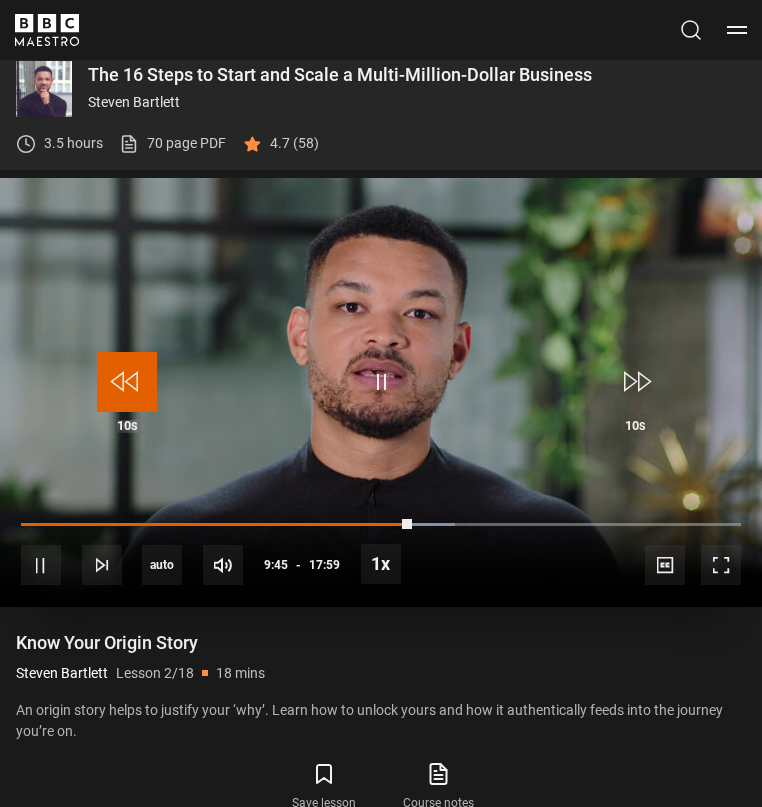 click at bounding box center [127, 382] 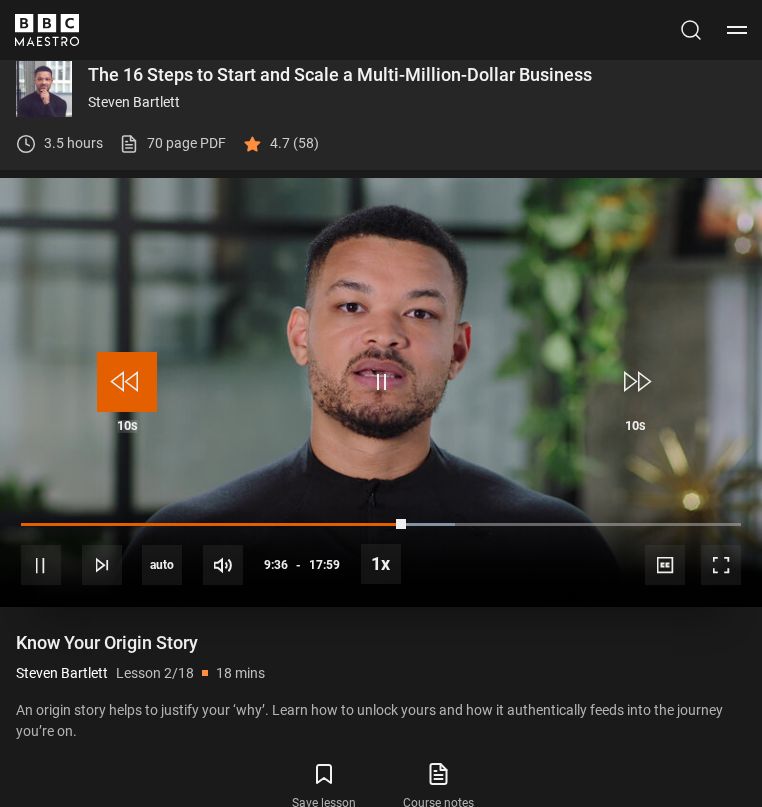 click at bounding box center (127, 382) 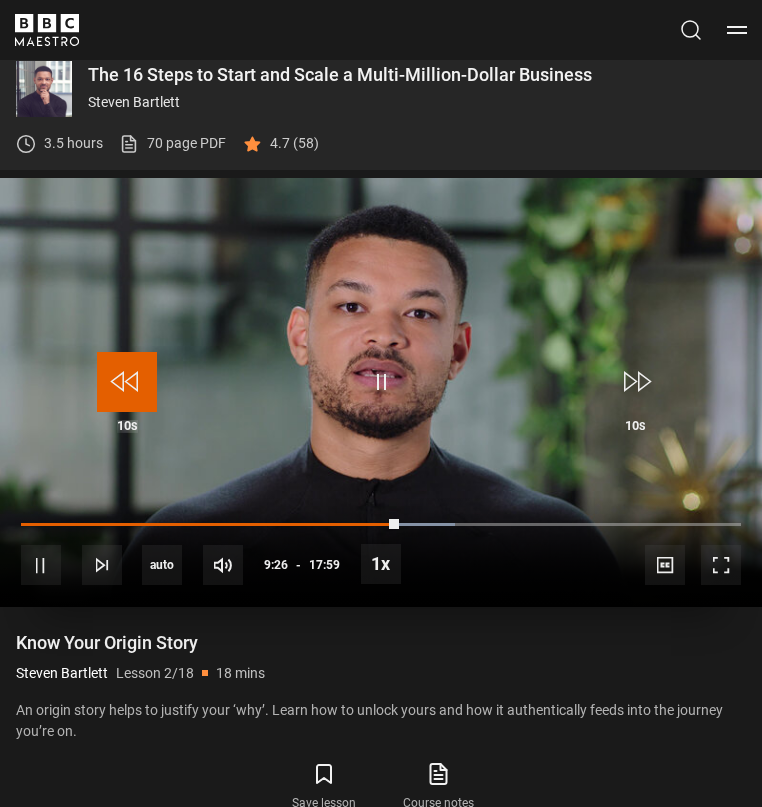click at bounding box center (127, 382) 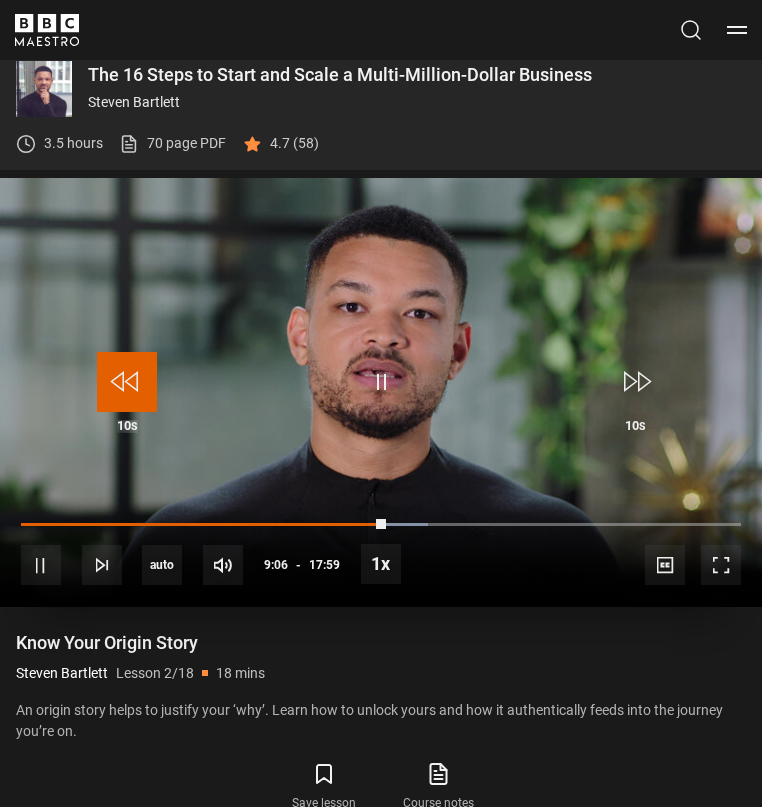 click at bounding box center (127, 382) 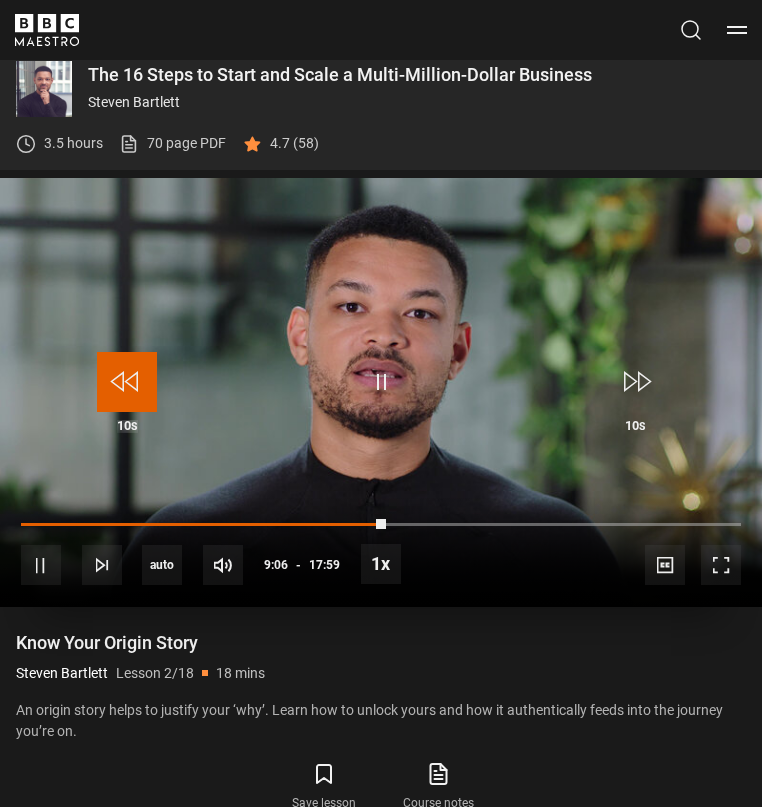 click at bounding box center (127, 382) 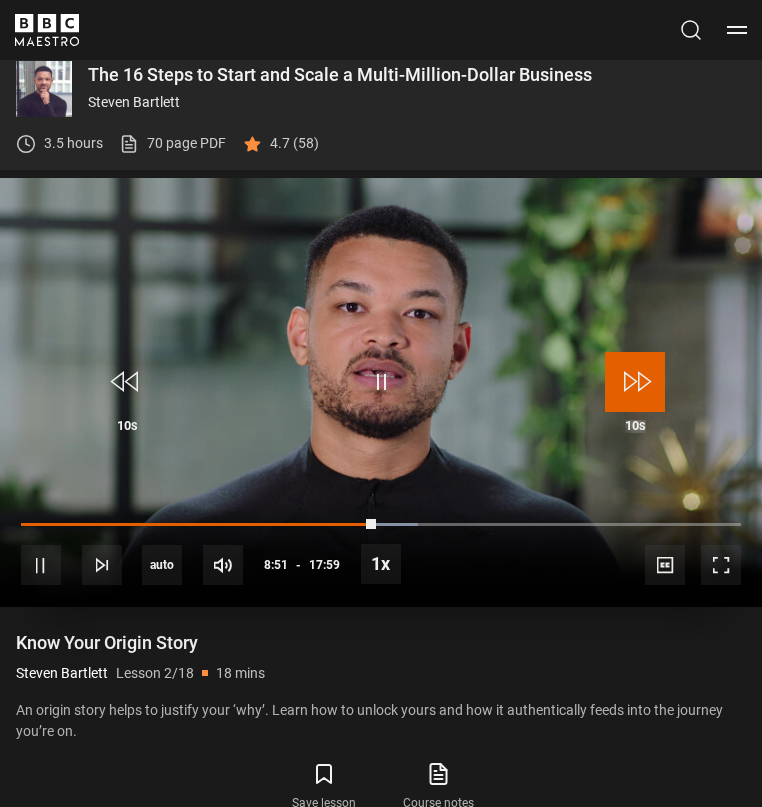 click at bounding box center [635, 382] 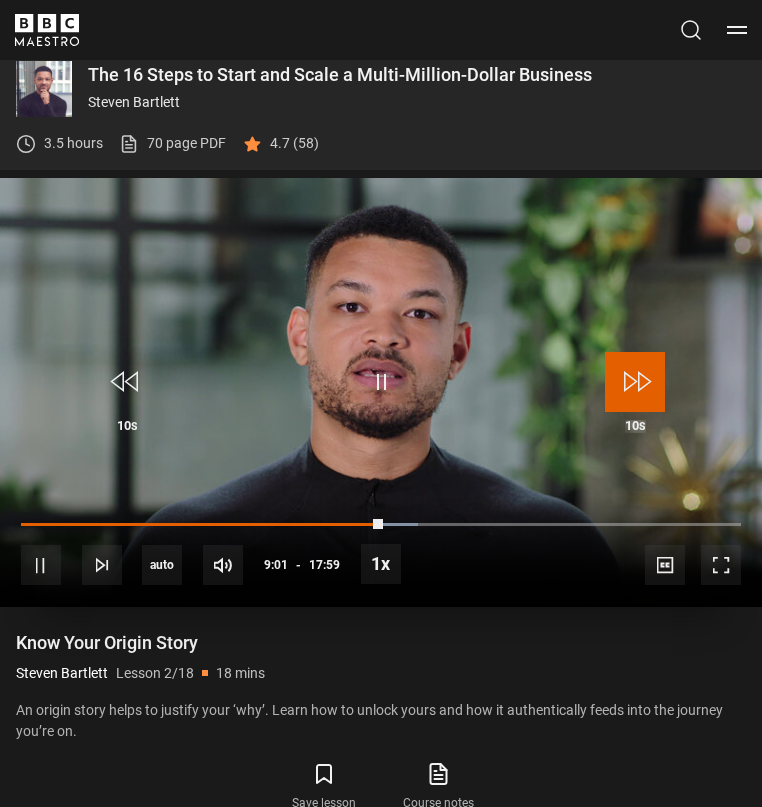 click at bounding box center (635, 382) 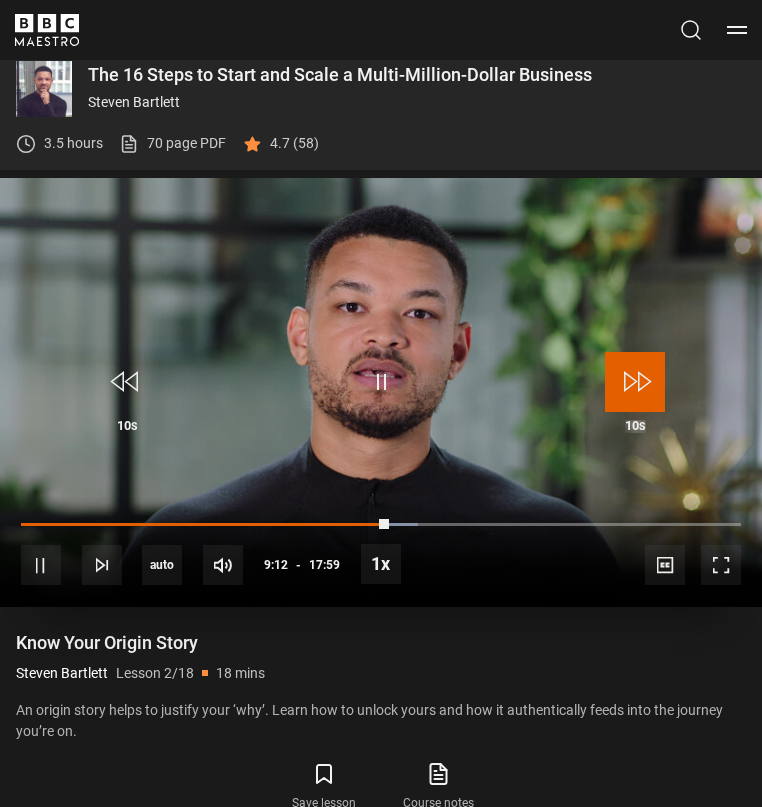 click at bounding box center (635, 382) 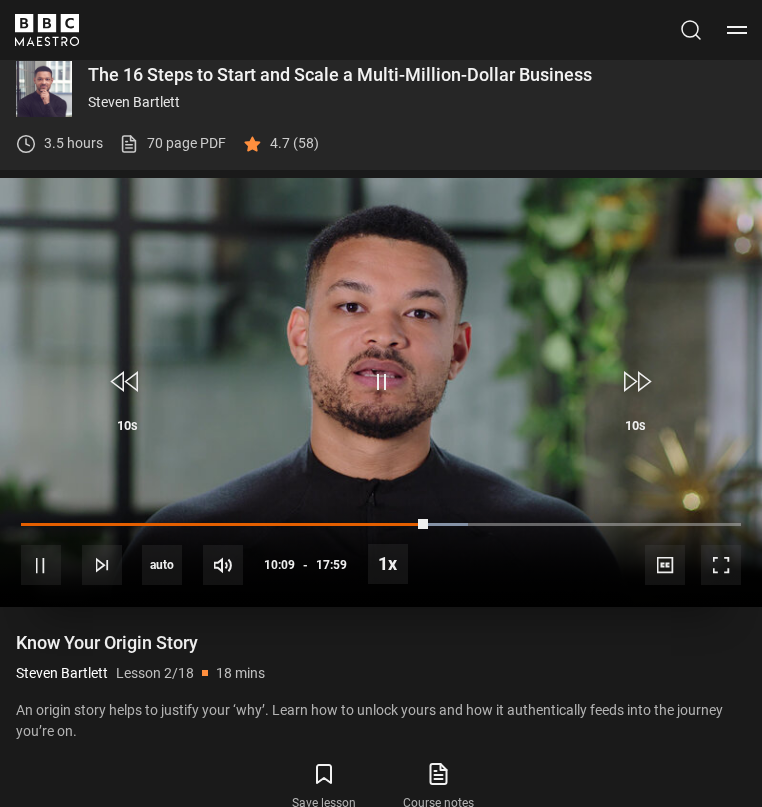 click at bounding box center [381, 392] 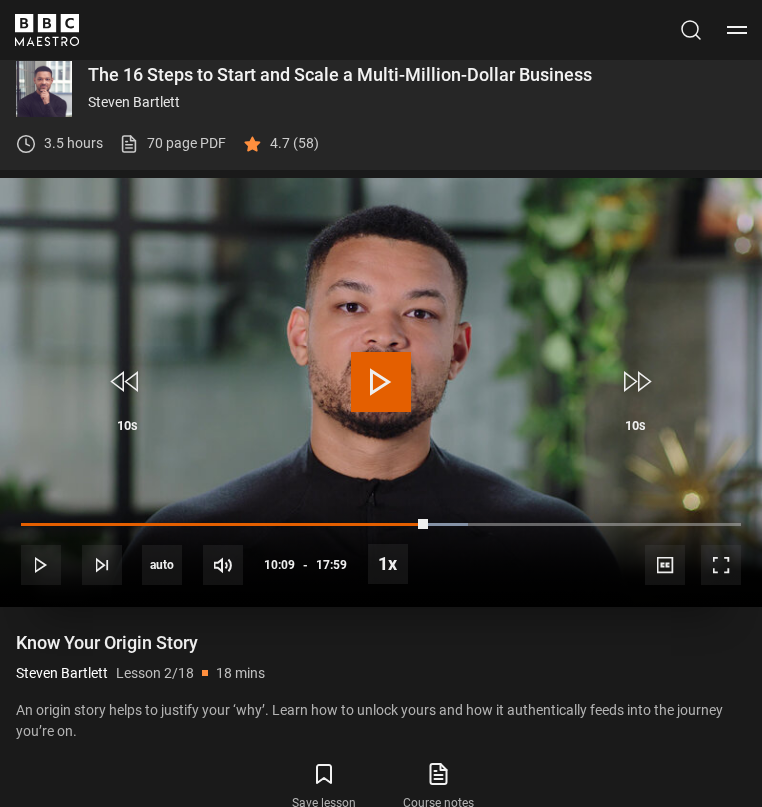 click at bounding box center [381, 382] 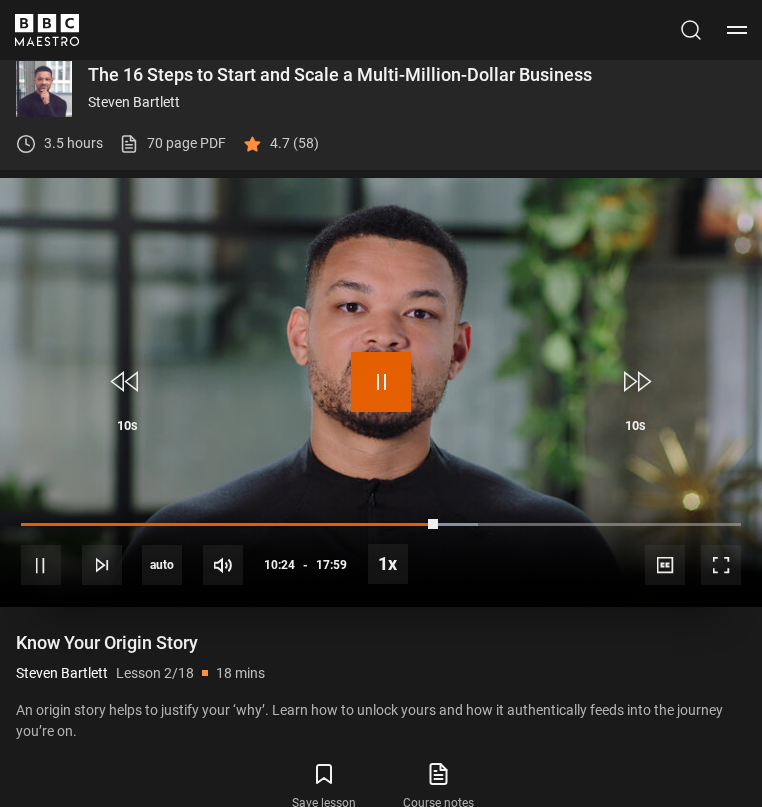 click at bounding box center (381, 382) 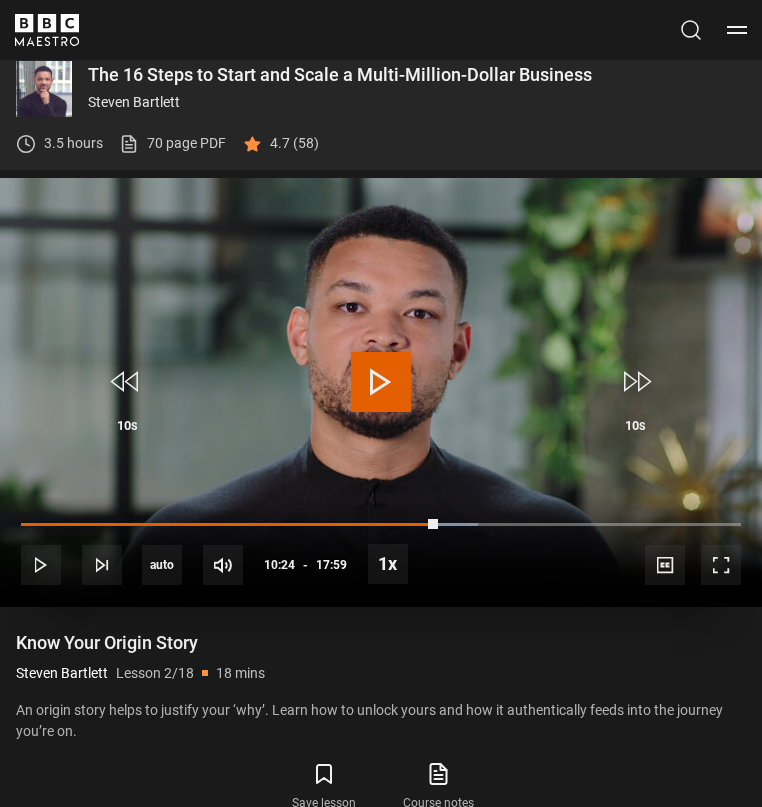 click at bounding box center [381, 382] 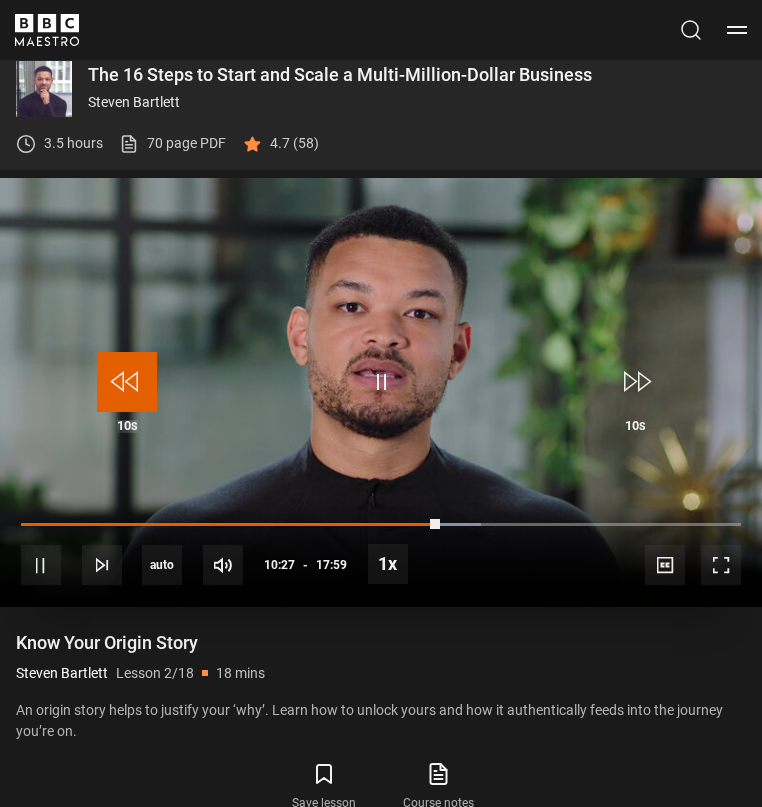 click at bounding box center [127, 382] 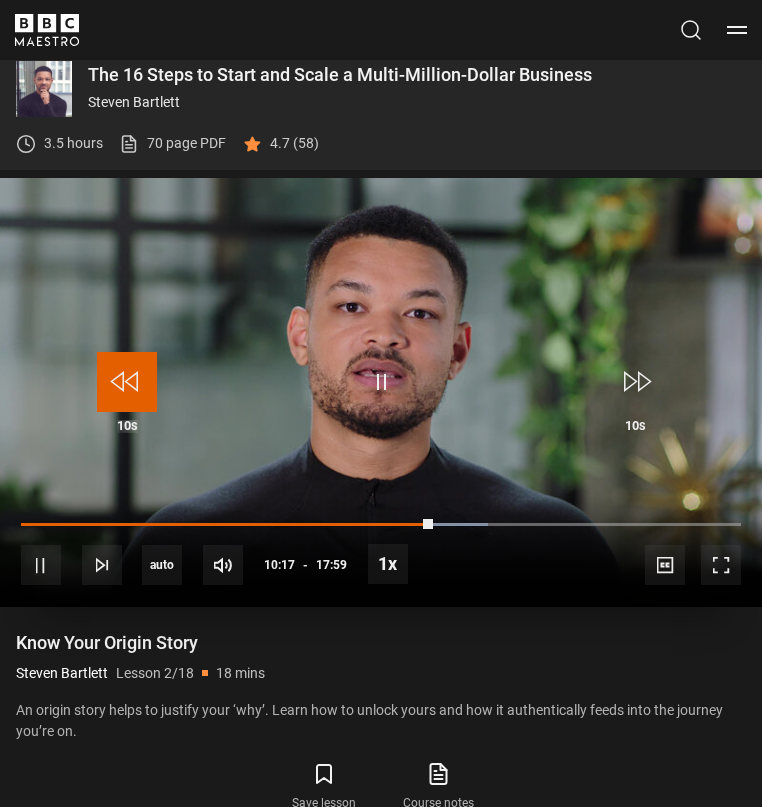 click at bounding box center (127, 382) 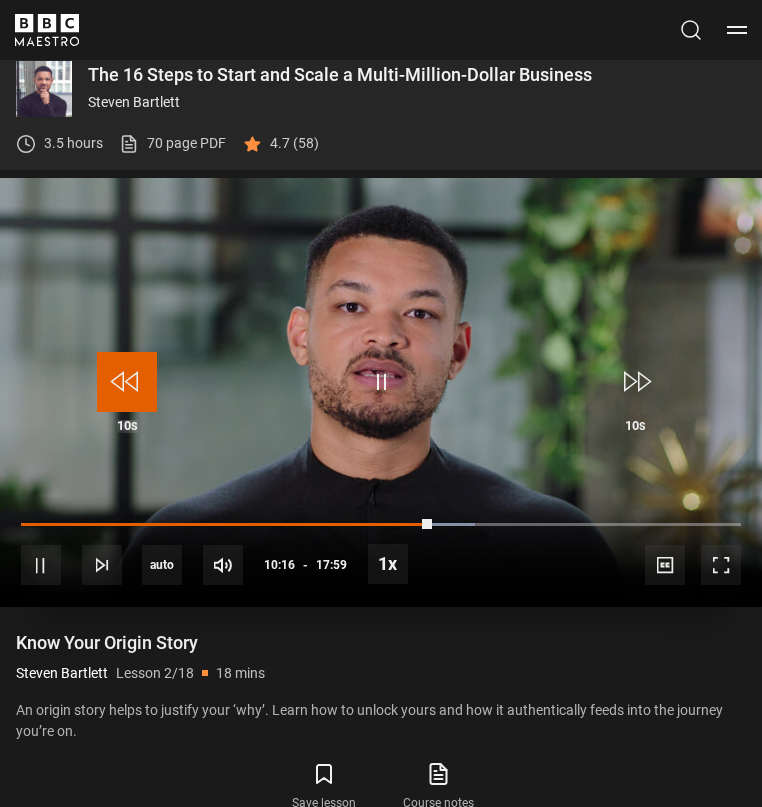 click at bounding box center (127, 382) 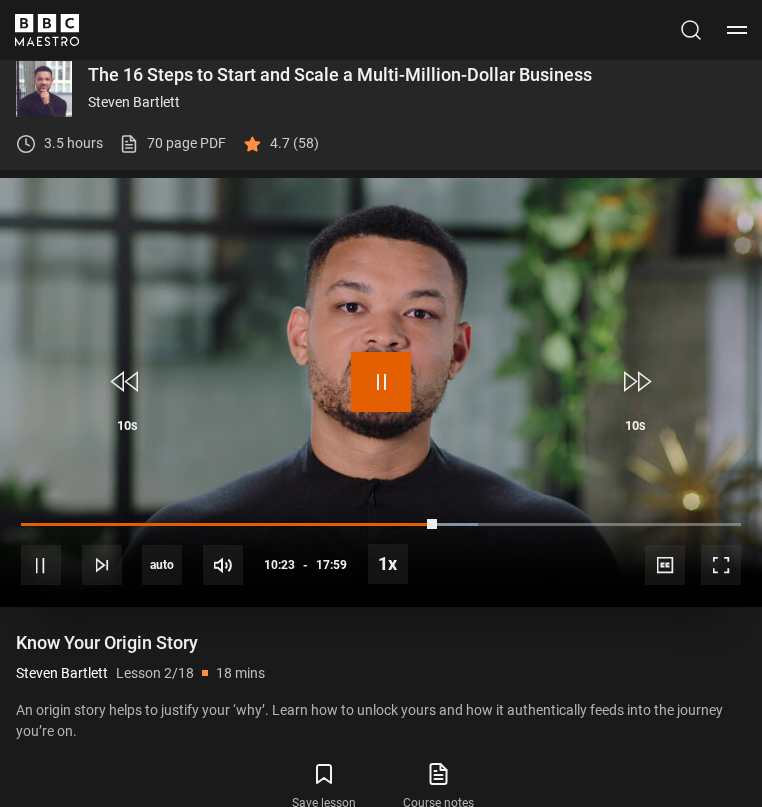 click at bounding box center [381, 382] 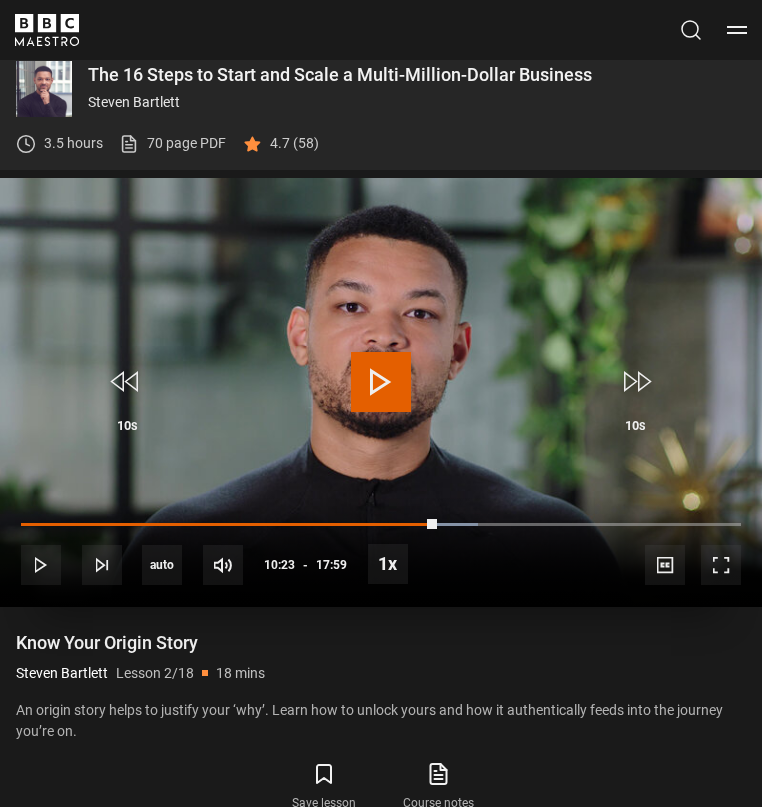 click at bounding box center (381, 382) 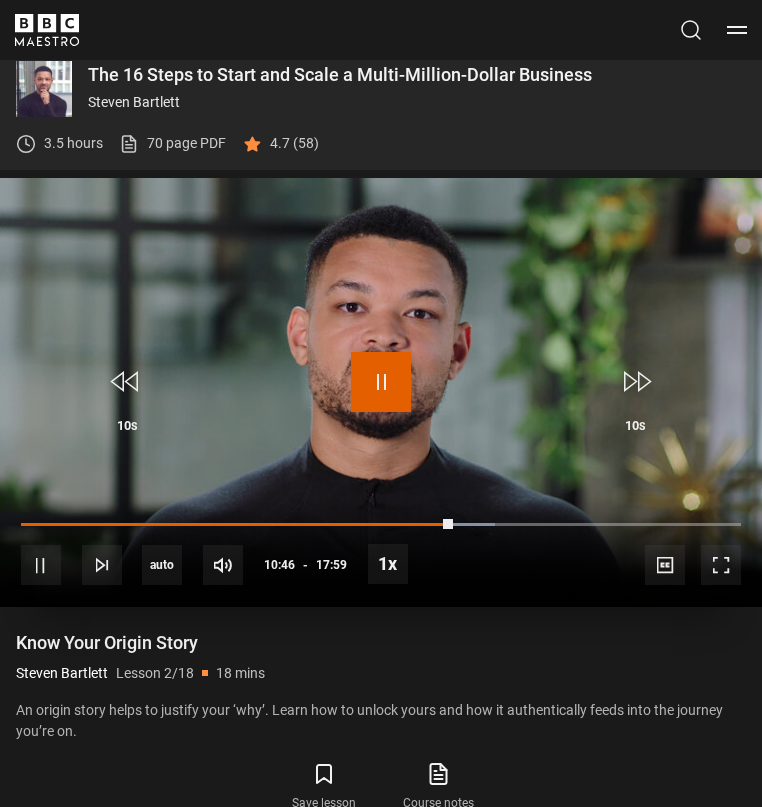 click at bounding box center (381, 382) 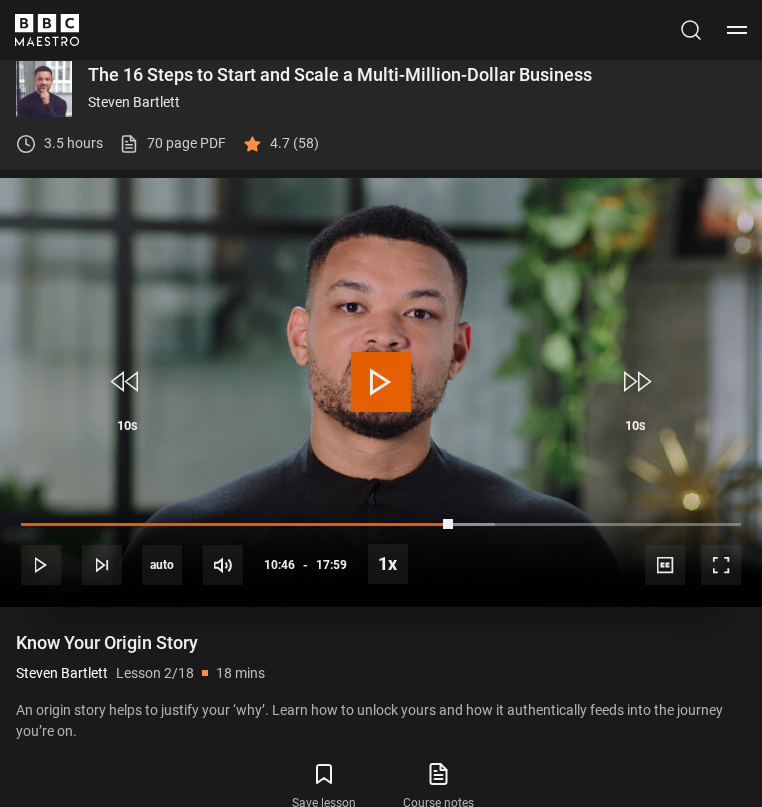 click at bounding box center (381, 382) 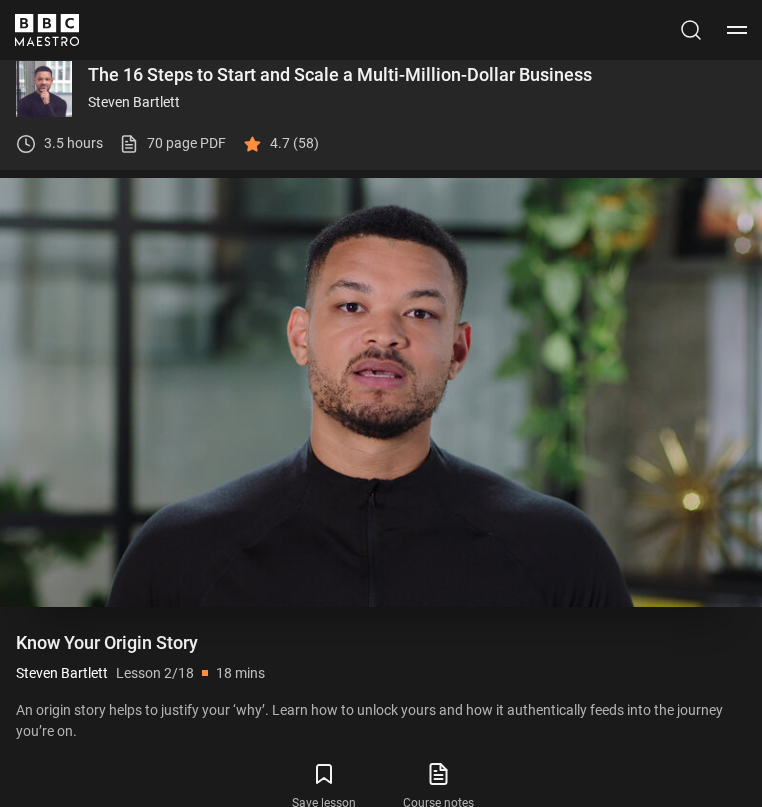 click at bounding box center [381, 382] 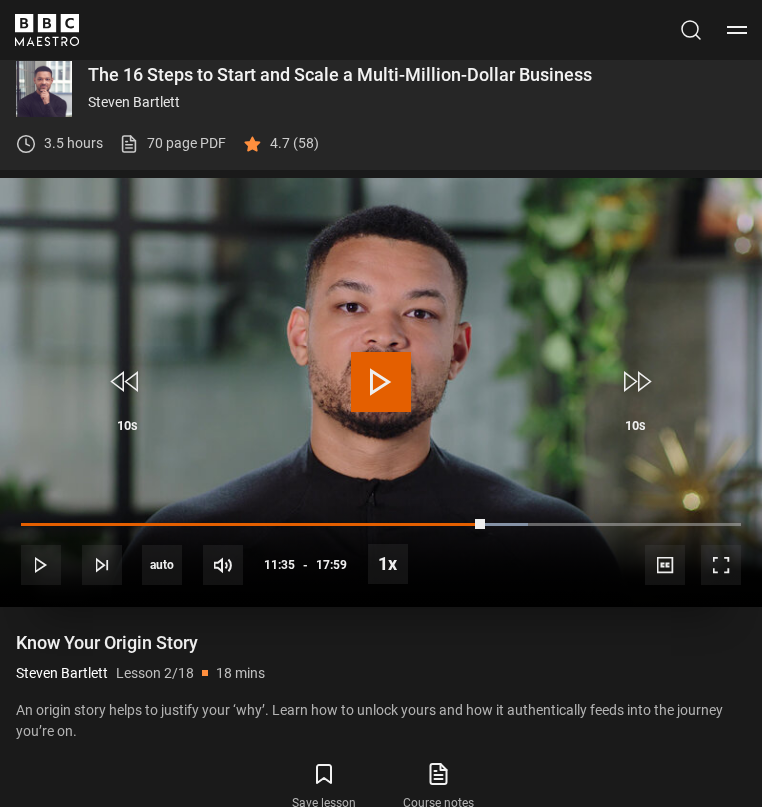 click at bounding box center (381, 382) 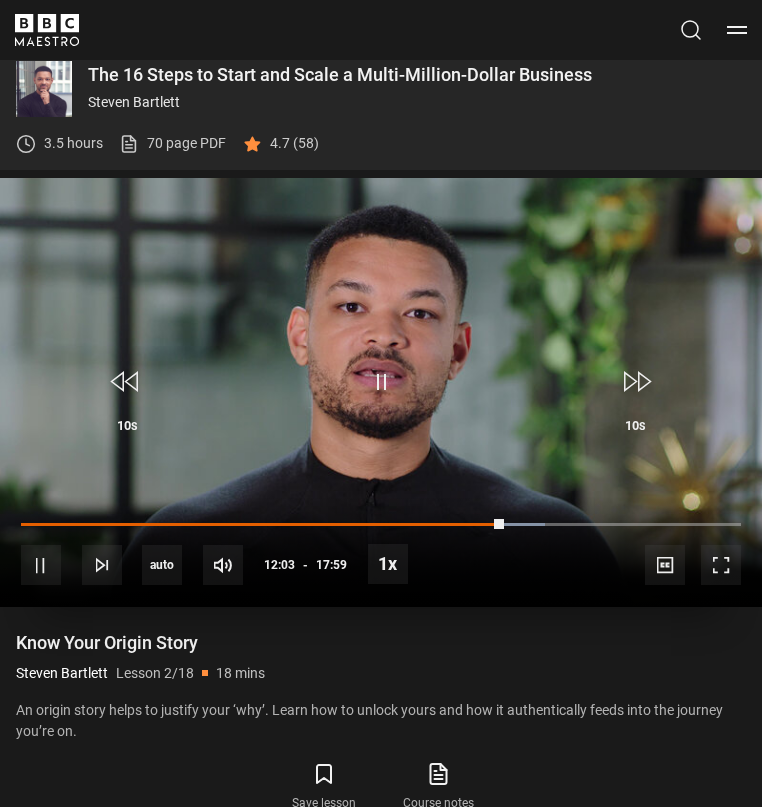 click at bounding box center (381, 392) 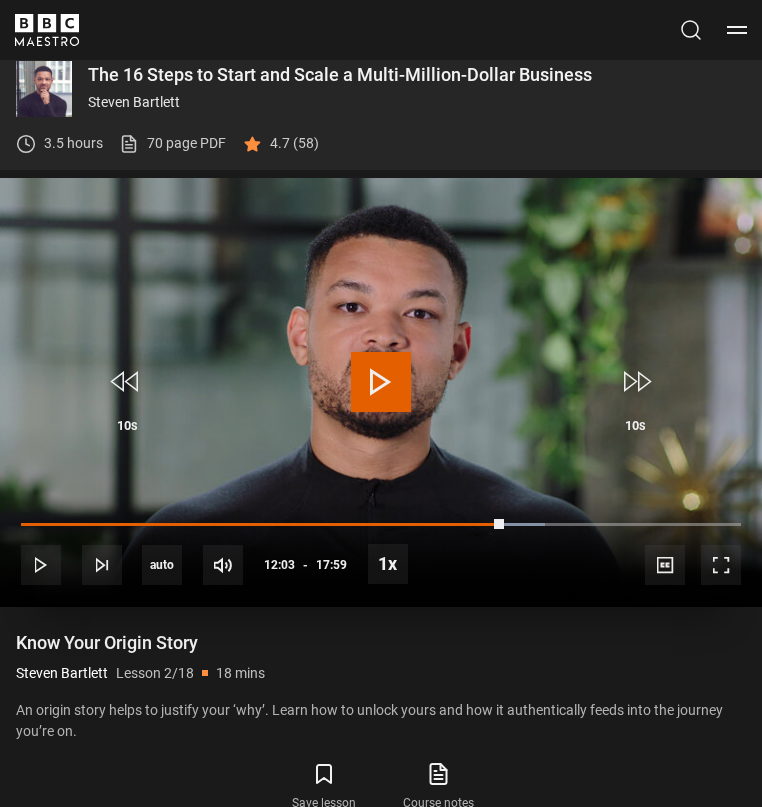 click at bounding box center [381, 392] 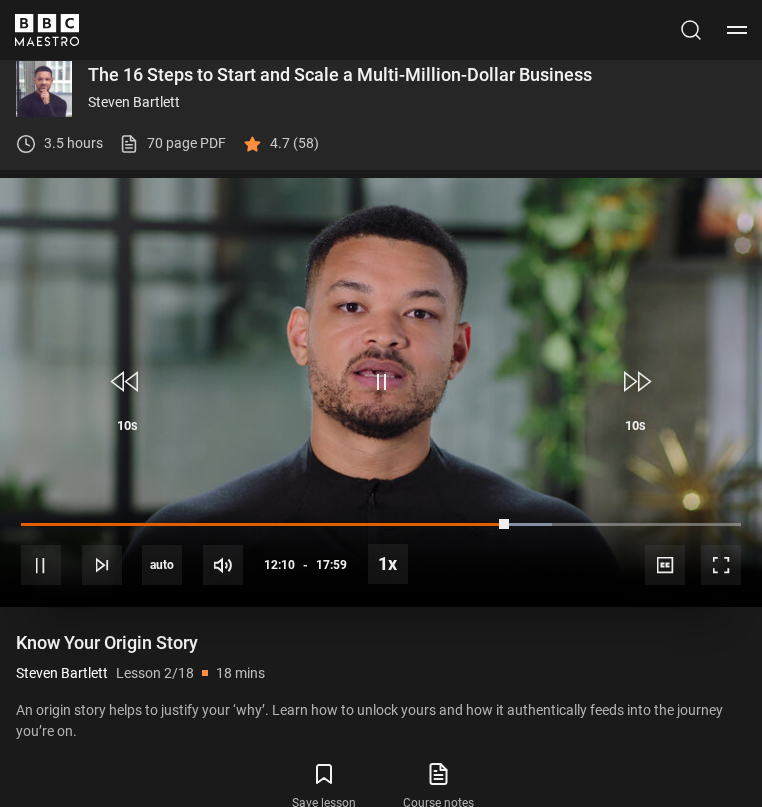 click at bounding box center (381, 392) 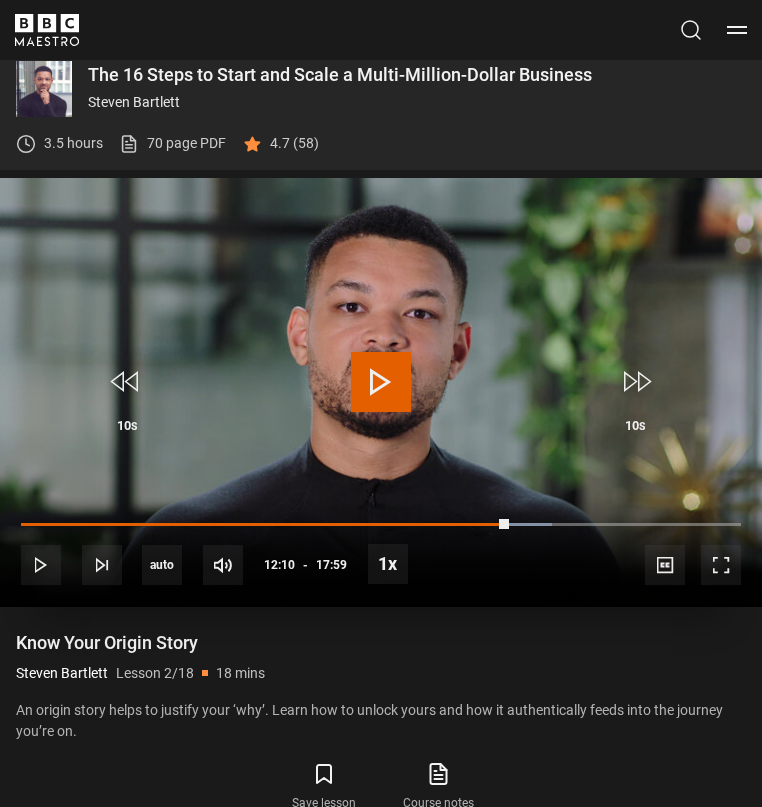 click at bounding box center [381, 392] 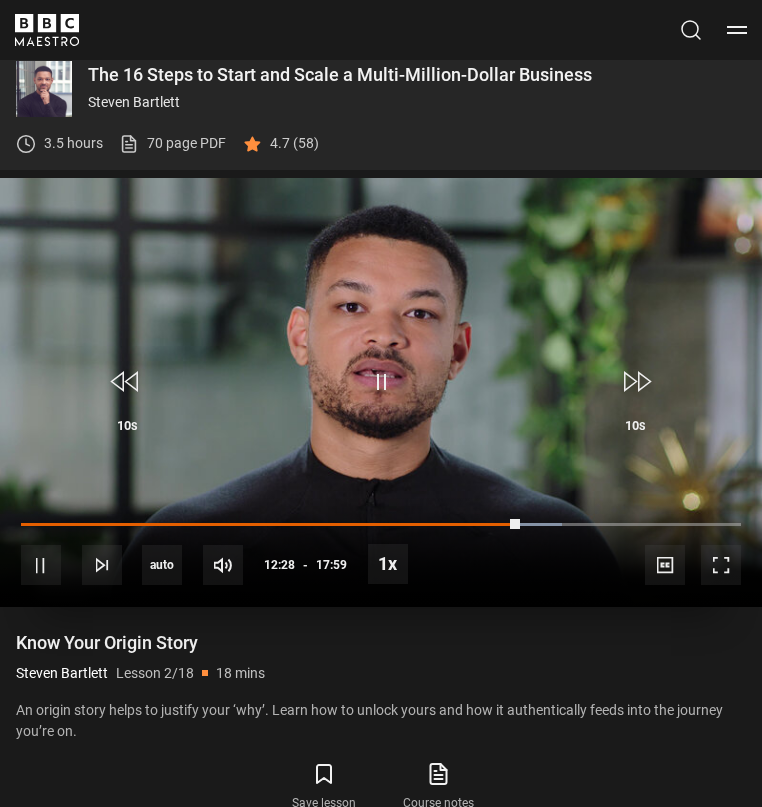 click at bounding box center [381, 392] 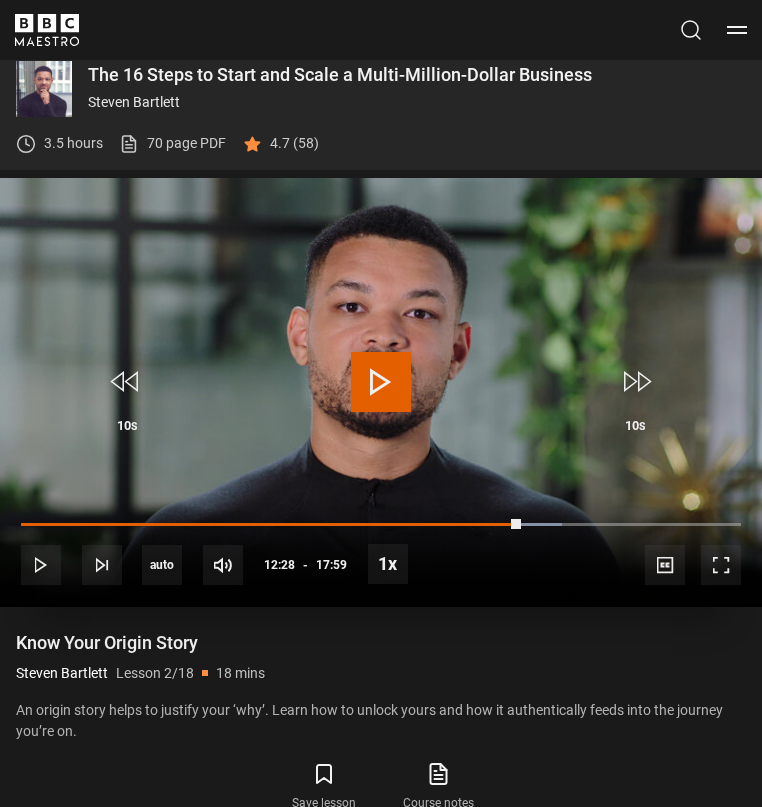click at bounding box center (381, 392) 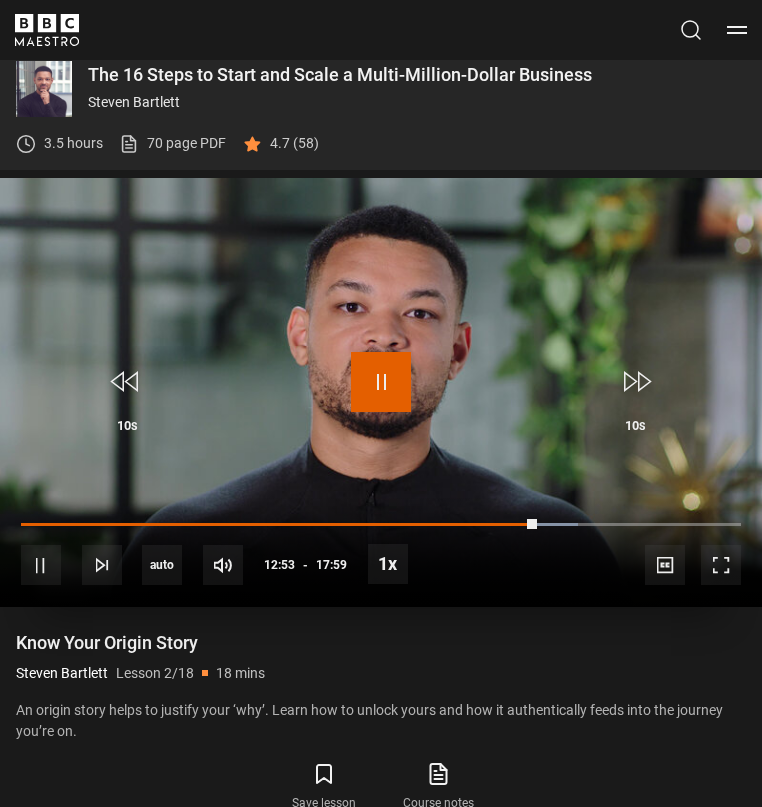 click at bounding box center (381, 382) 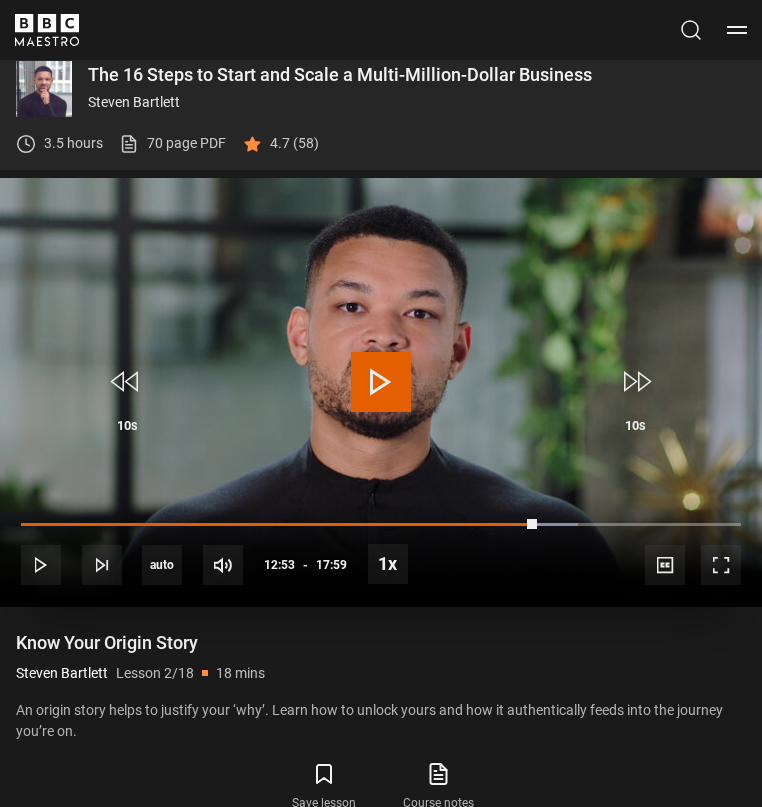 click at bounding box center (381, 382) 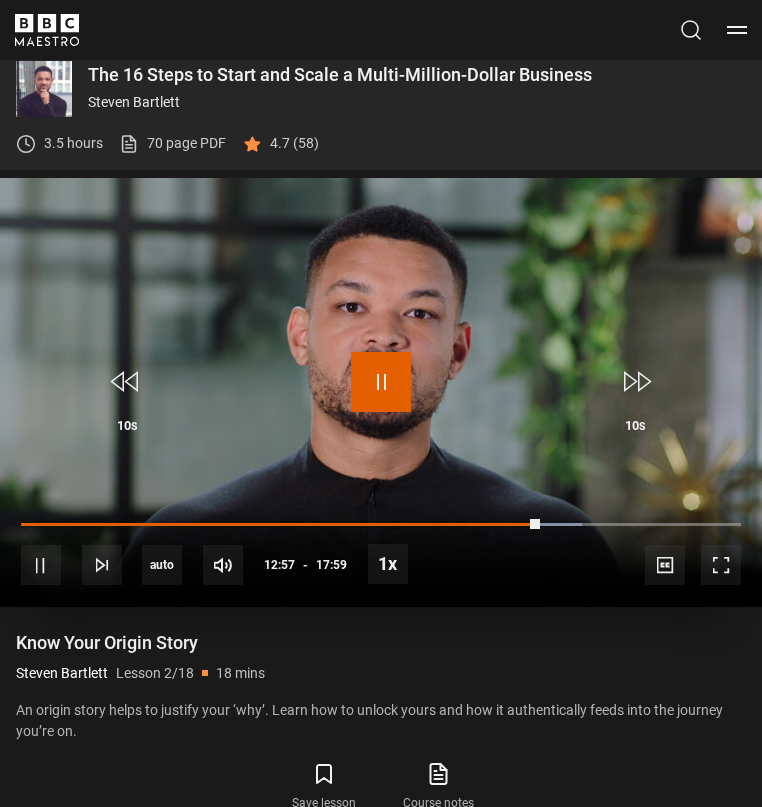 click at bounding box center (381, 382) 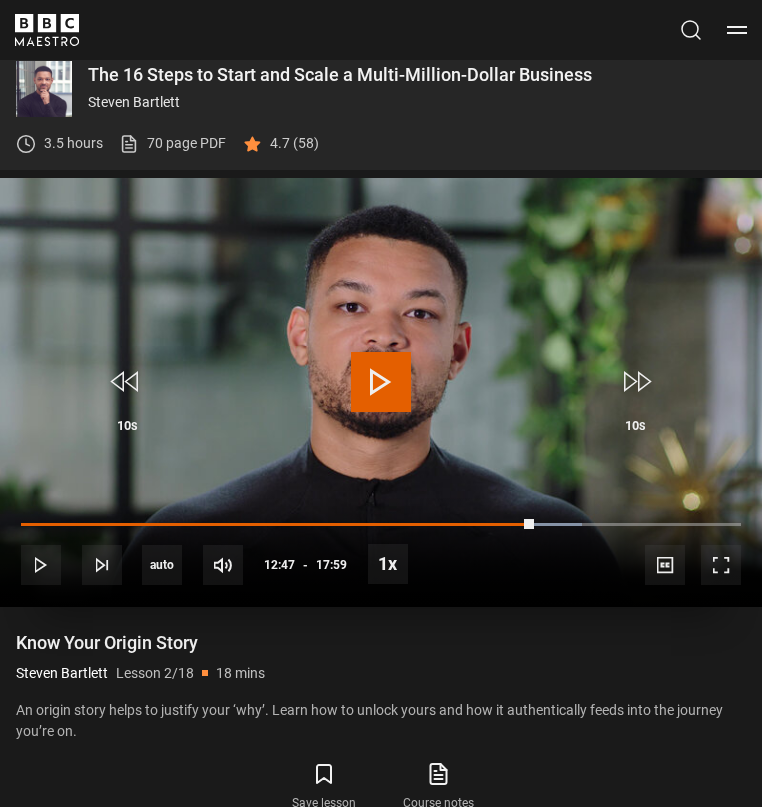 click at bounding box center (381, 382) 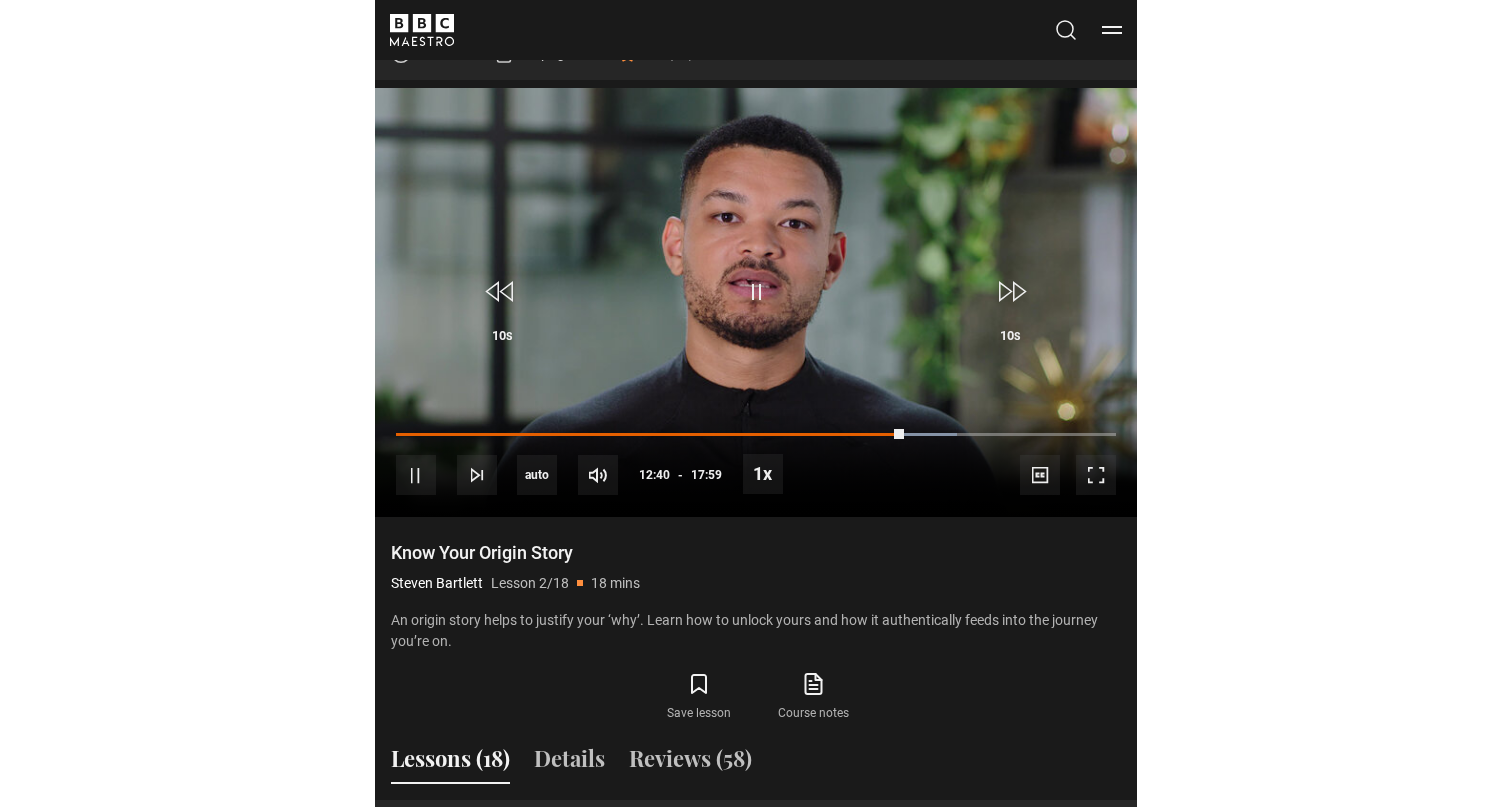 scroll, scrollTop: 1260, scrollLeft: 0, axis: vertical 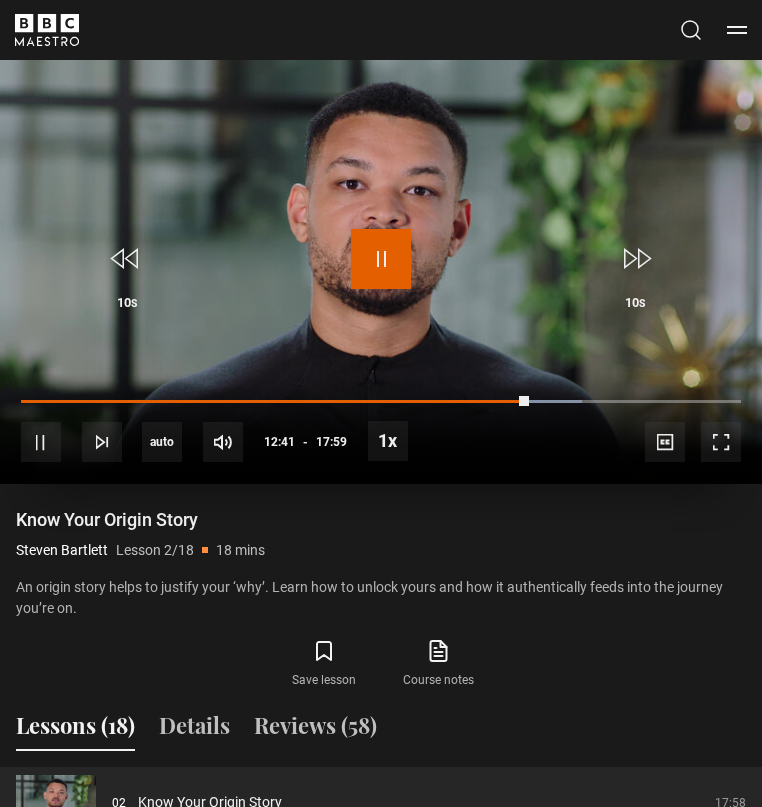 click at bounding box center (381, 259) 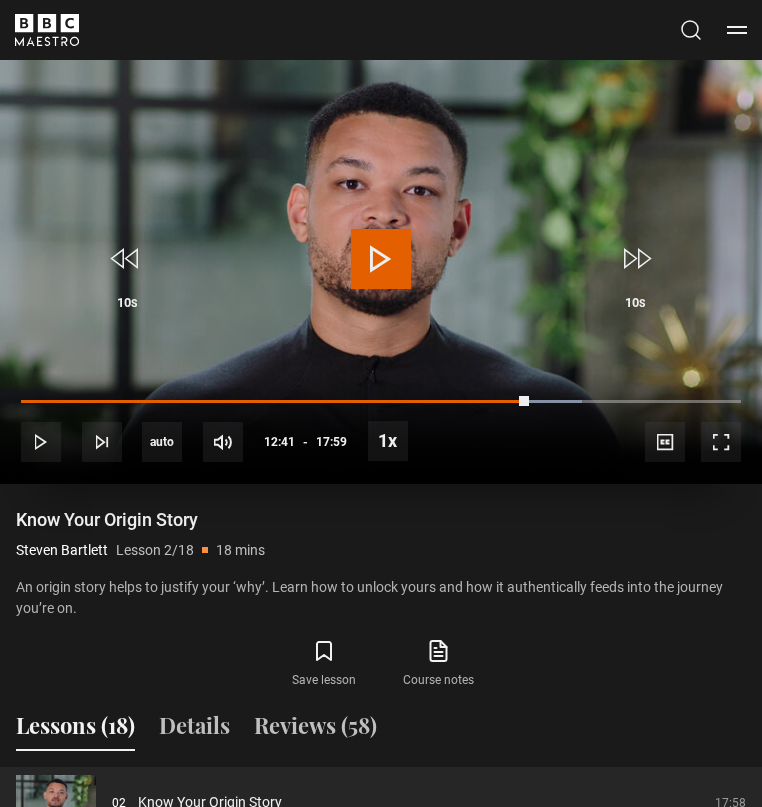 click at bounding box center (381, 259) 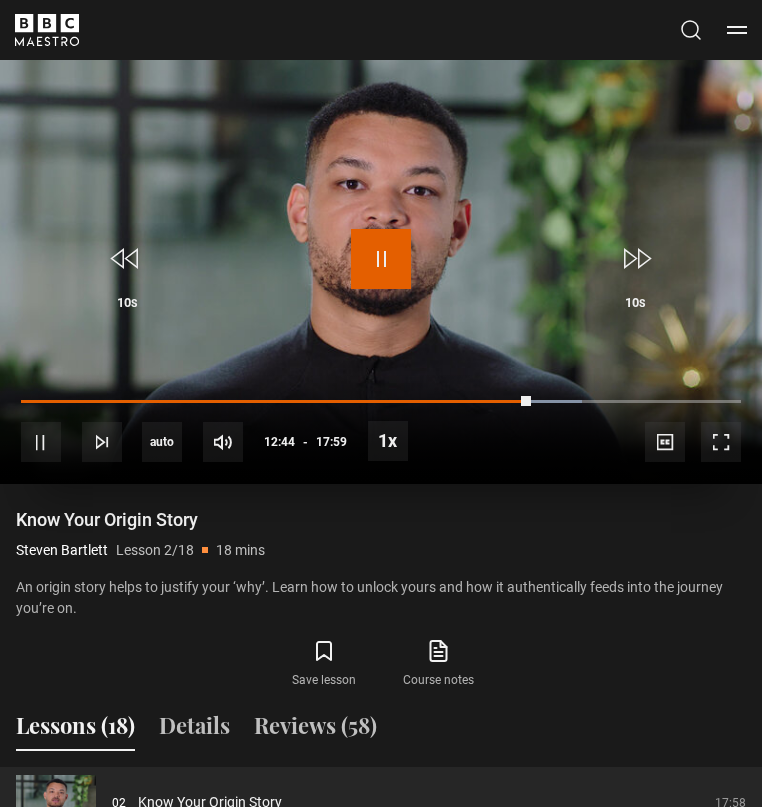 click at bounding box center [381, 259] 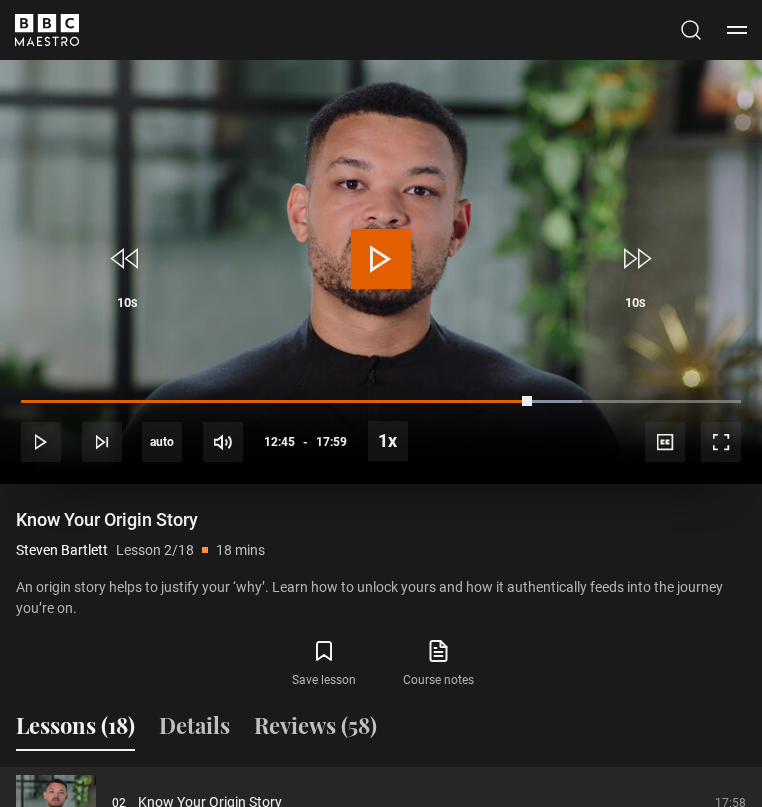 click at bounding box center [381, 259] 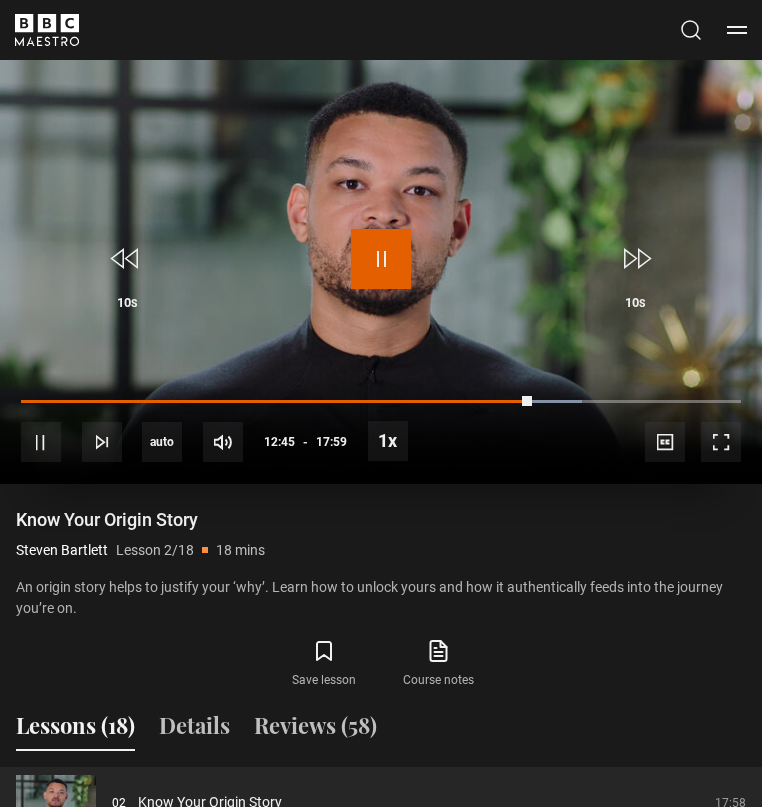 click at bounding box center [381, 259] 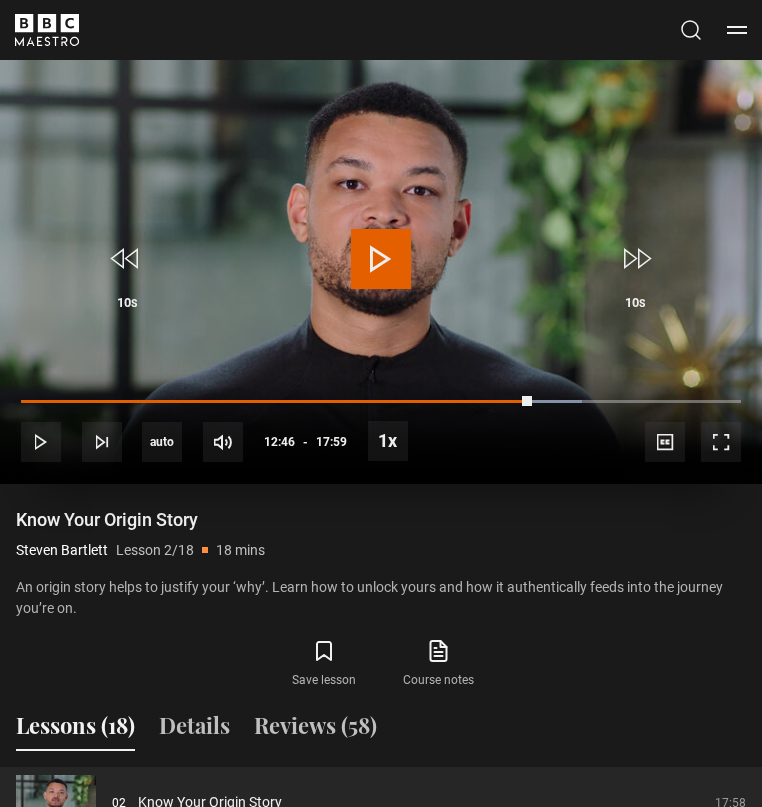 click at bounding box center (381, 259) 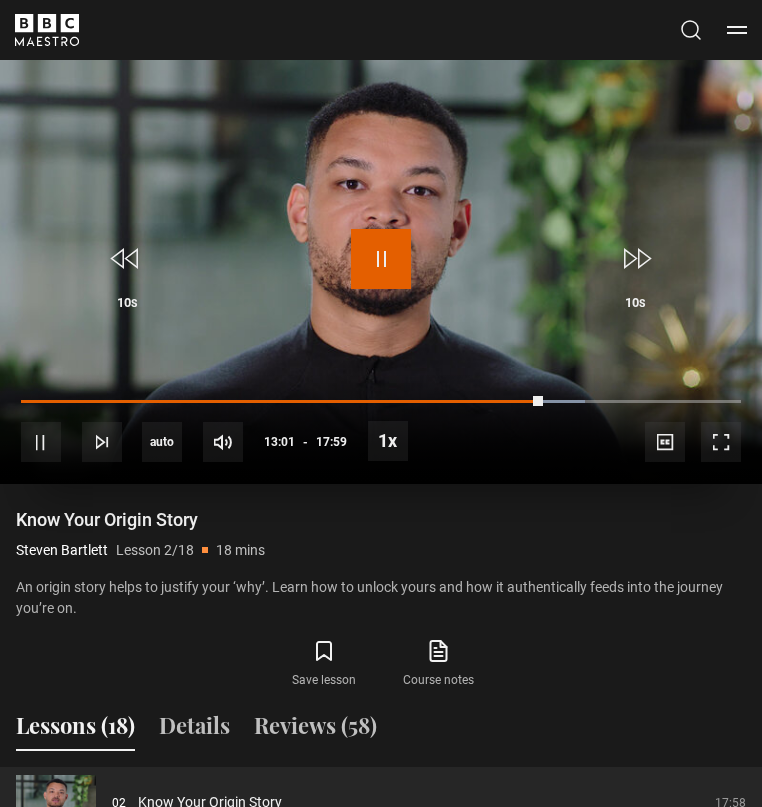 click at bounding box center (381, 259) 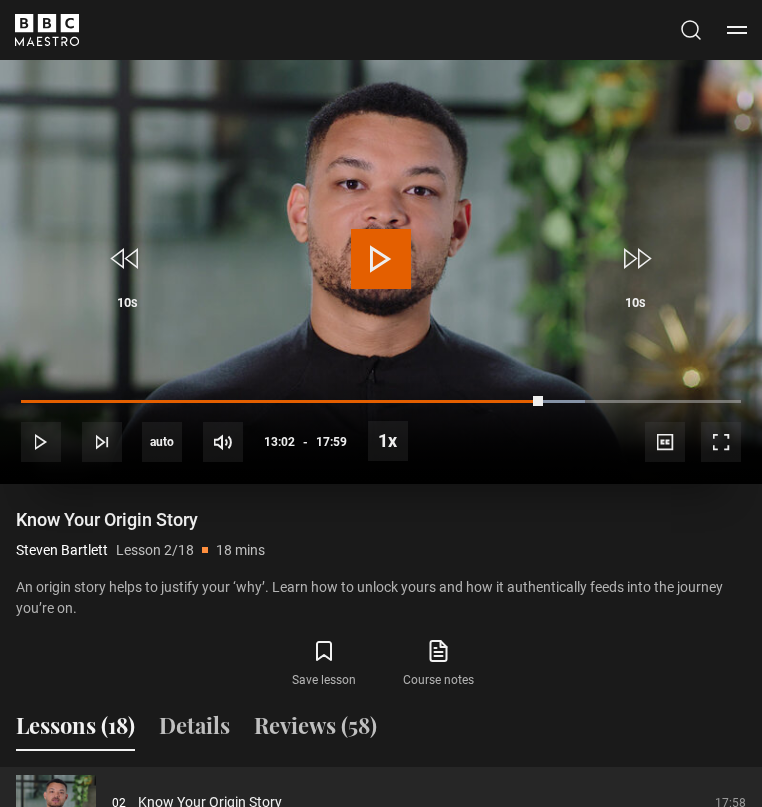 click at bounding box center [381, 259] 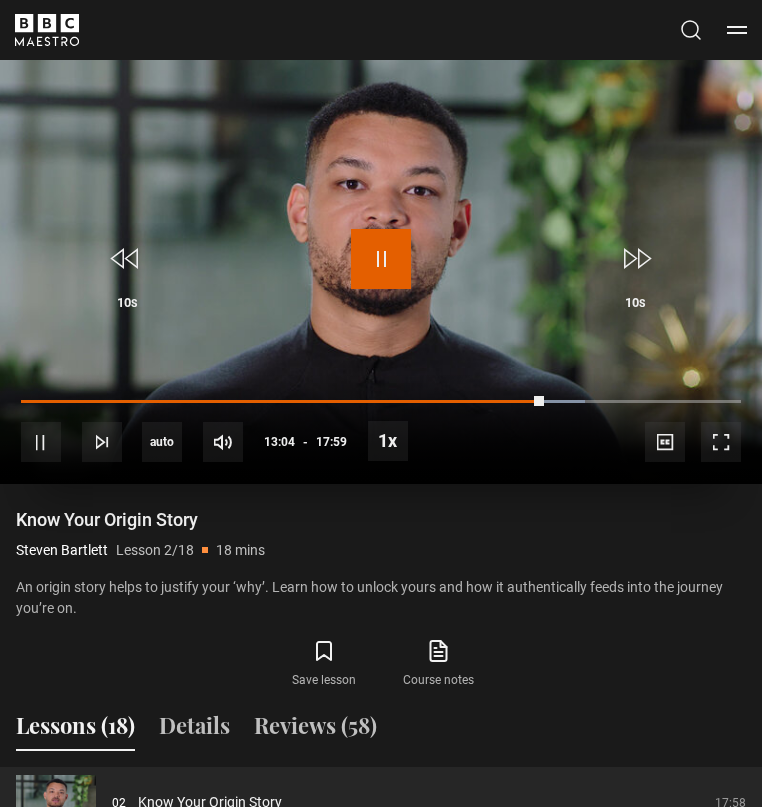 click at bounding box center (381, 259) 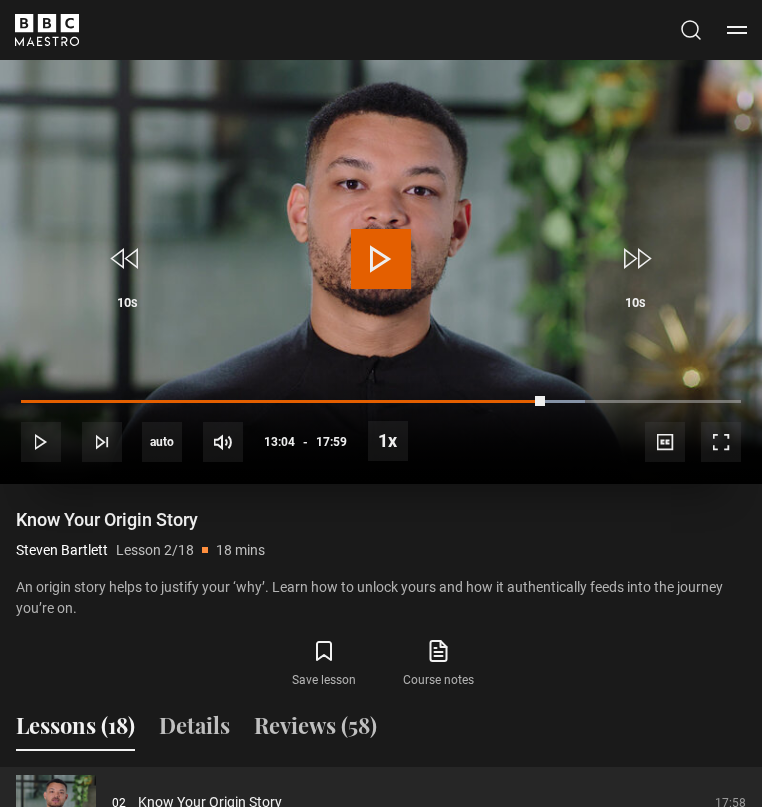 click at bounding box center (381, 259) 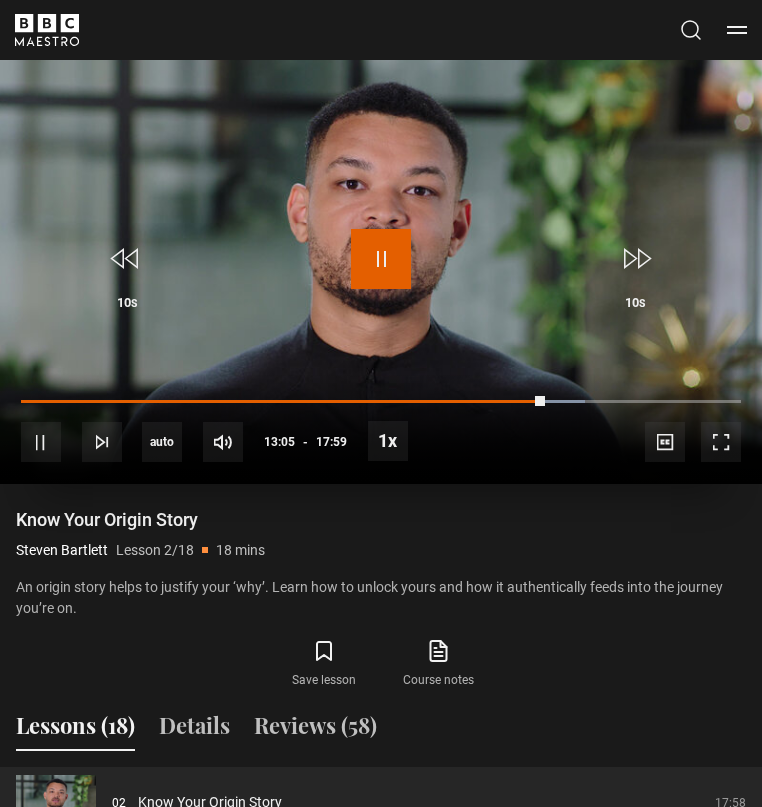 click at bounding box center (381, 259) 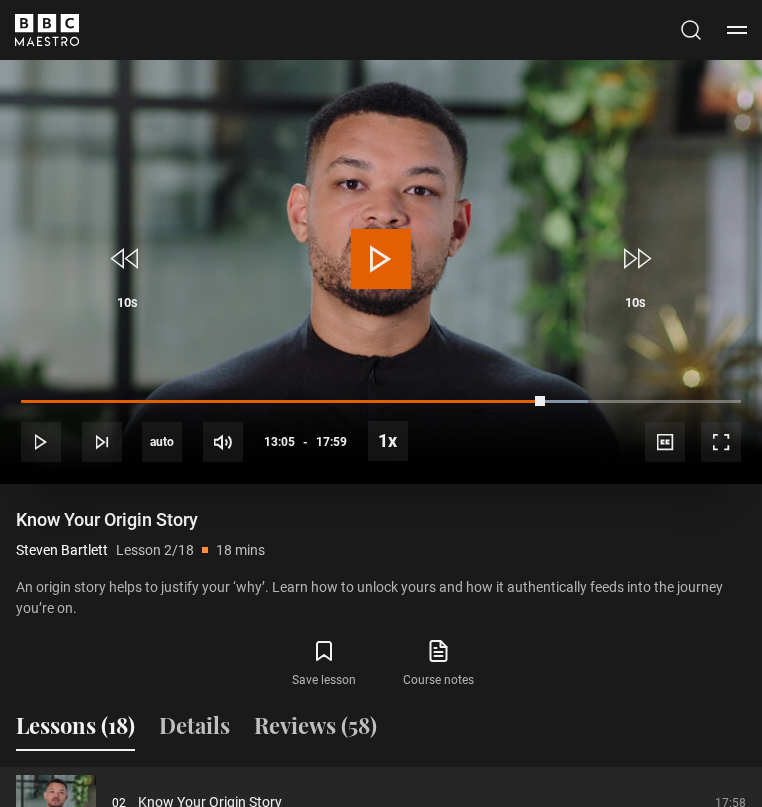 click at bounding box center [381, 259] 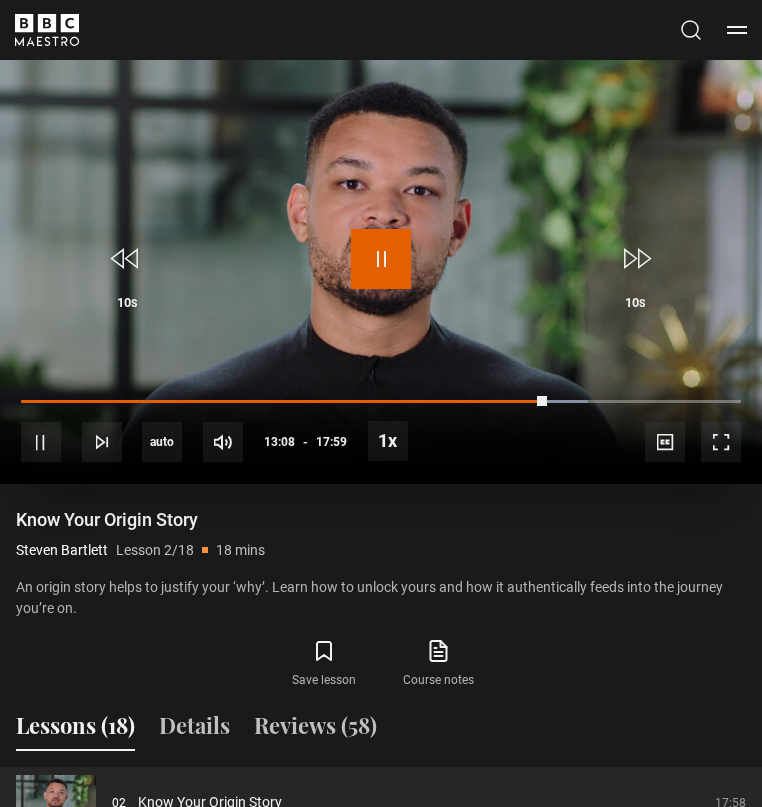 click at bounding box center (381, 259) 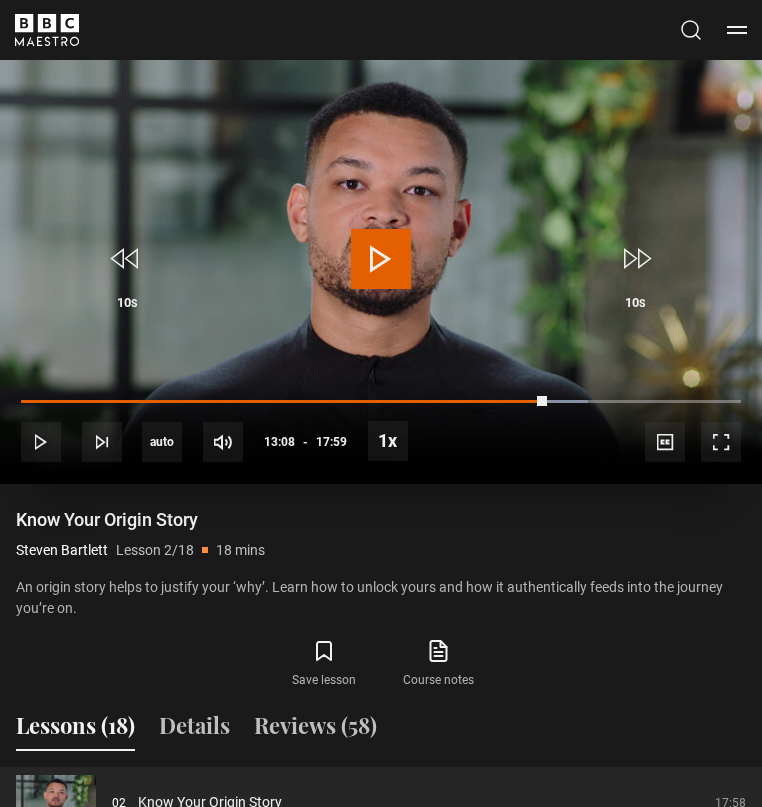 click at bounding box center (381, 259) 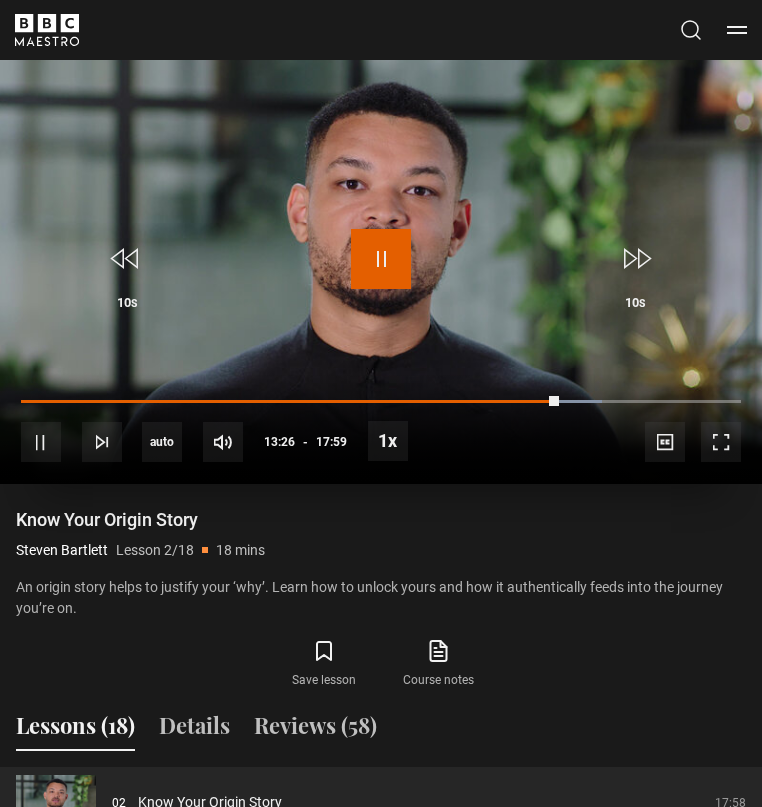 click at bounding box center [381, 259] 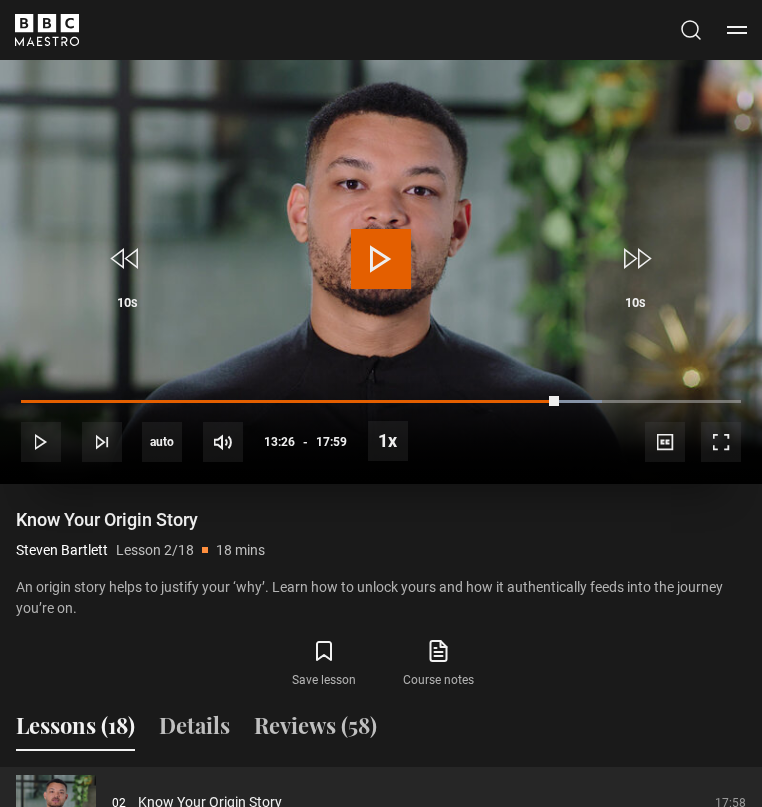 click at bounding box center [381, 259] 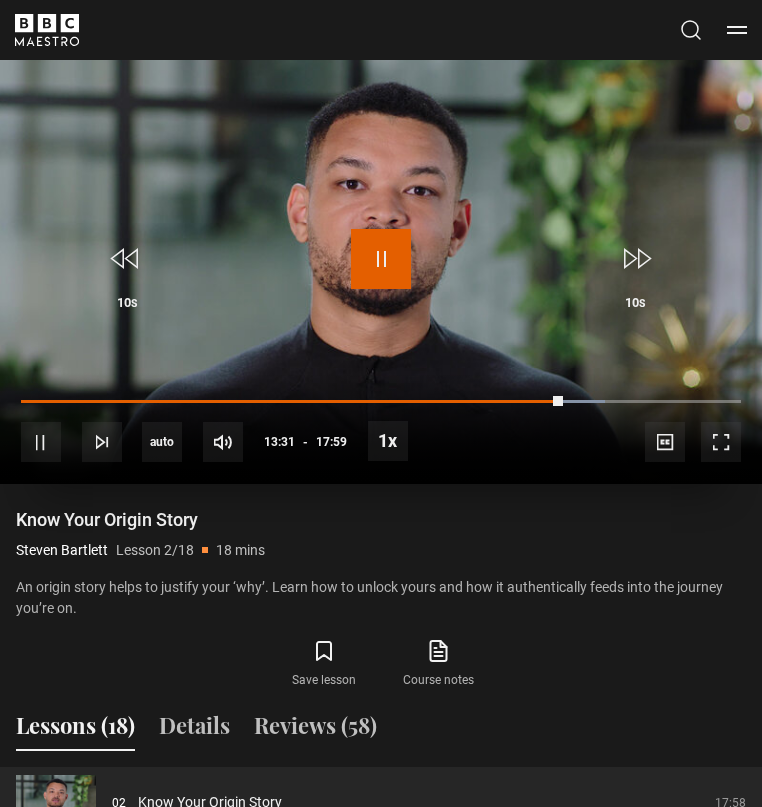 click at bounding box center [381, 259] 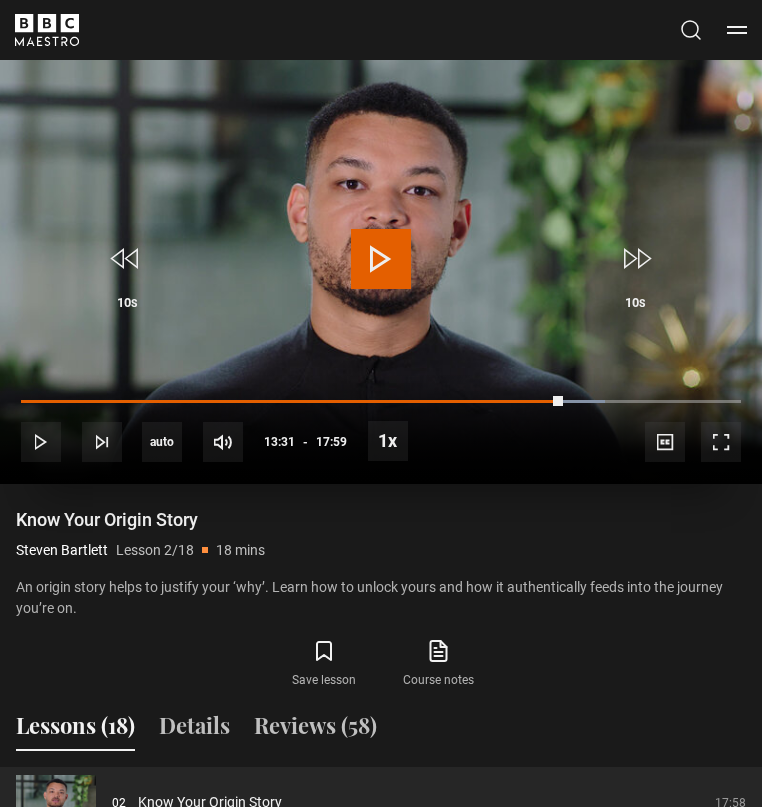click at bounding box center (381, 269) 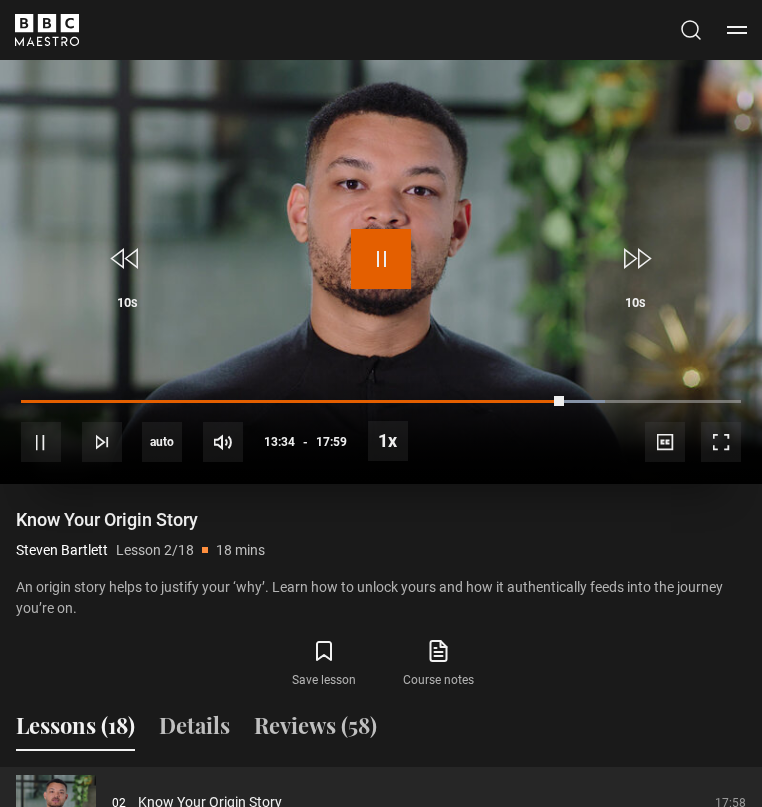 click at bounding box center (381, 259) 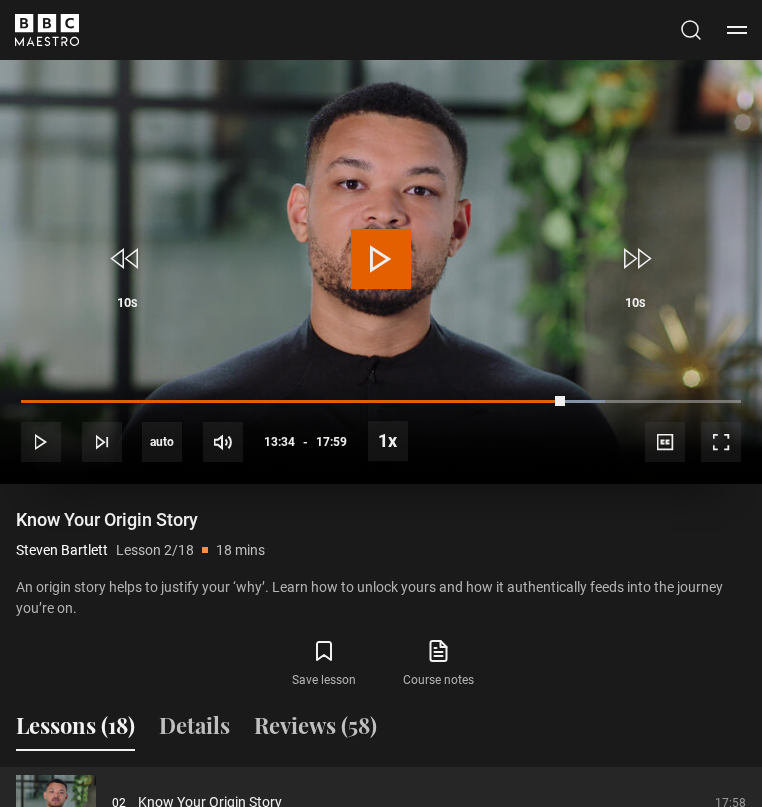 click at bounding box center [381, 269] 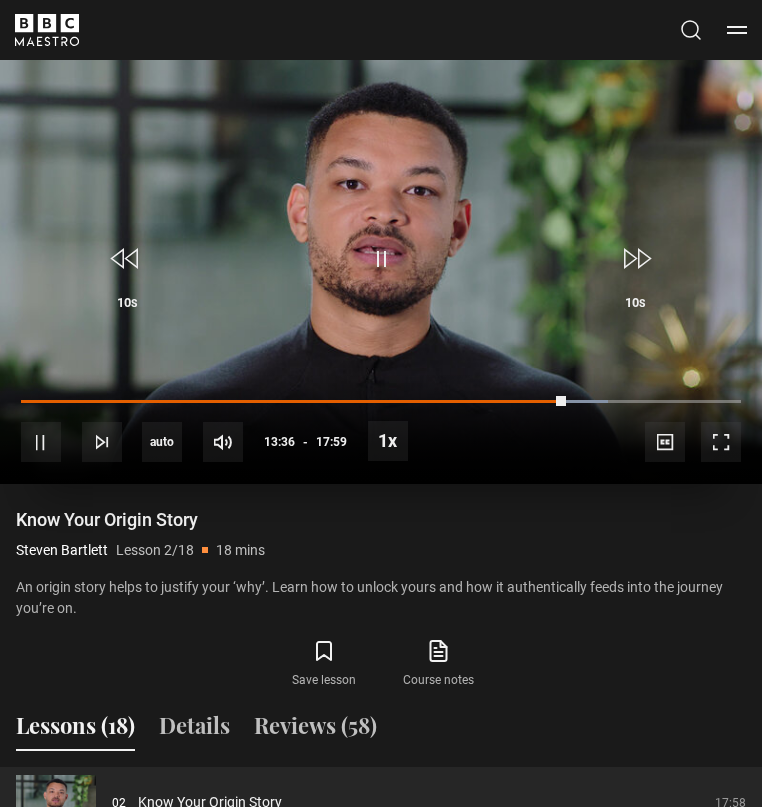 click at bounding box center (381, 269) 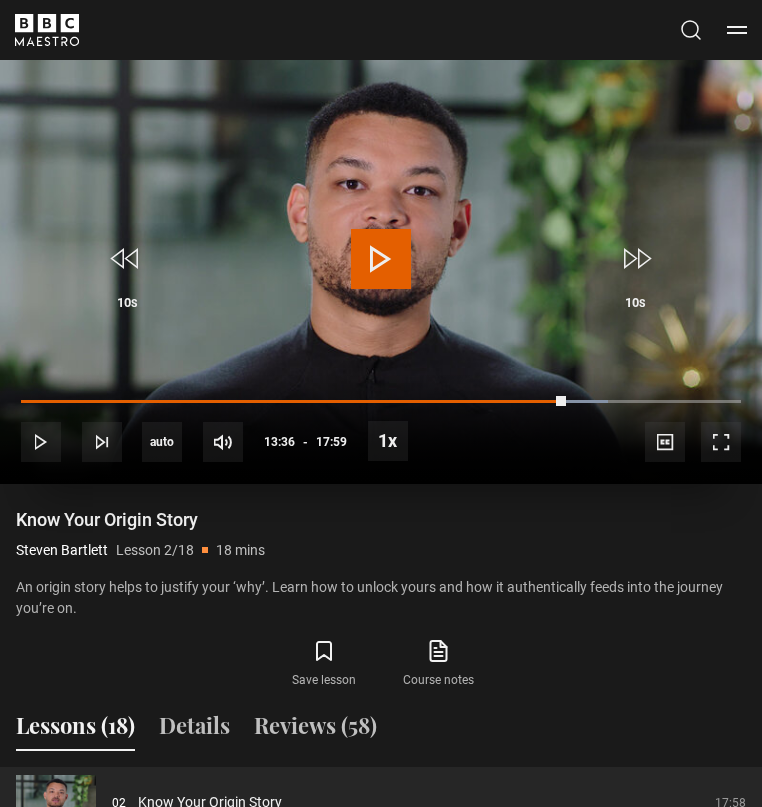 click at bounding box center [381, 259] 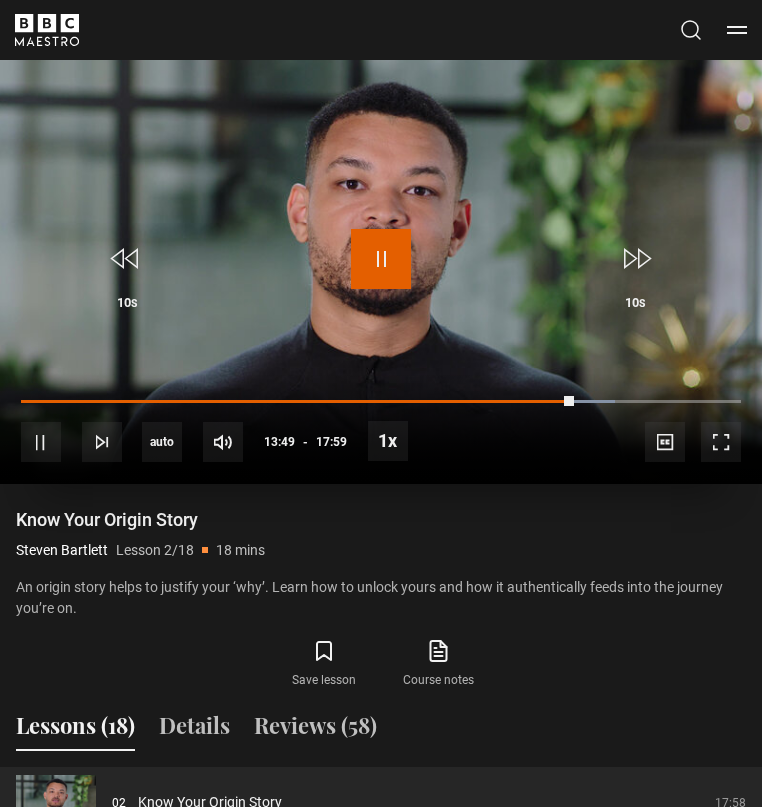 click at bounding box center [381, 259] 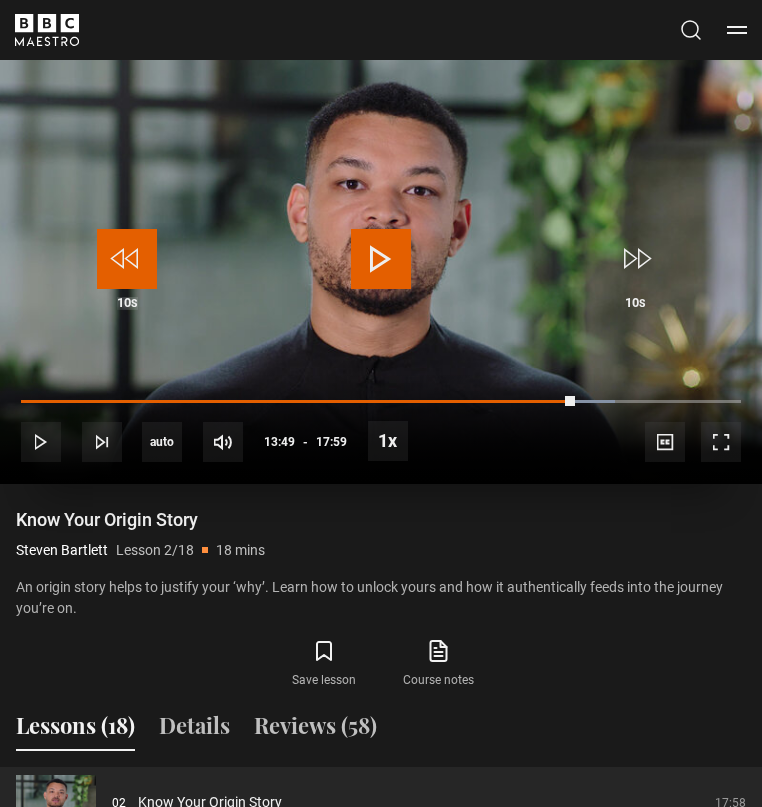 click at bounding box center (127, 259) 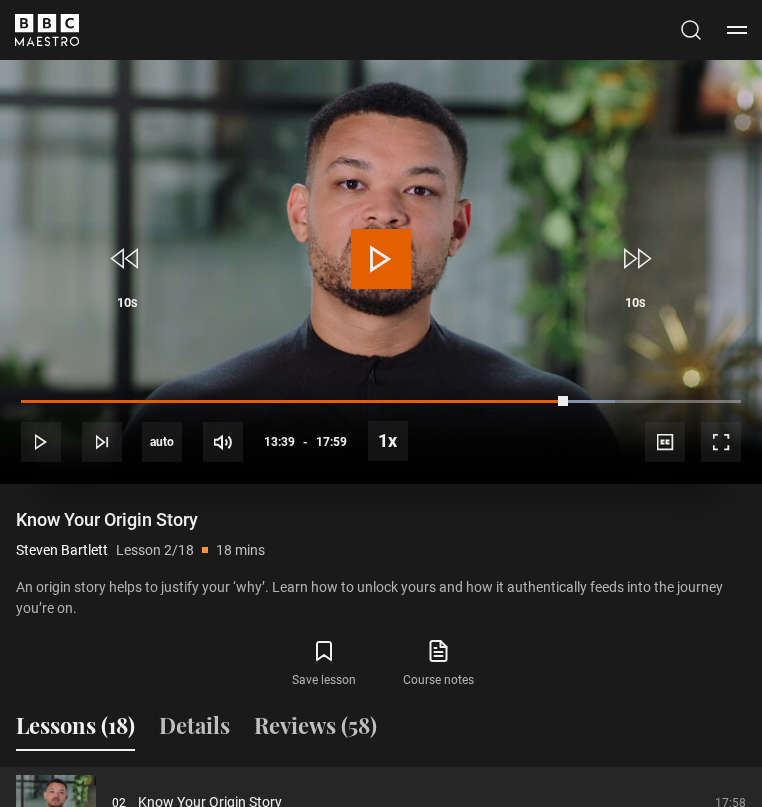 click at bounding box center (381, 259) 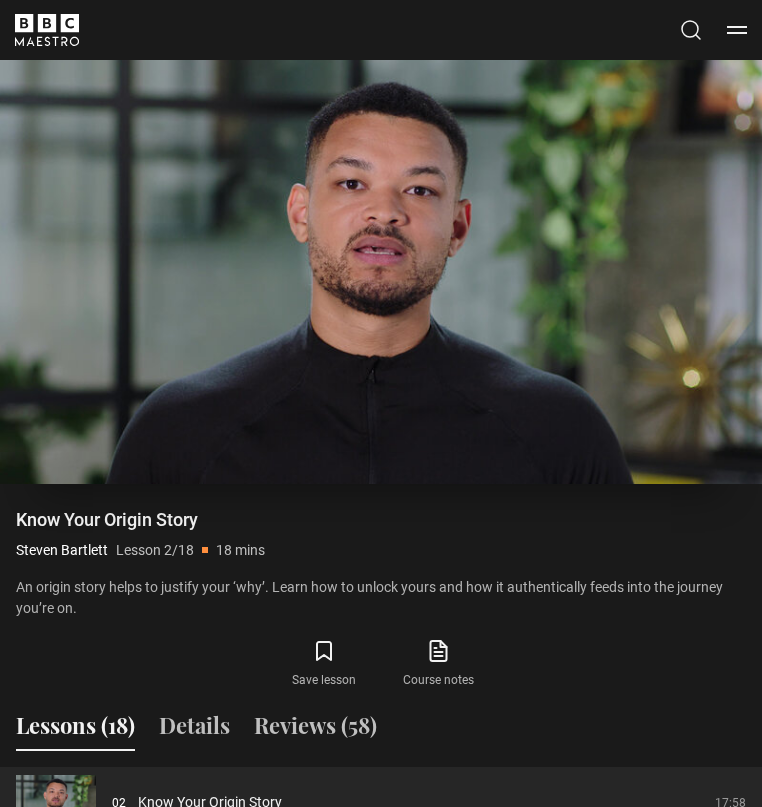 click at bounding box center [381, 259] 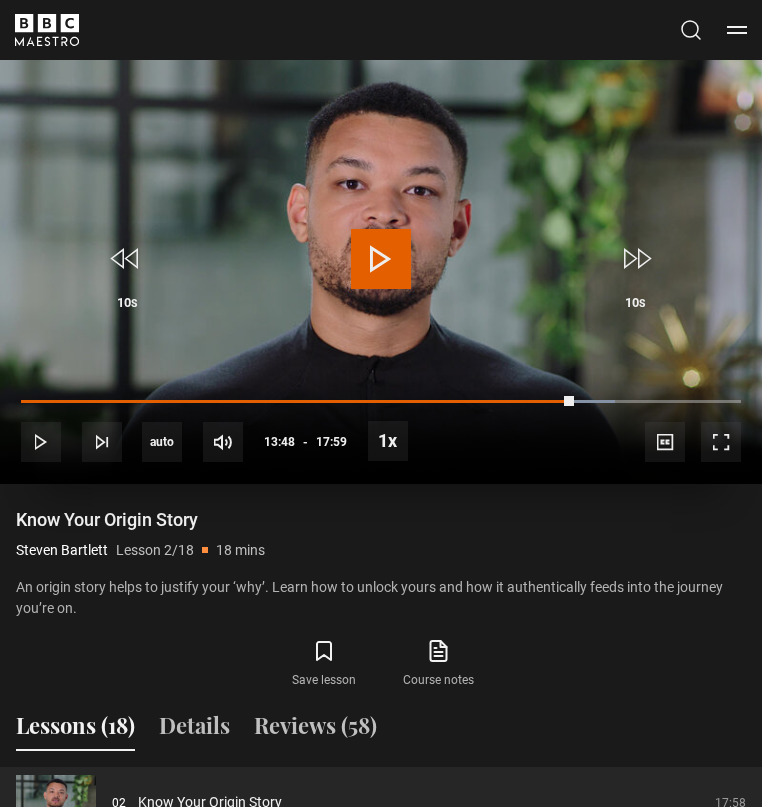 click at bounding box center [381, 259] 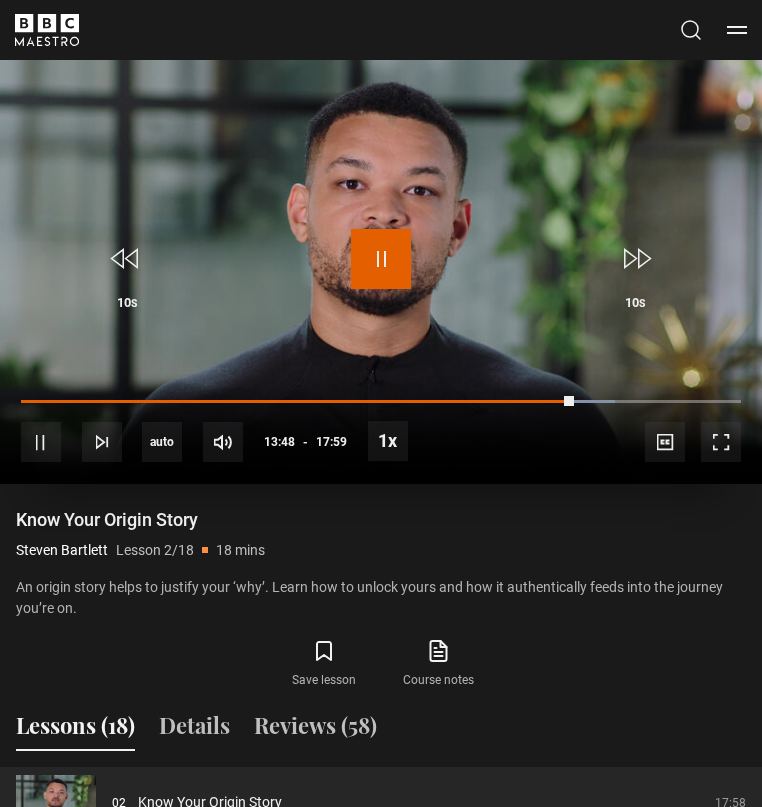 click at bounding box center [381, 259] 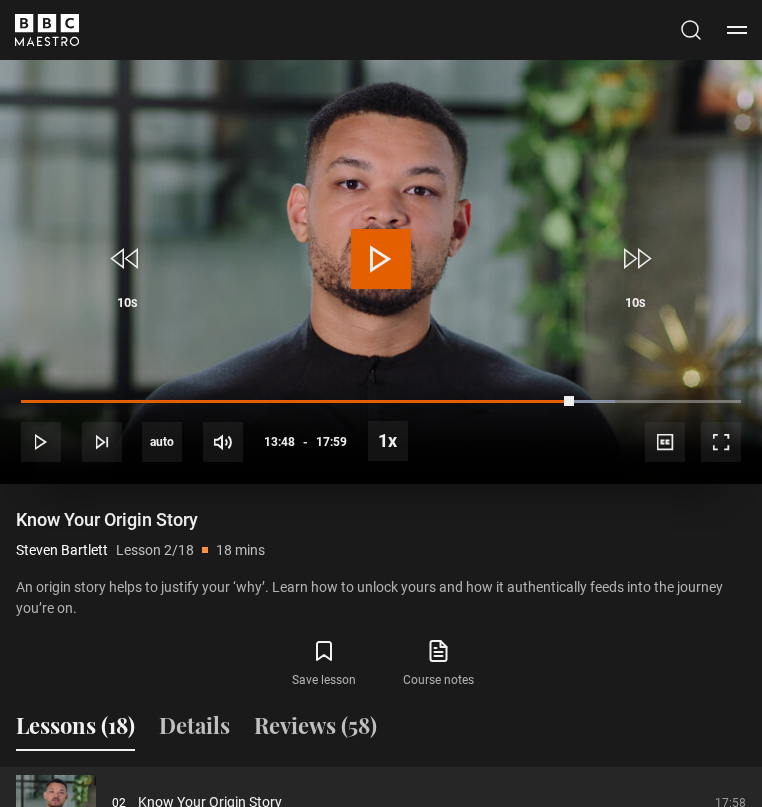 click at bounding box center (381, 259) 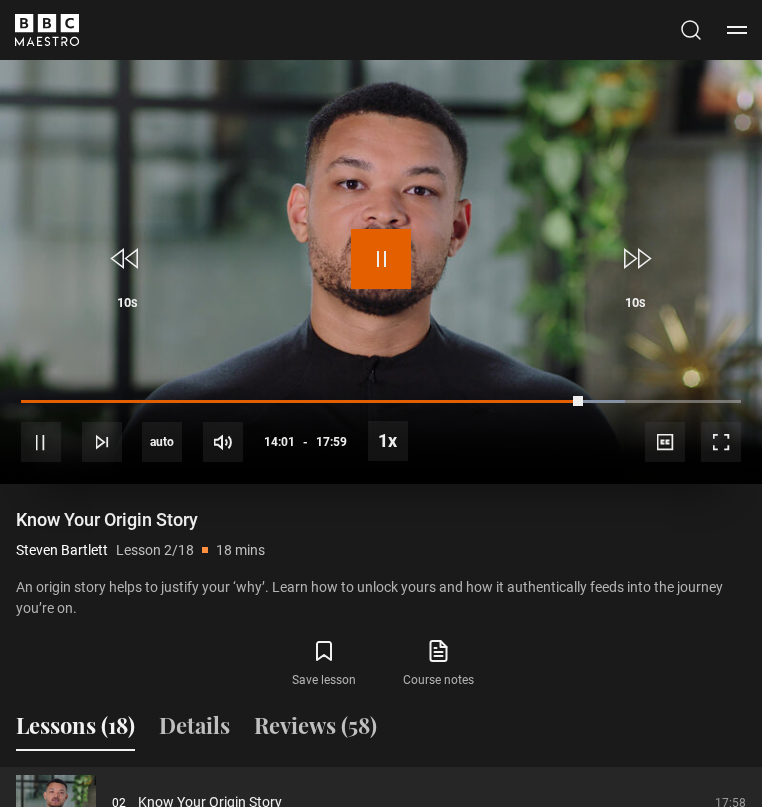 click at bounding box center [381, 259] 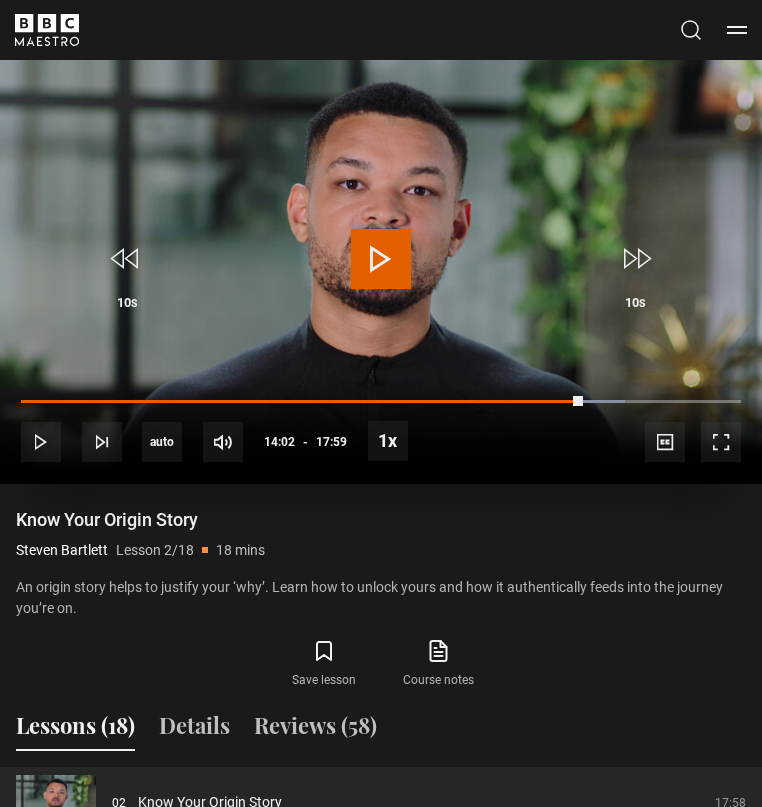 click at bounding box center [381, 259] 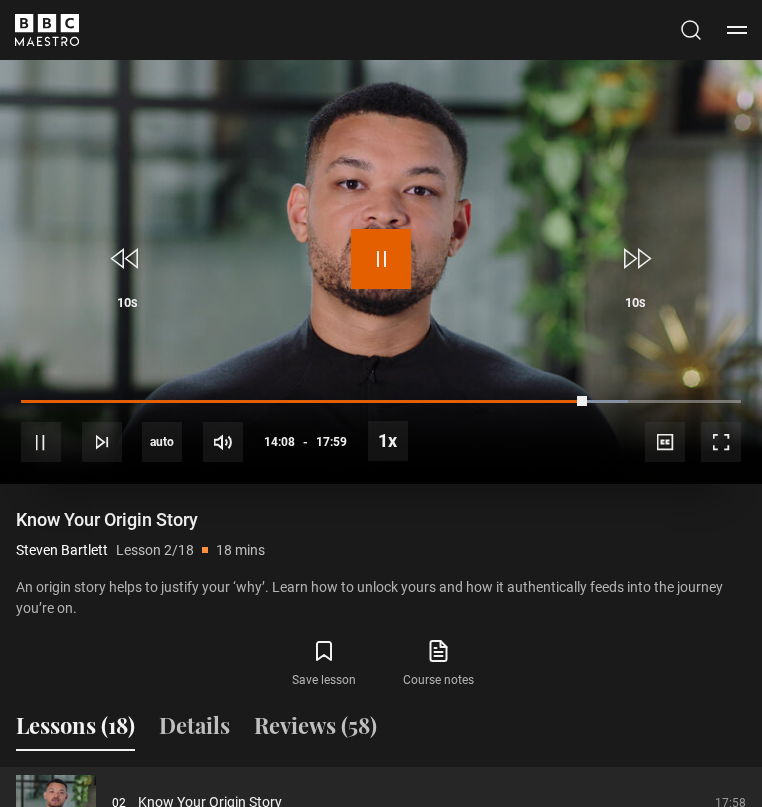 click at bounding box center (381, 259) 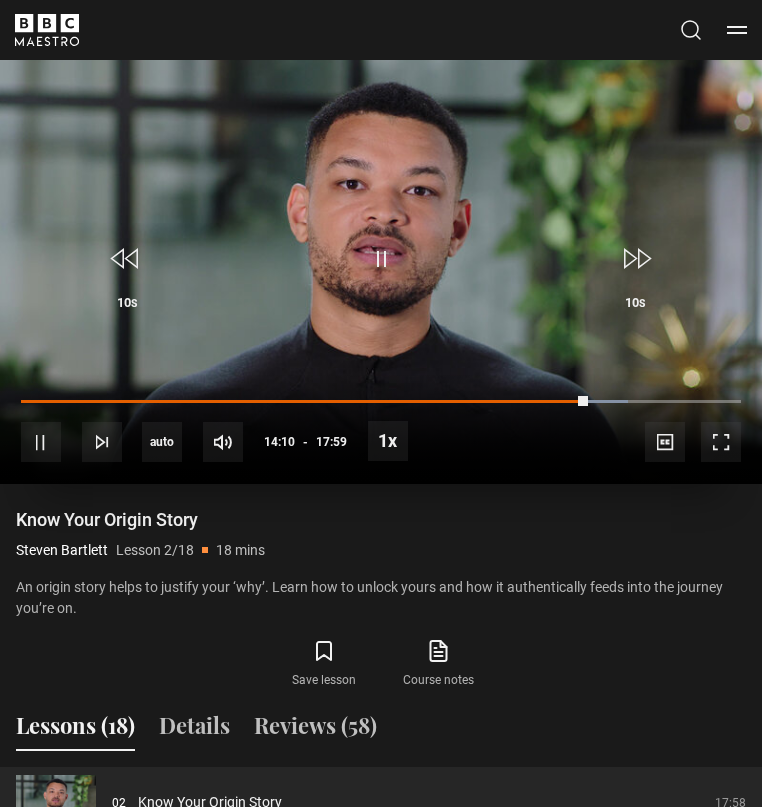 click at bounding box center [381, 269] 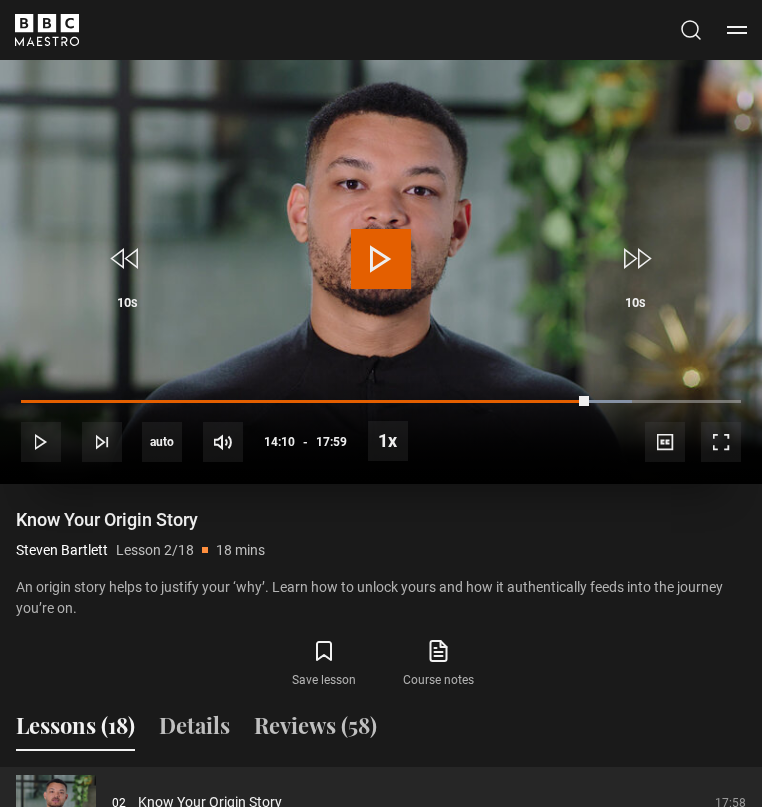 click at bounding box center [381, 259] 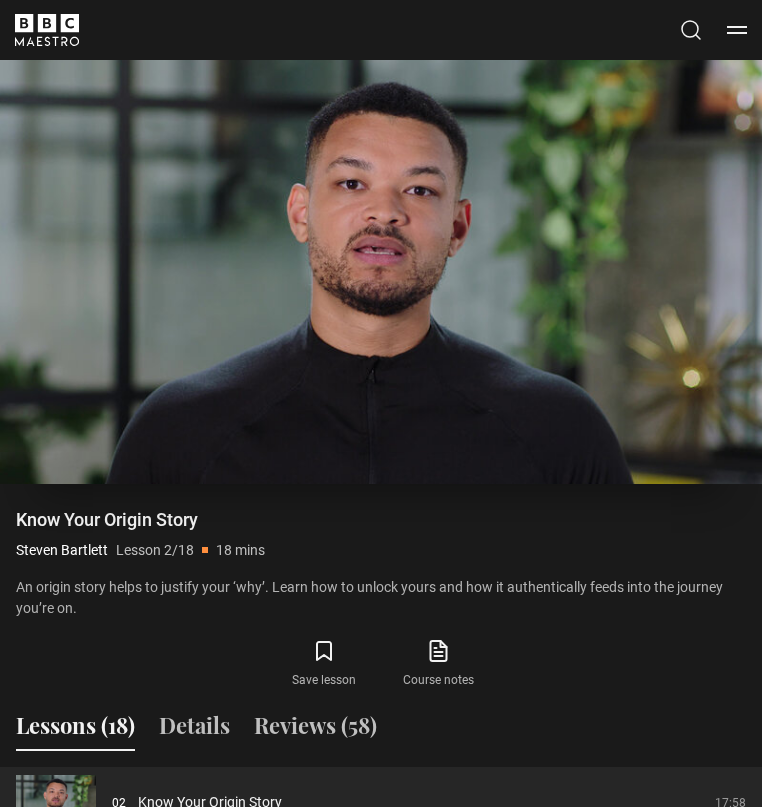 click at bounding box center (381, 269) 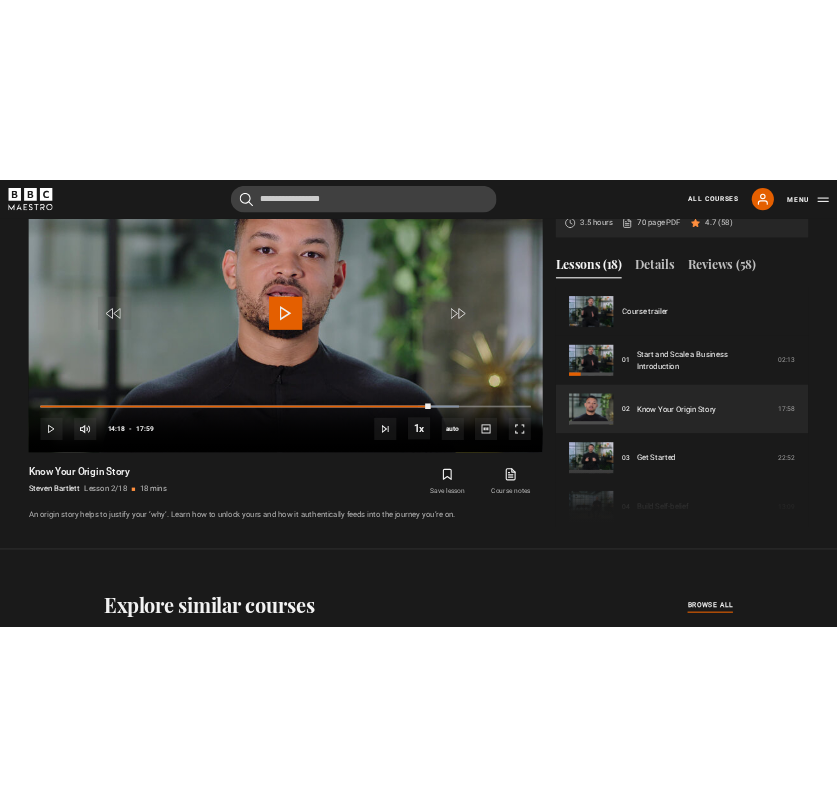 scroll, scrollTop: 797, scrollLeft: 0, axis: vertical 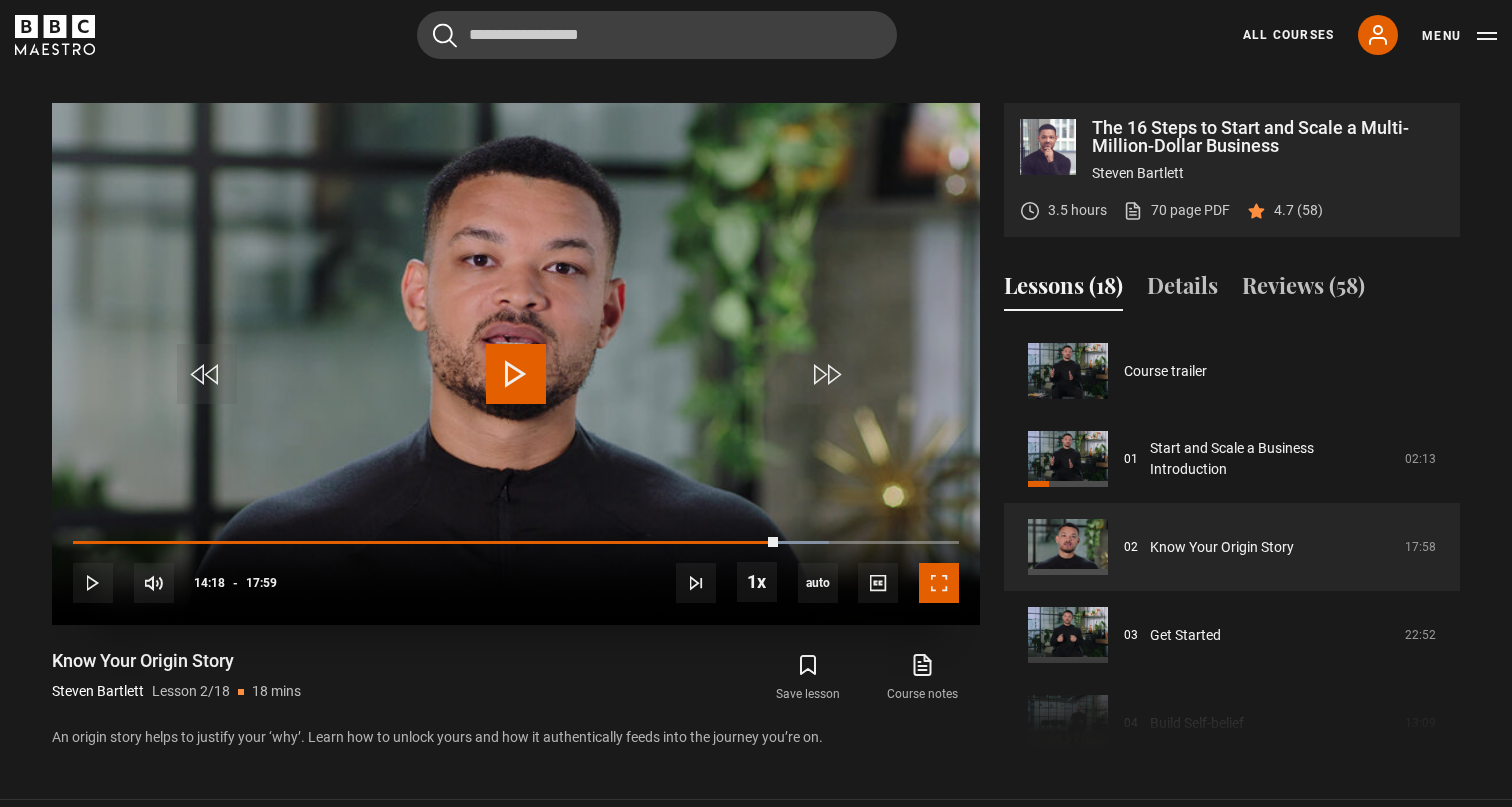 click at bounding box center (939, 583) 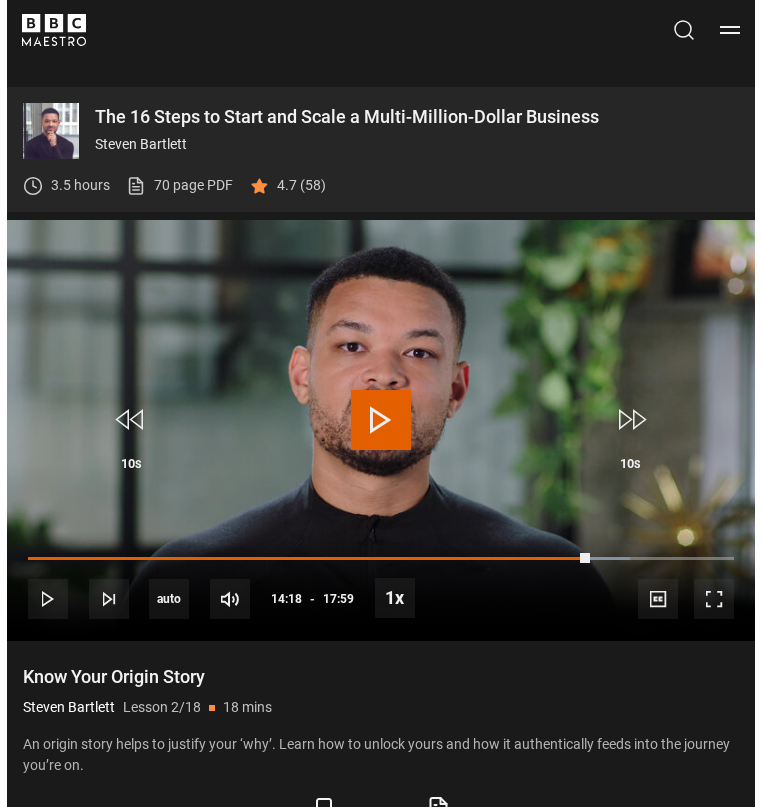 scroll, scrollTop: 1095, scrollLeft: 0, axis: vertical 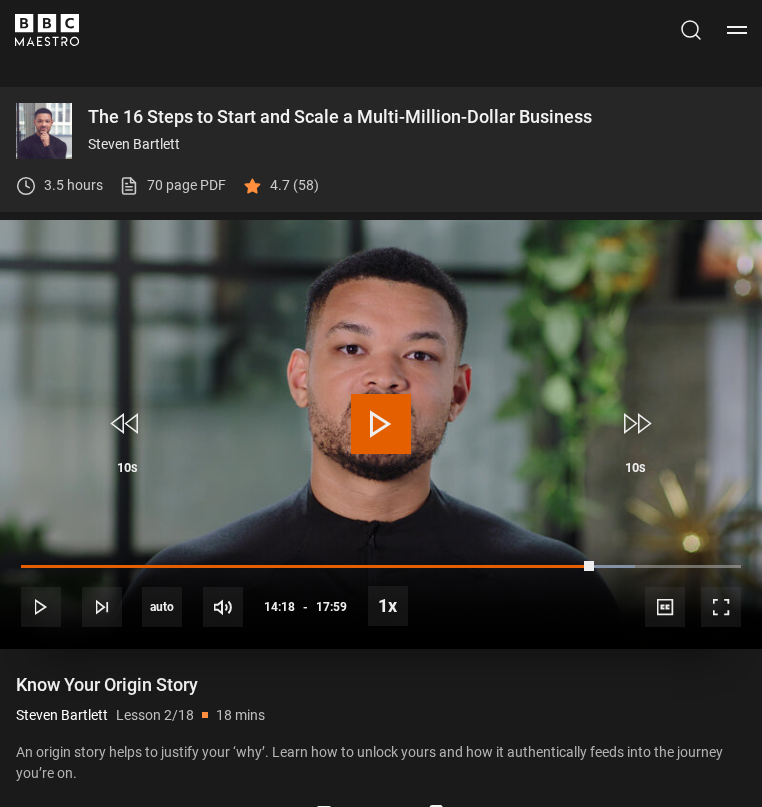 click at bounding box center (381, 424) 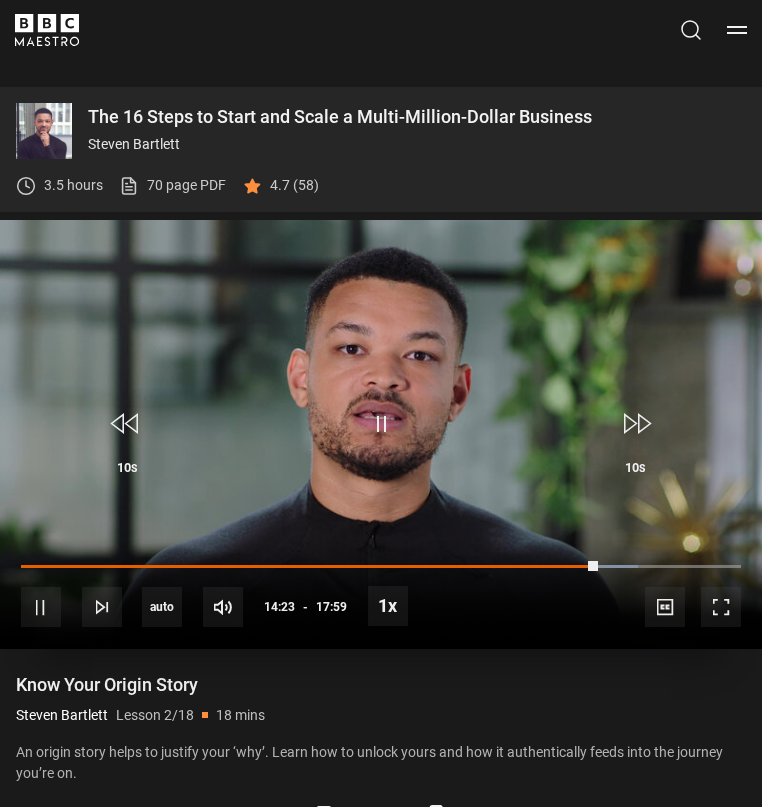 click at bounding box center [381, 434] 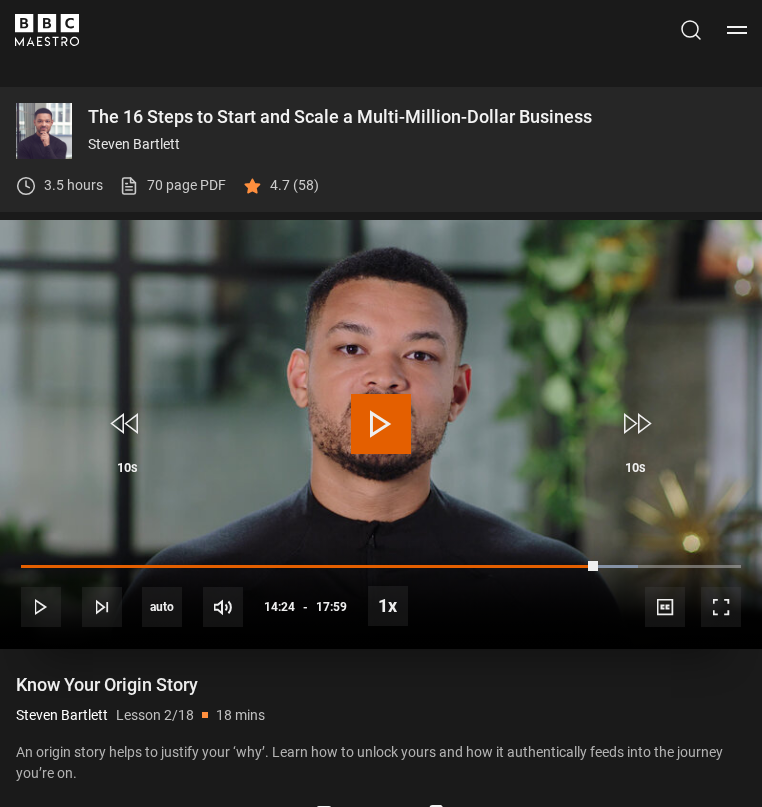 click at bounding box center (381, 424) 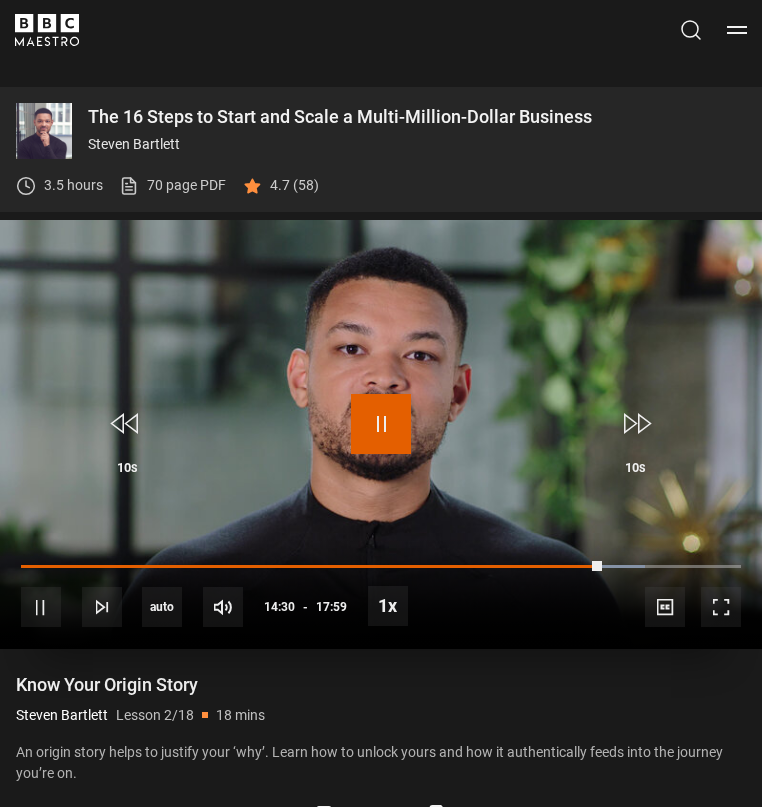 click at bounding box center (381, 424) 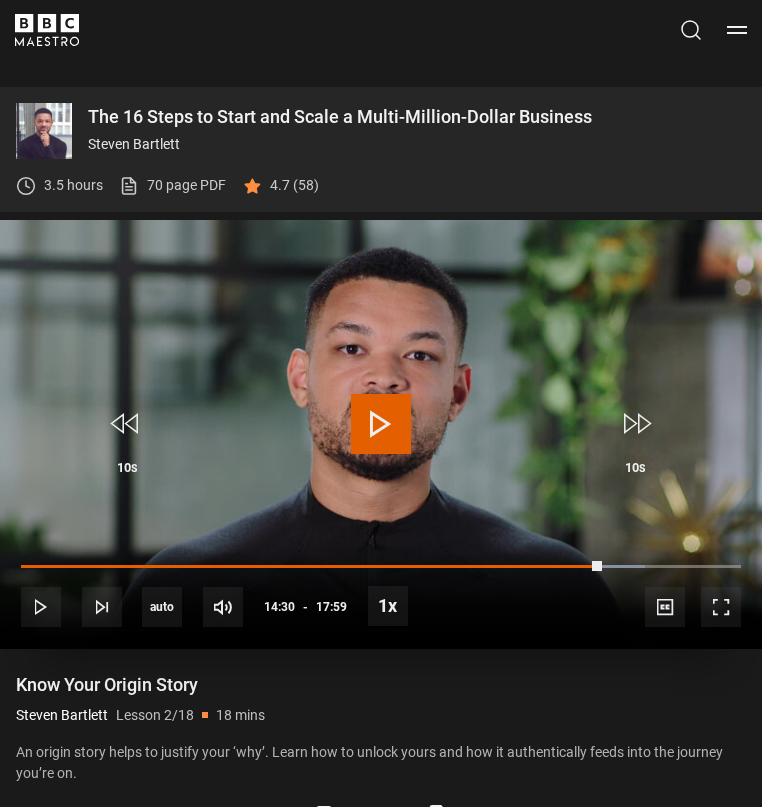 click at bounding box center (381, 424) 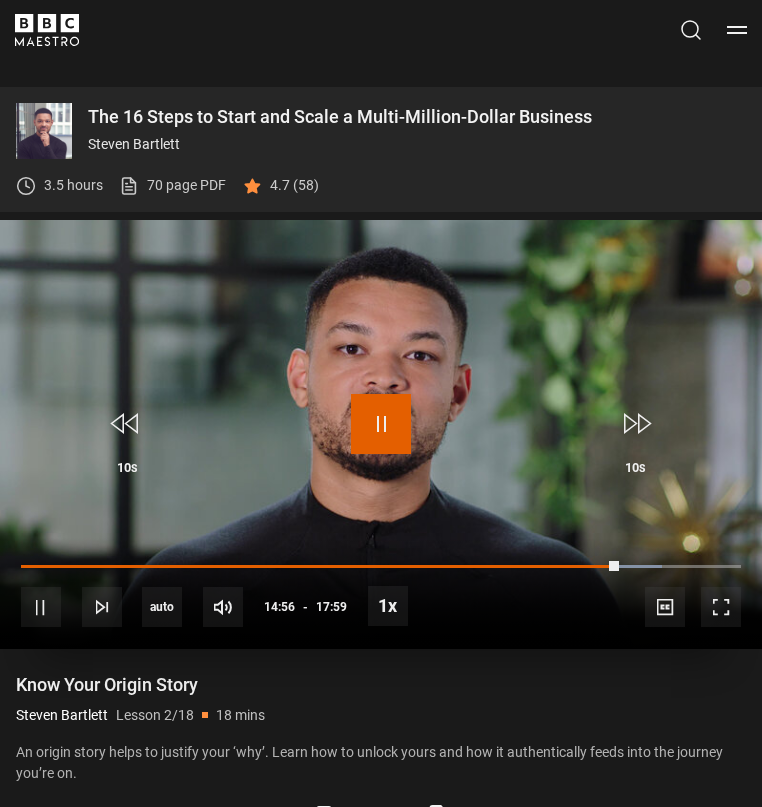 click at bounding box center [381, 424] 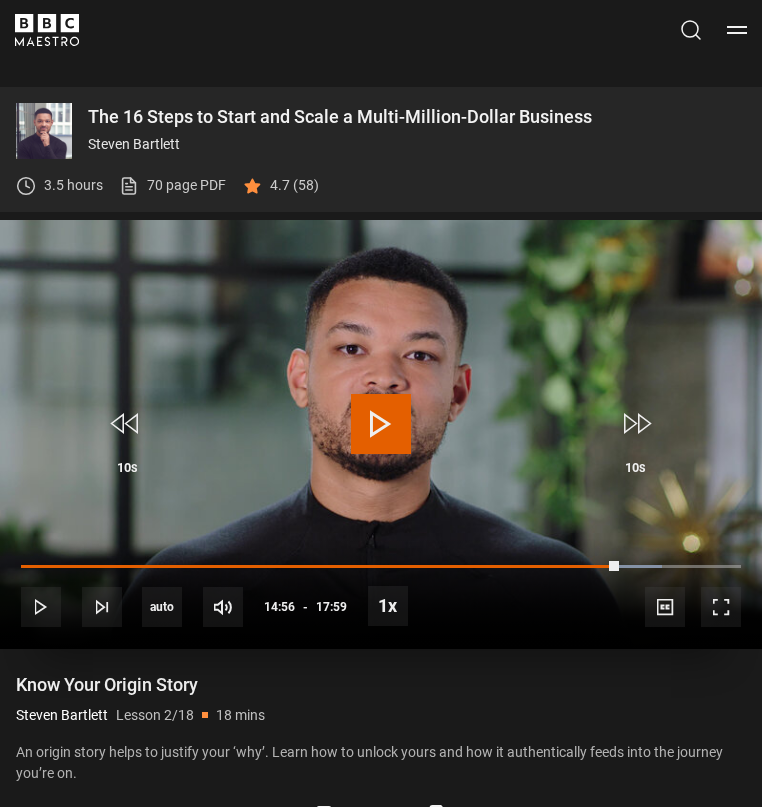 click at bounding box center [381, 424] 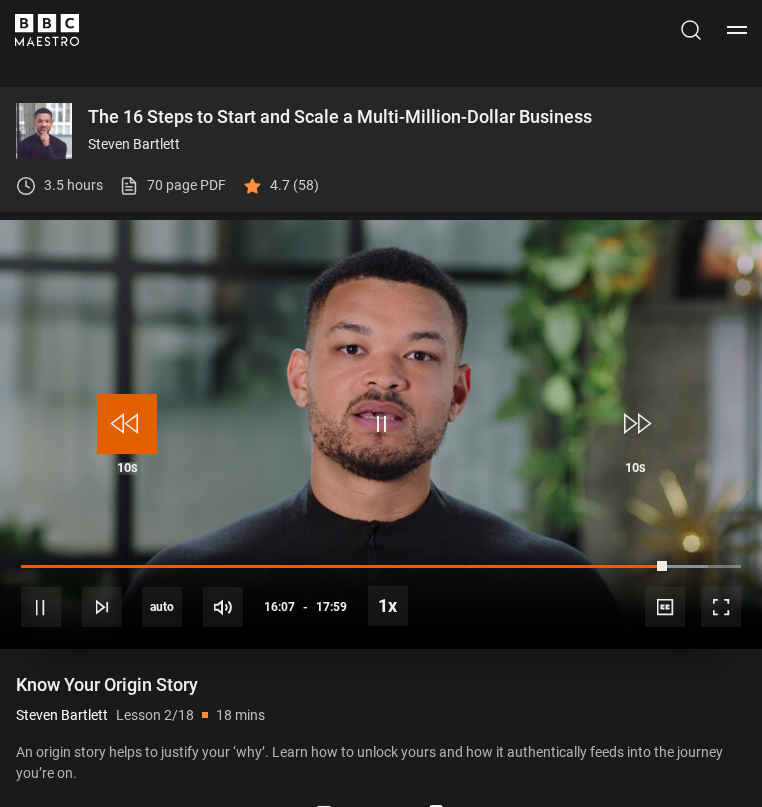 click at bounding box center [127, 424] 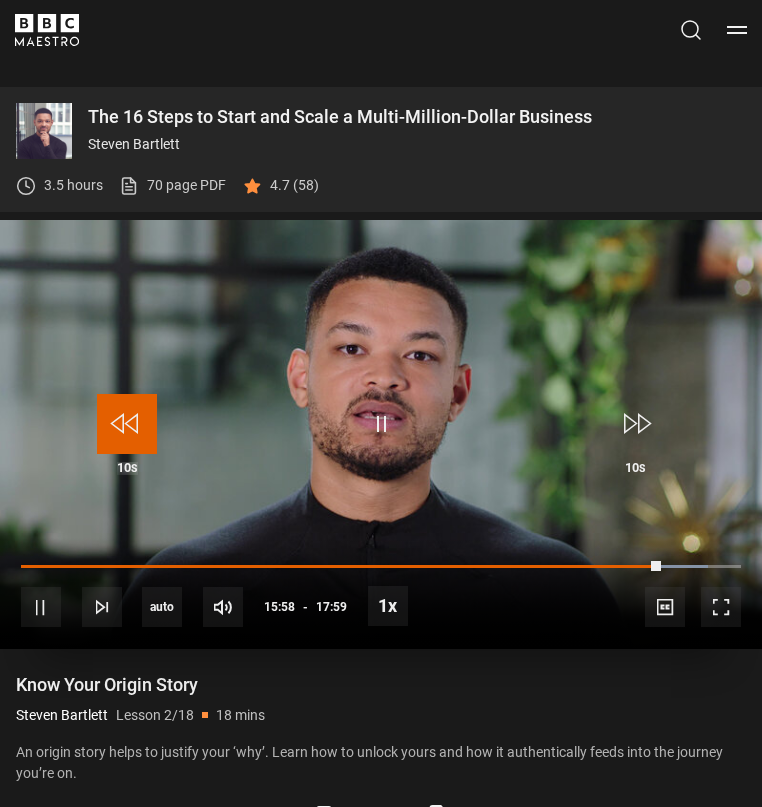 click at bounding box center [127, 424] 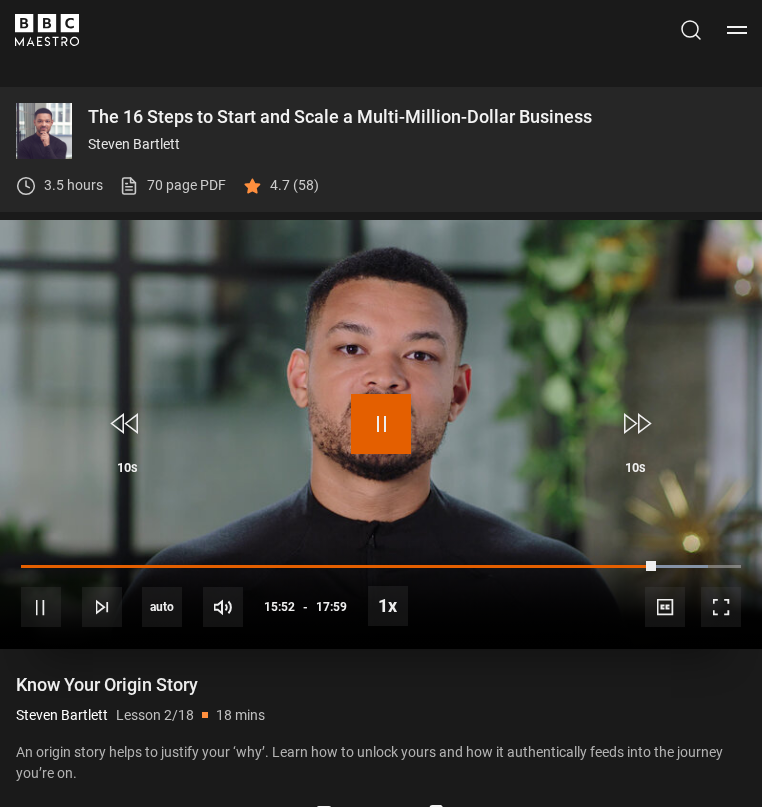 click at bounding box center (381, 424) 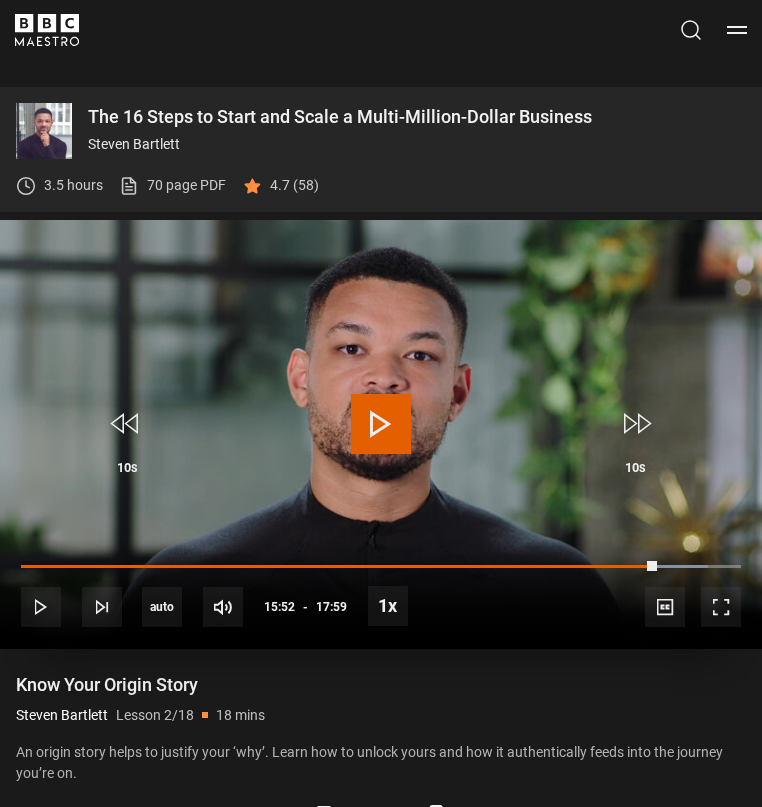 click at bounding box center (381, 424) 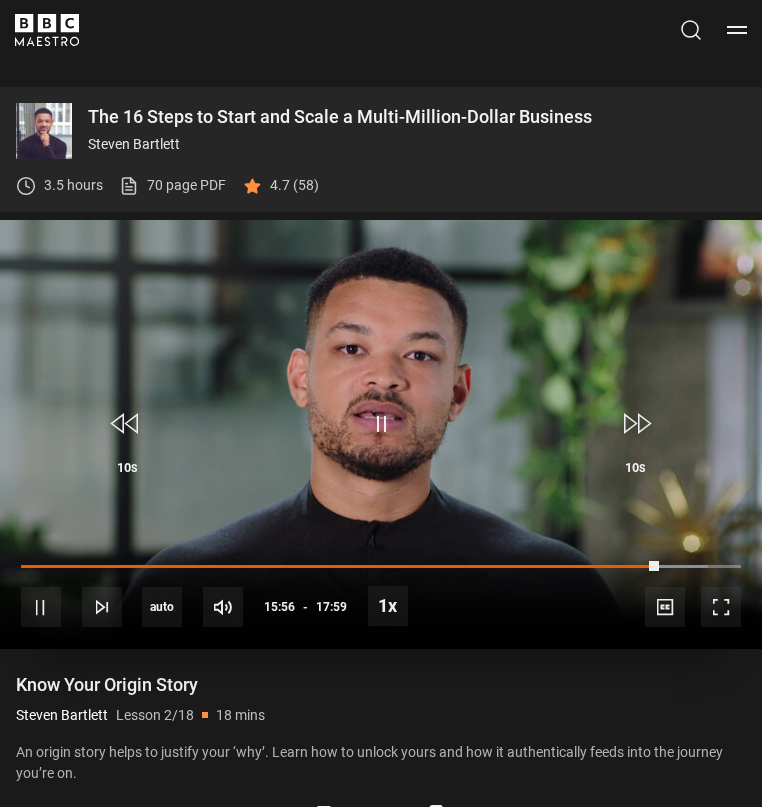 click at bounding box center [381, 434] 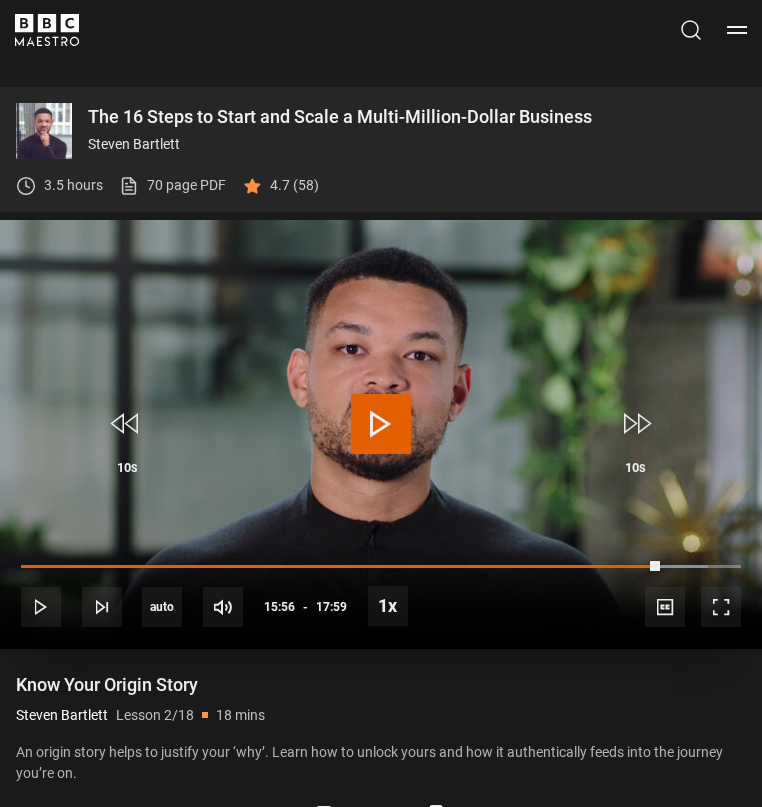 click at bounding box center [381, 424] 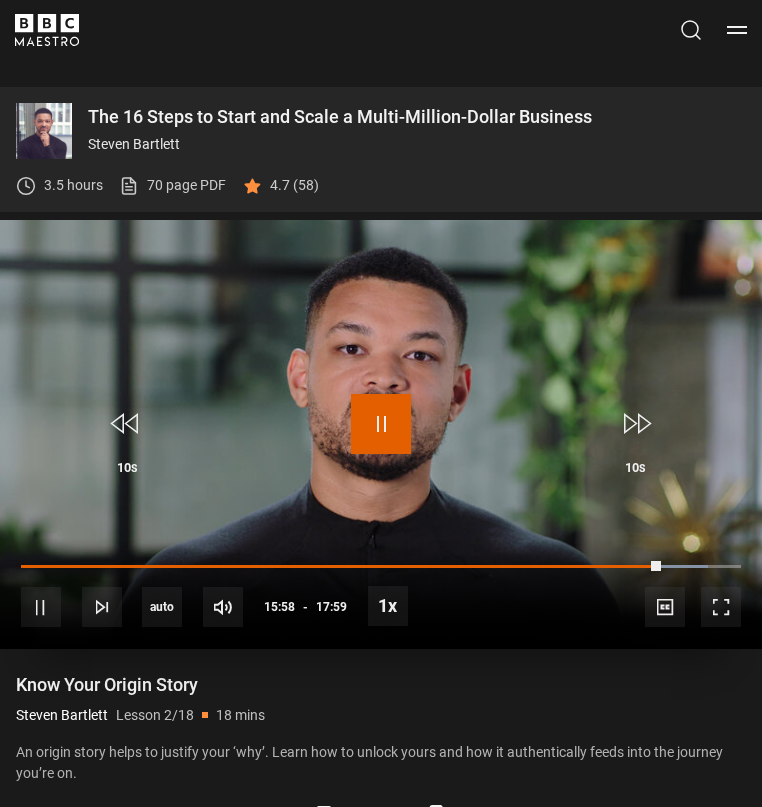 click at bounding box center (381, 424) 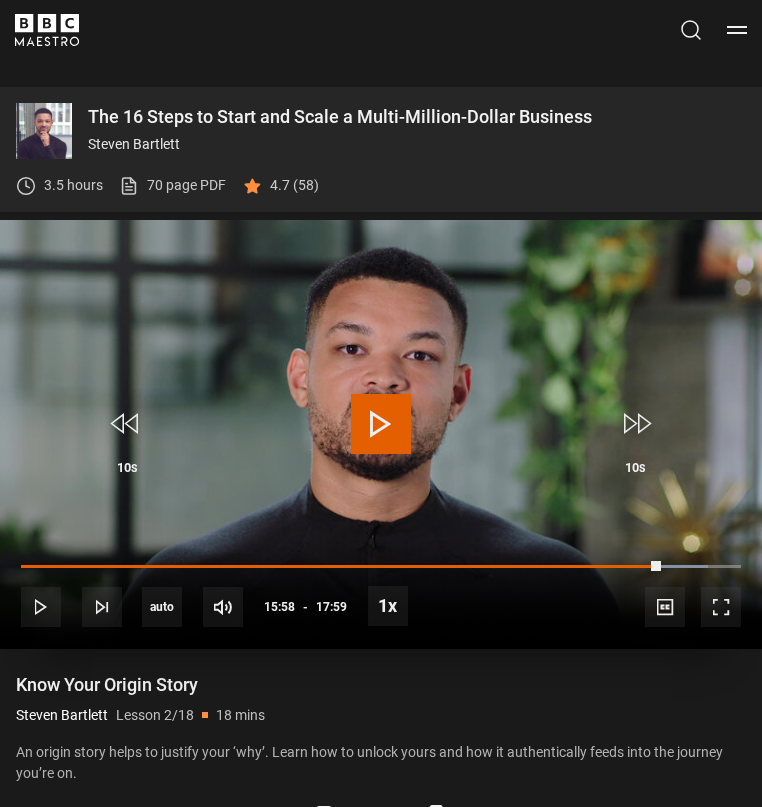 click at bounding box center (381, 424) 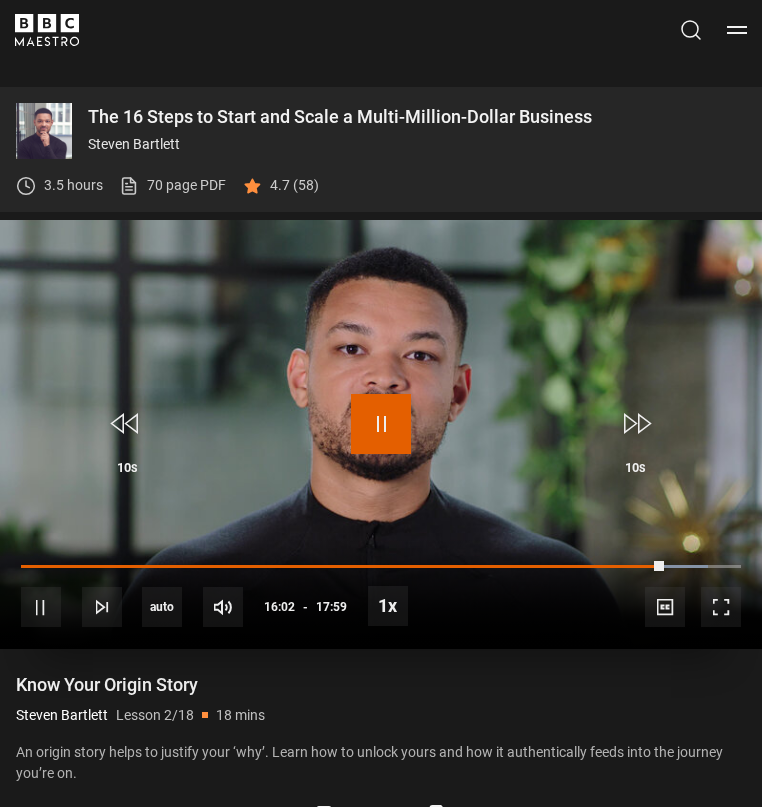 click at bounding box center [381, 424] 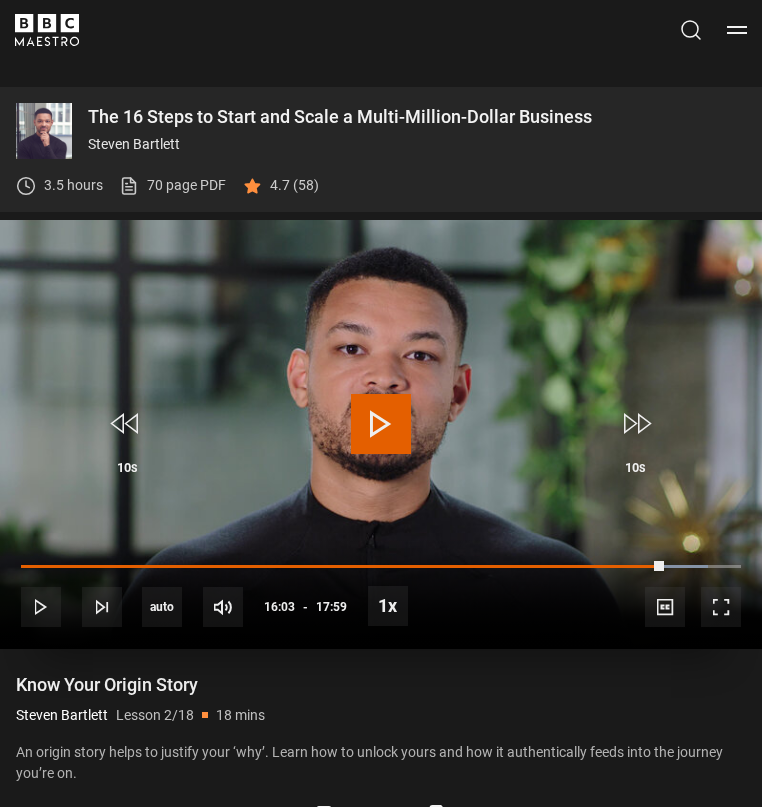 click at bounding box center [381, 424] 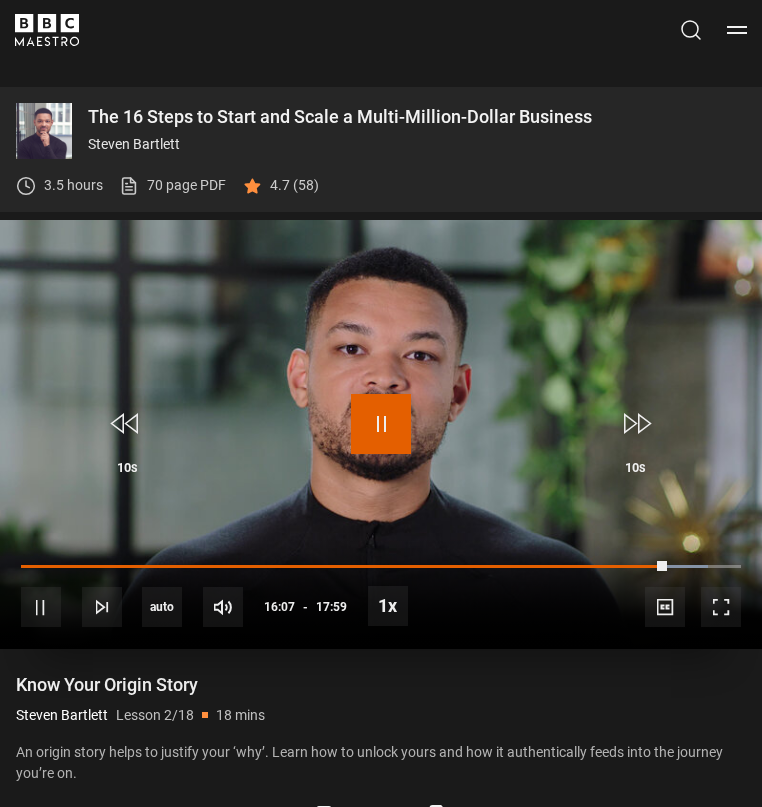 click at bounding box center [381, 424] 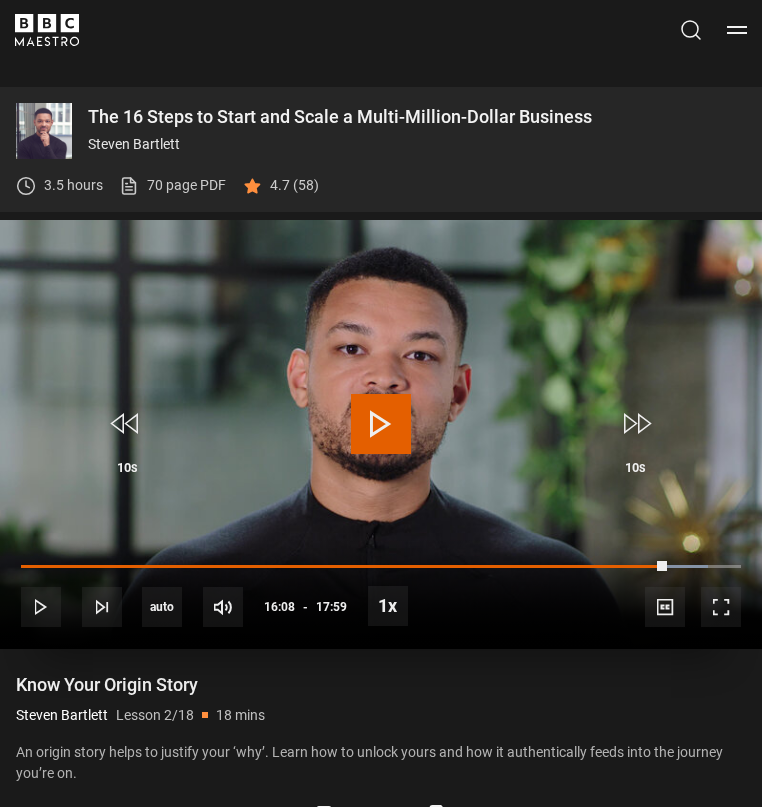 click at bounding box center [381, 424] 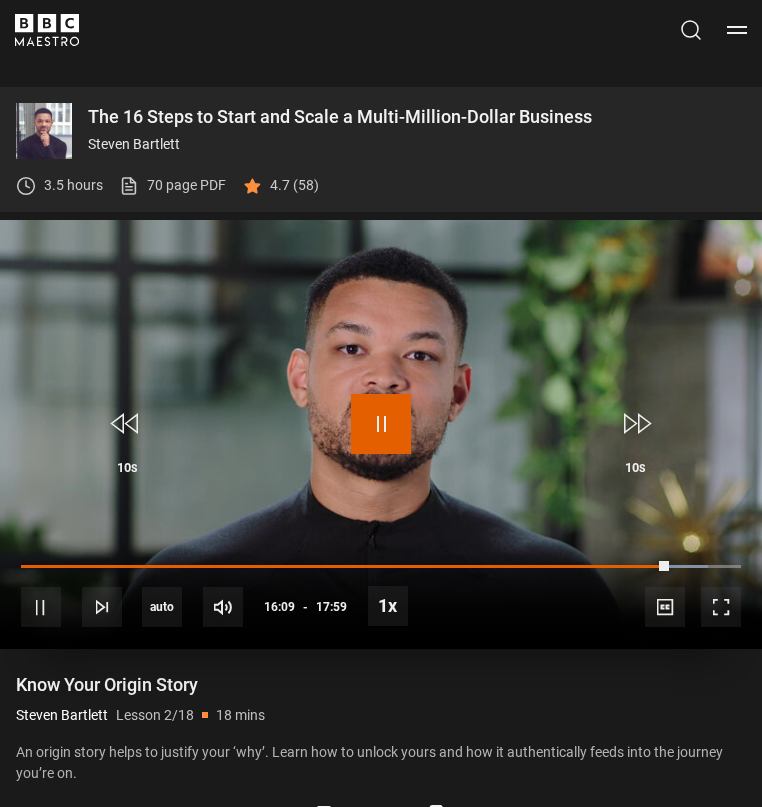 click at bounding box center (381, 424) 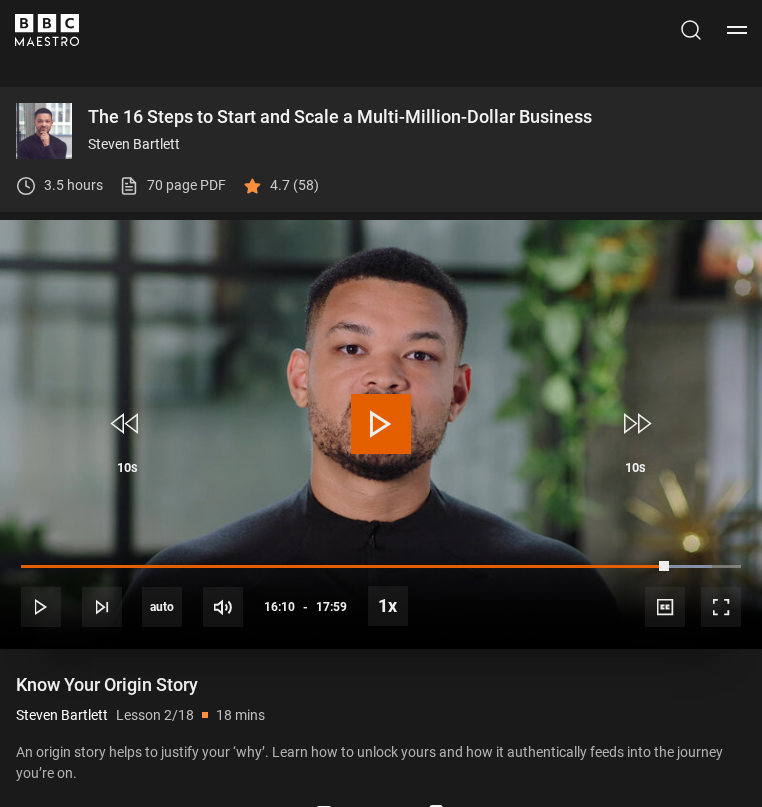click at bounding box center [381, 424] 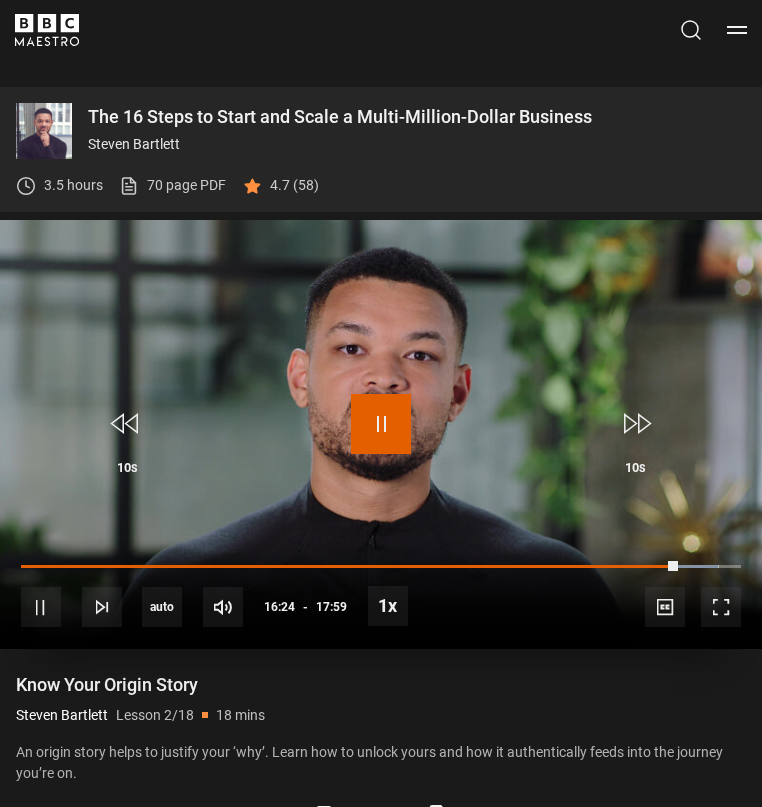 click at bounding box center (381, 424) 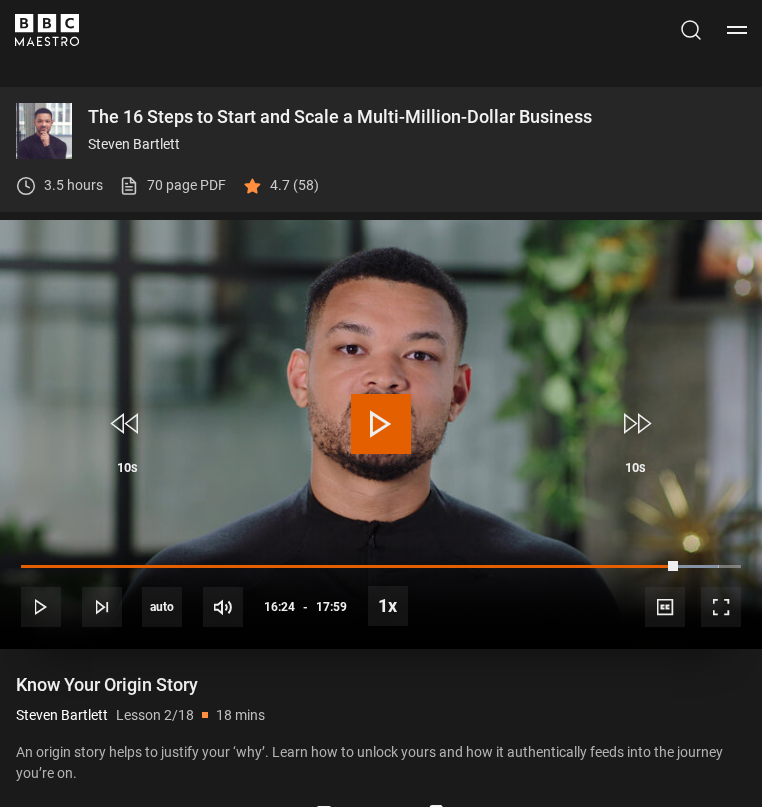 click at bounding box center [381, 434] 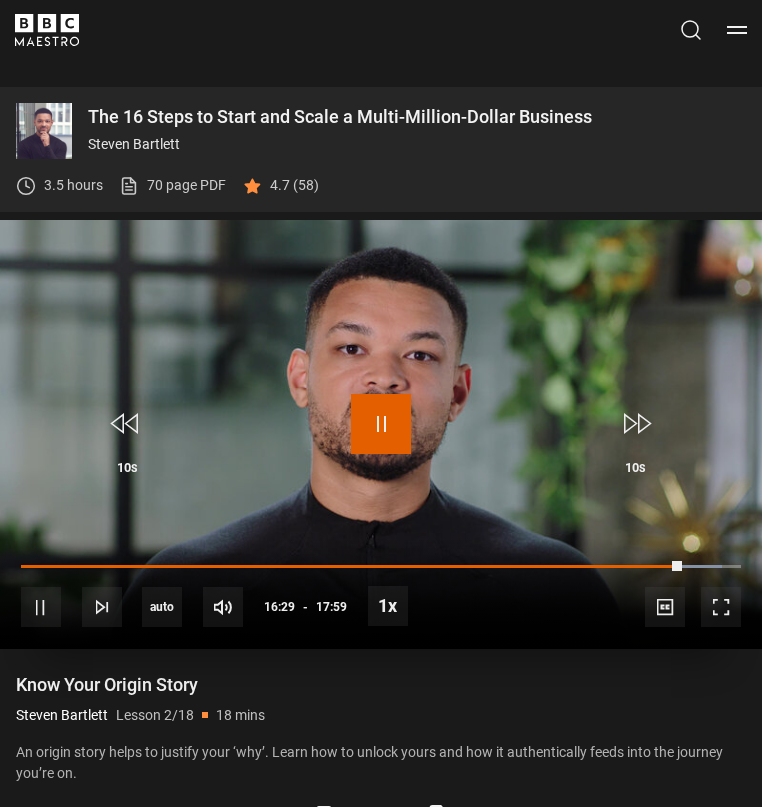 click at bounding box center (381, 424) 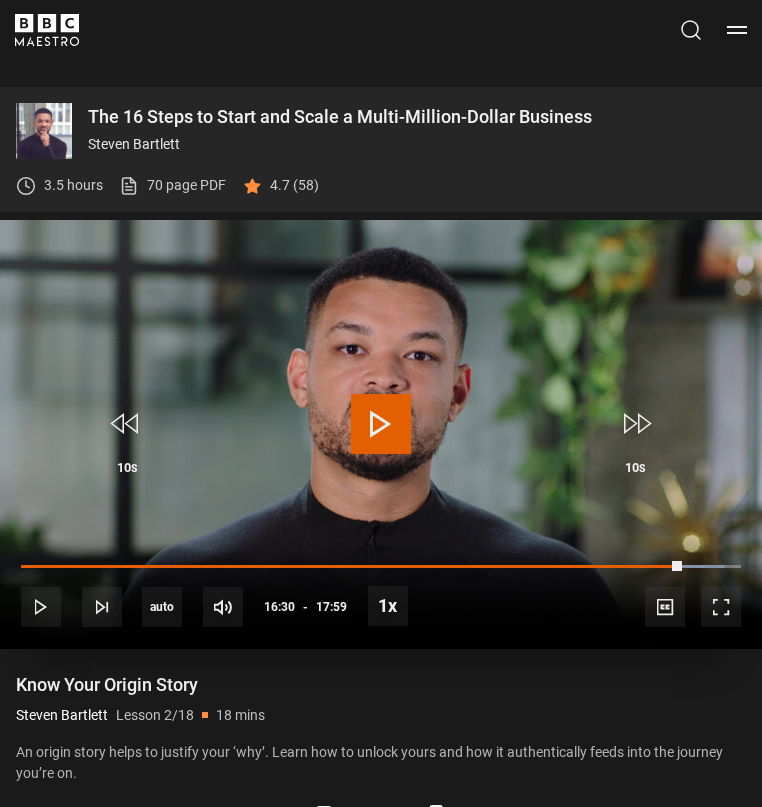 click at bounding box center [381, 424] 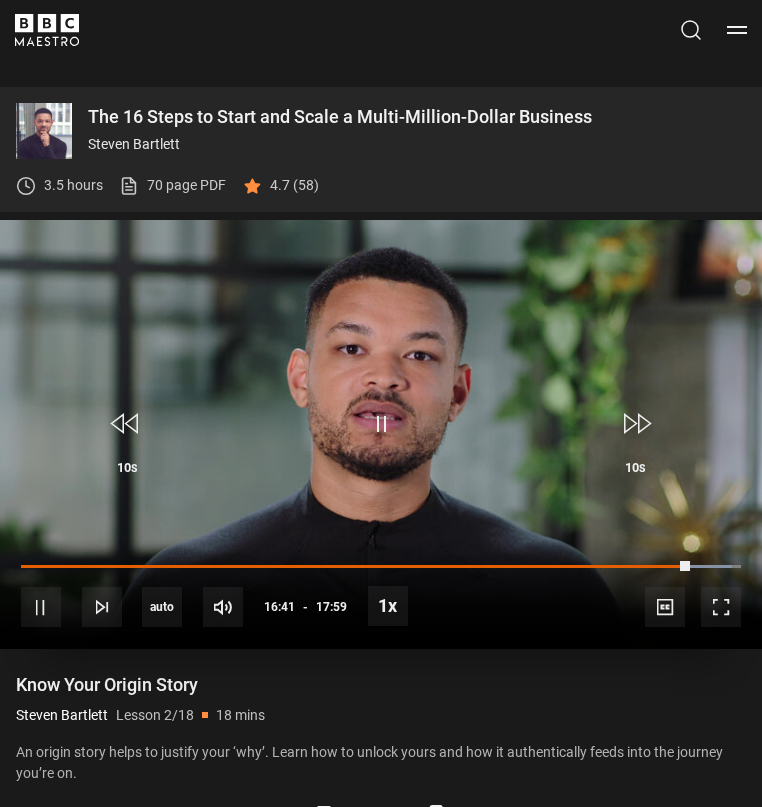 click at bounding box center (381, 434) 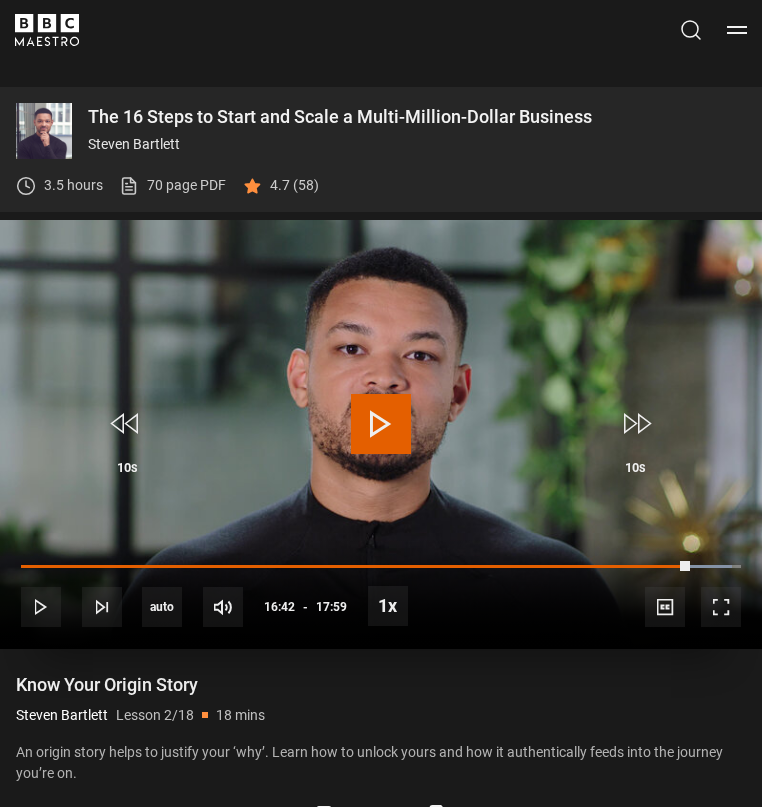 click at bounding box center [381, 434] 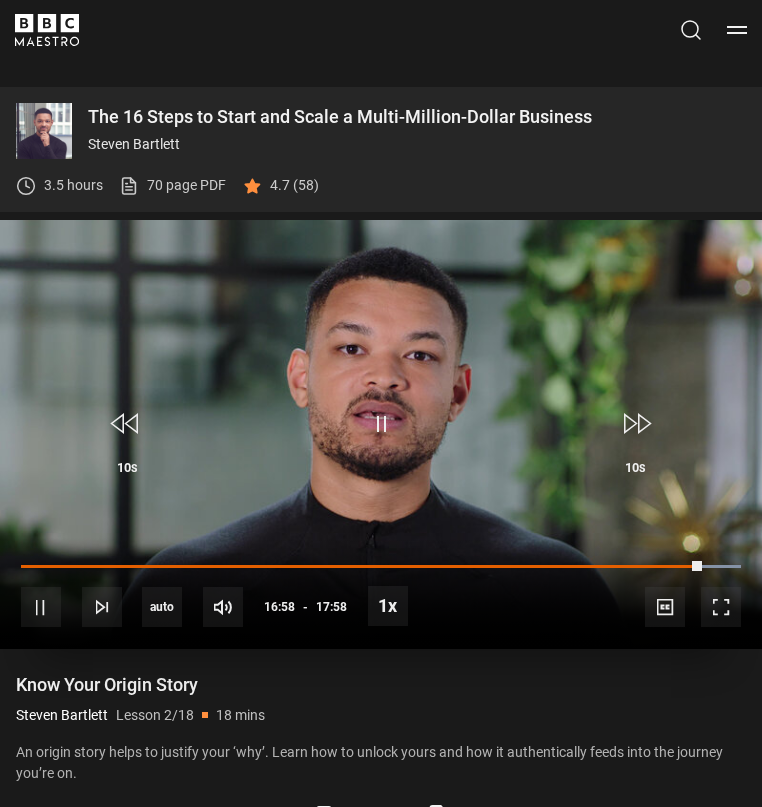 click at bounding box center (381, 434) 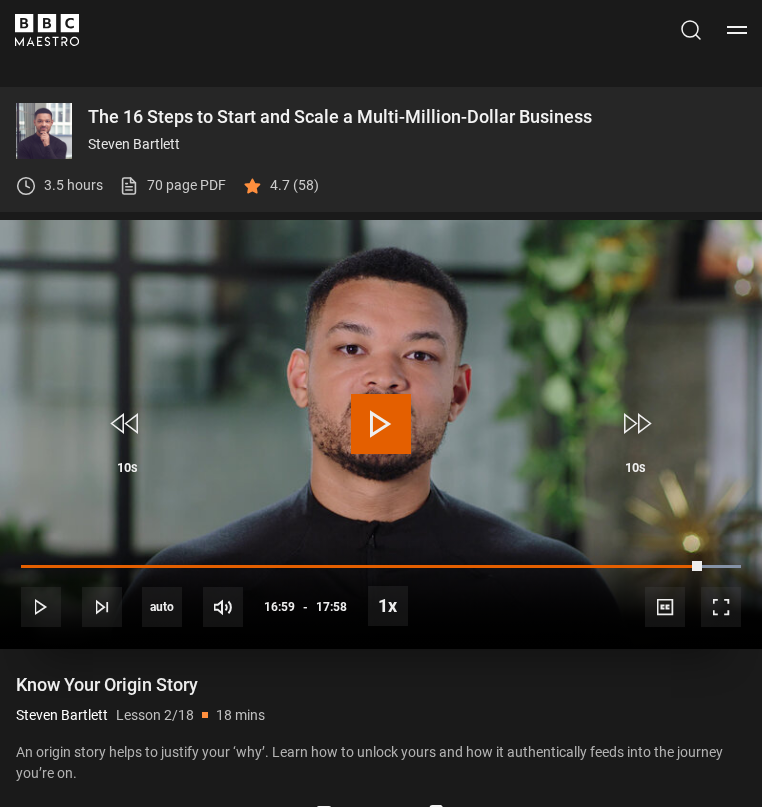 click at bounding box center [381, 424] 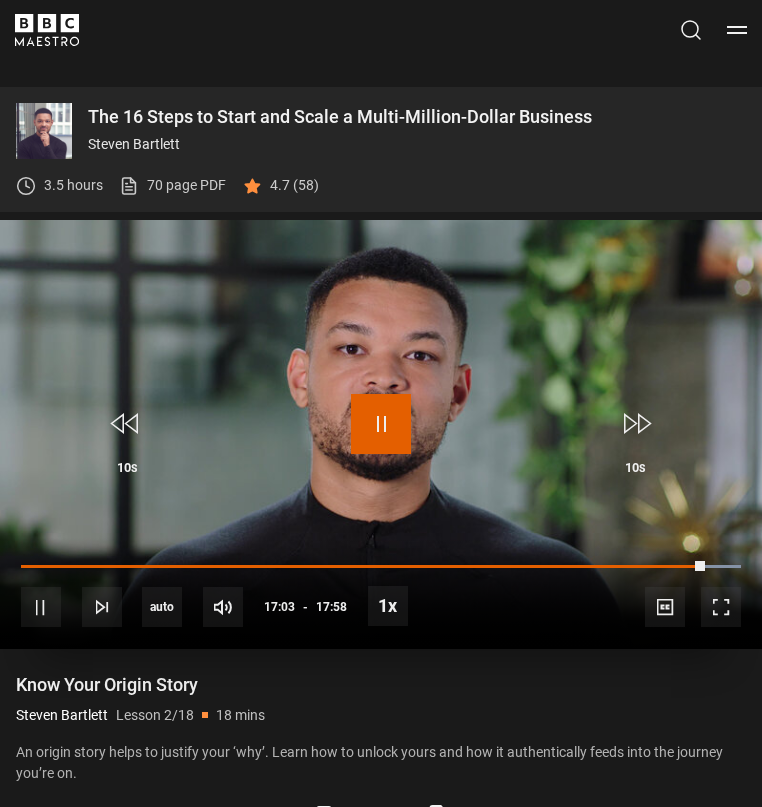 click at bounding box center [381, 424] 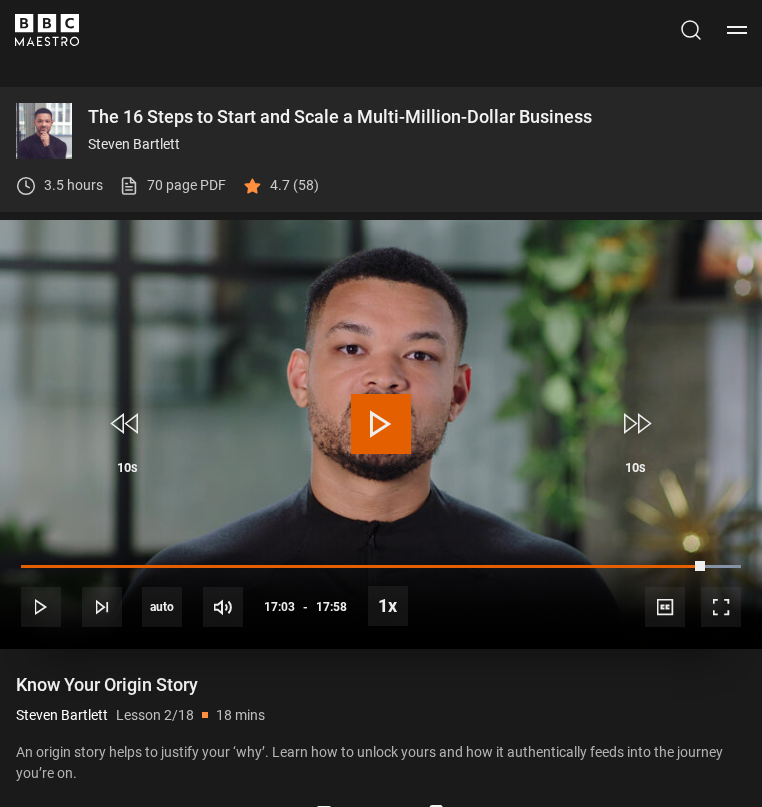 click at bounding box center (381, 424) 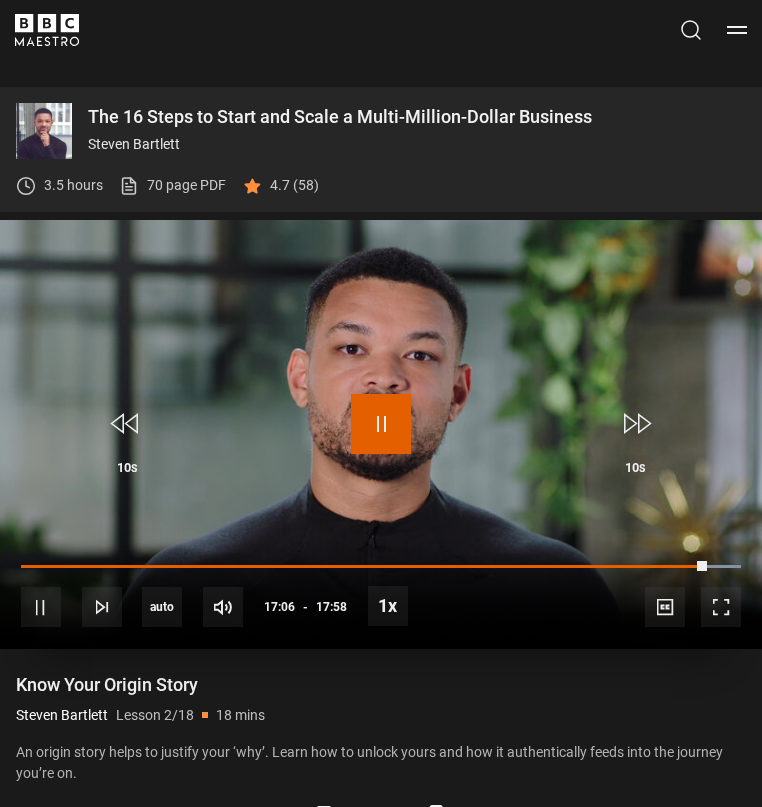 click at bounding box center [381, 424] 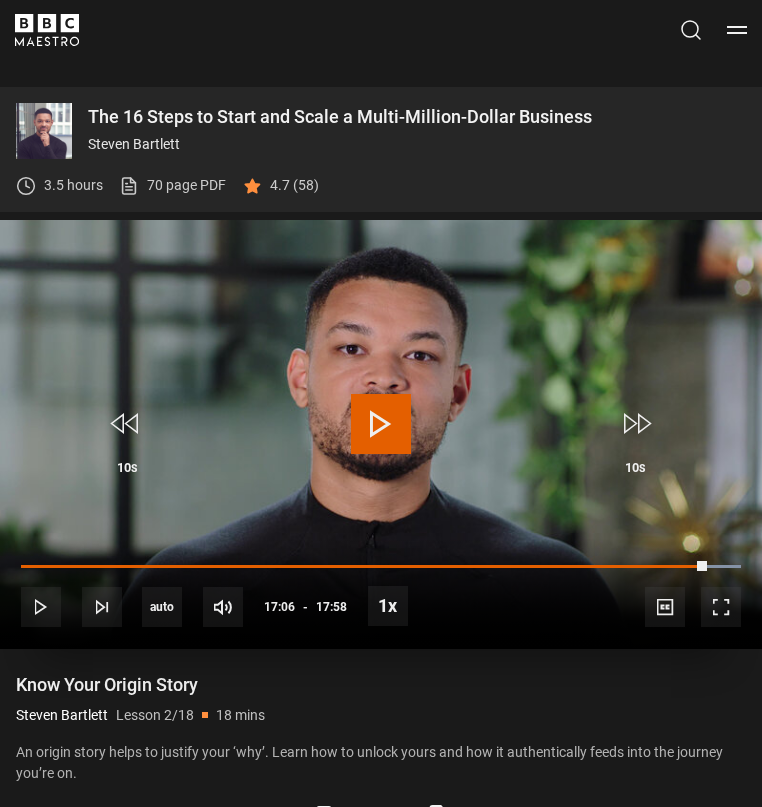 click at bounding box center (381, 434) 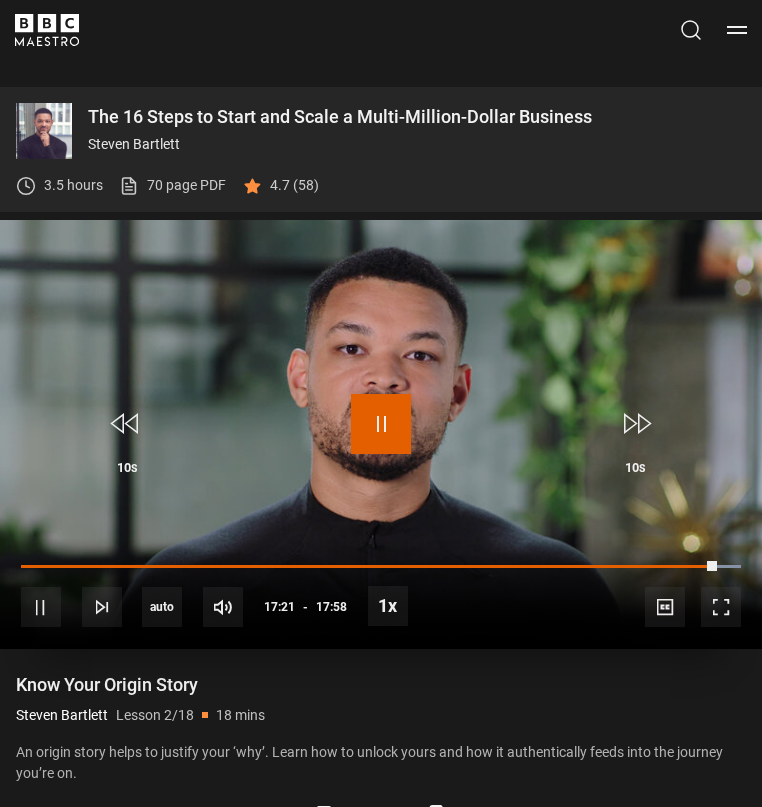 click at bounding box center [381, 424] 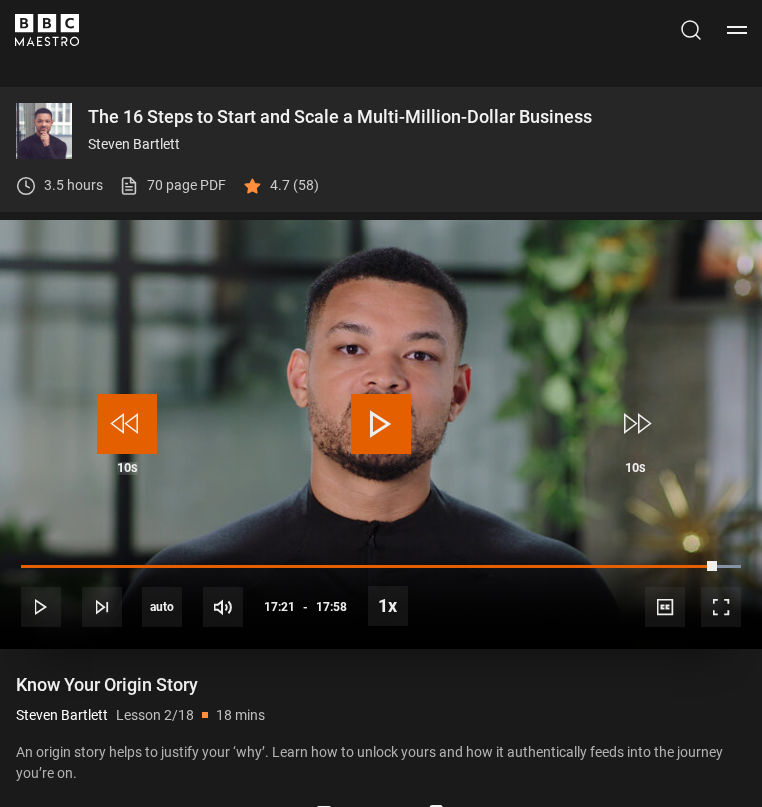 click at bounding box center [127, 424] 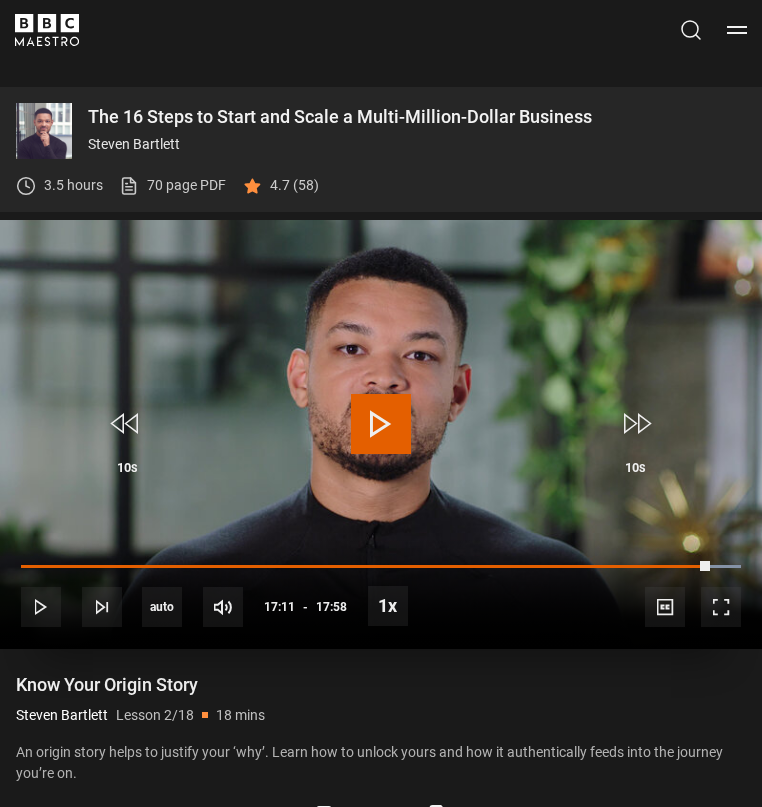 click at bounding box center [381, 424] 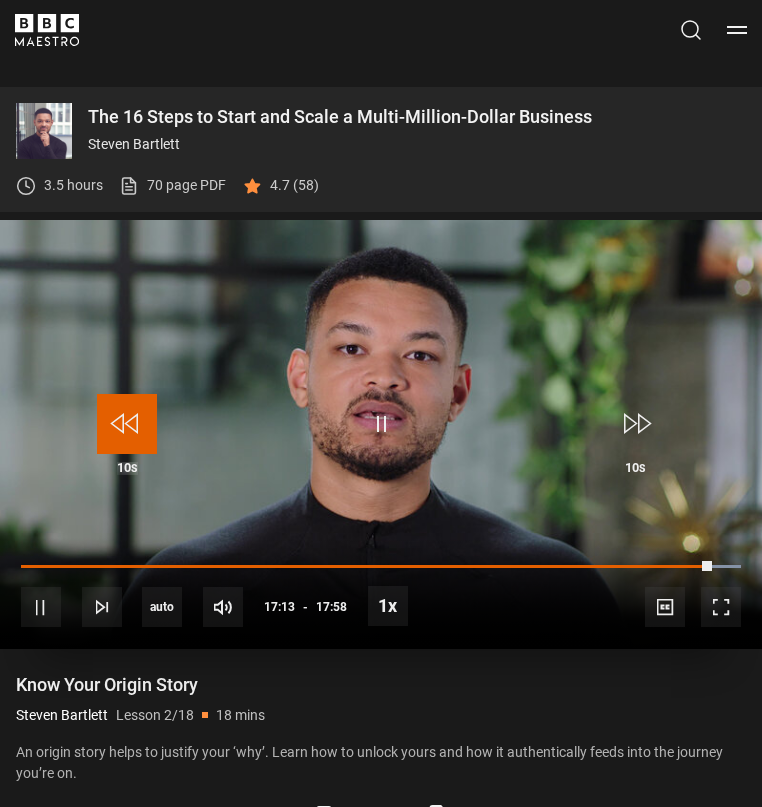 click at bounding box center (127, 424) 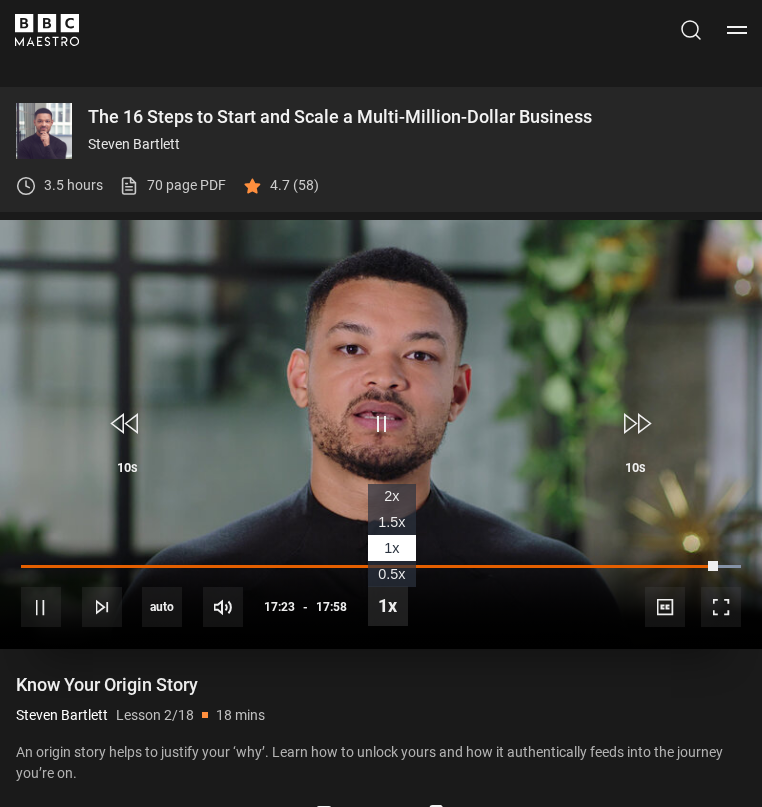 click at bounding box center (388, 606) 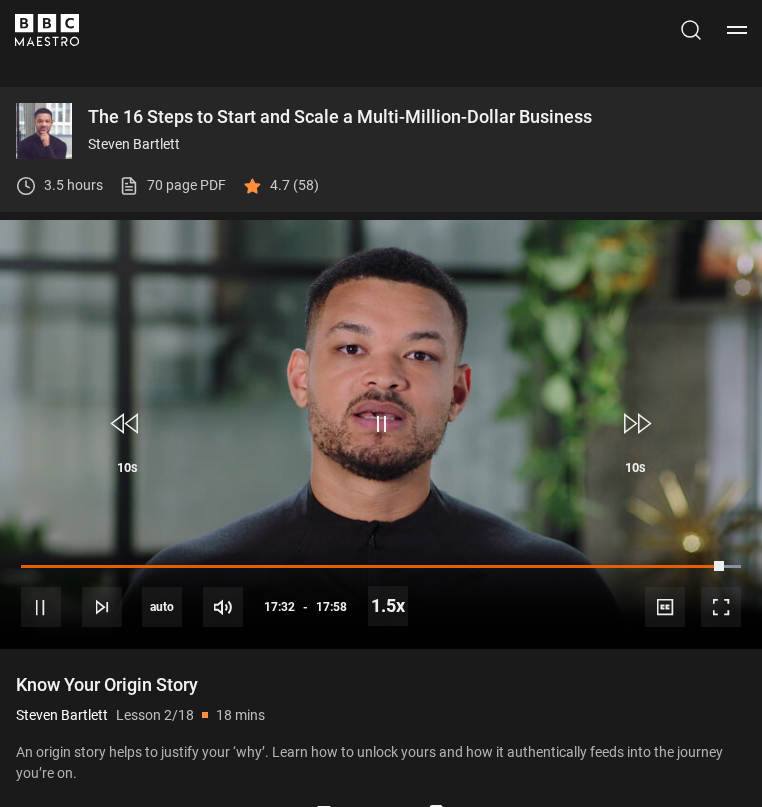 click on "Know Your Origin Story" at bounding box center [381, 685] 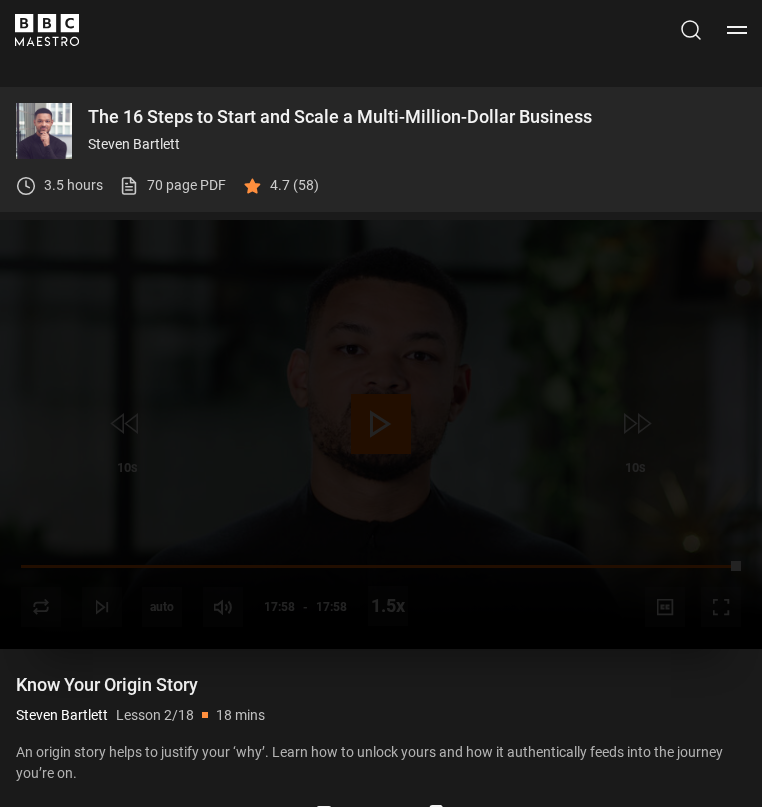 click on "Lesson Completed
Up next
Get Started
Cancel
Do you want to save this lesson?
Save lesson
Rewatch
Rewatch
Play next
Play next" at bounding box center [381, 434] 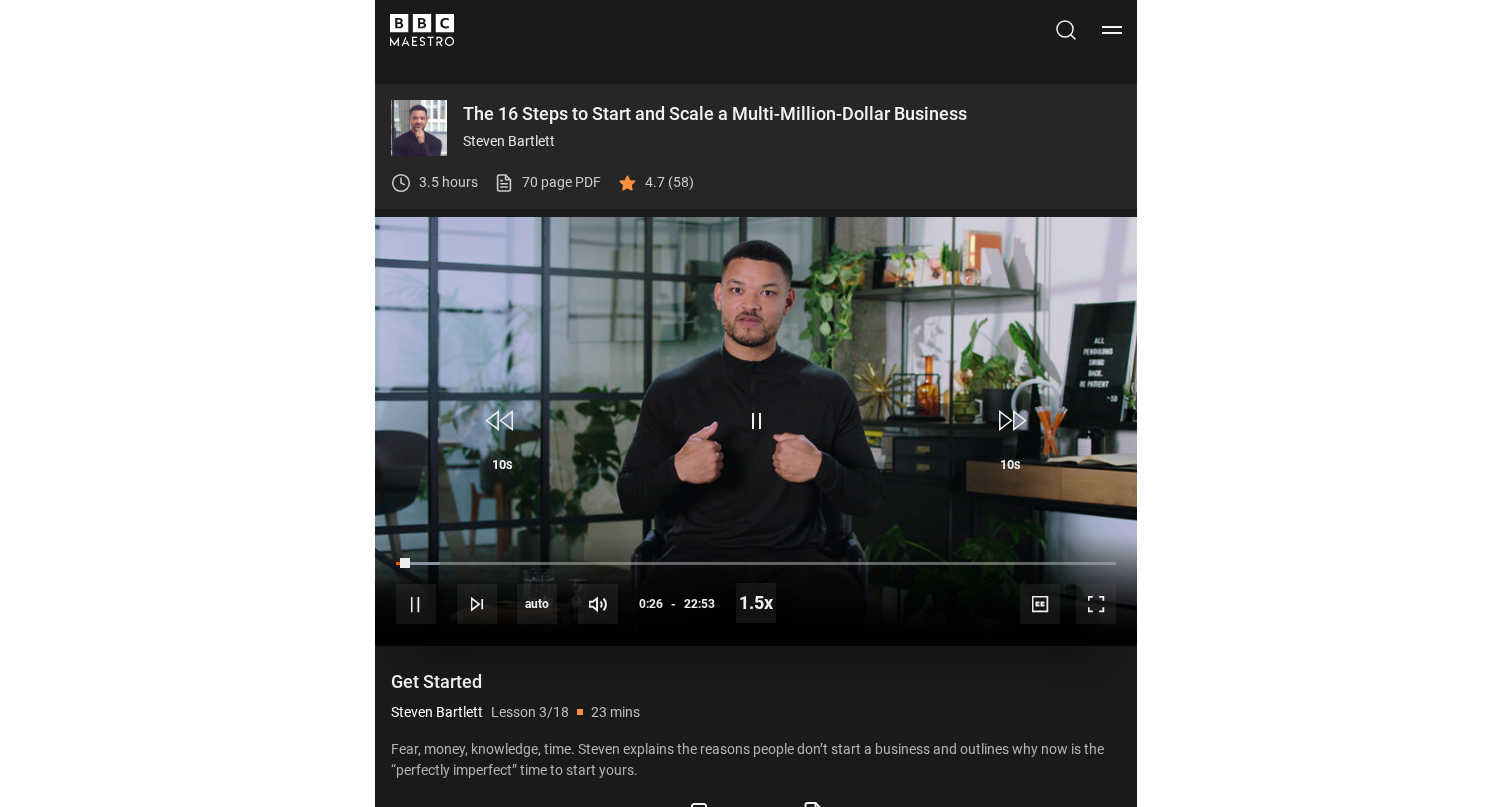 scroll, scrollTop: 1135, scrollLeft: 0, axis: vertical 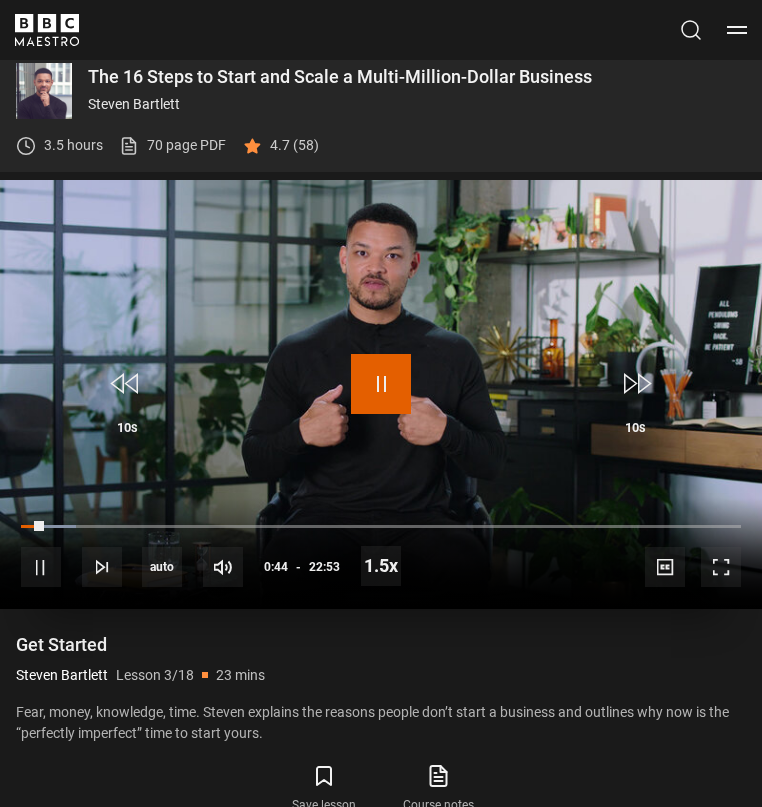 click at bounding box center [381, 384] 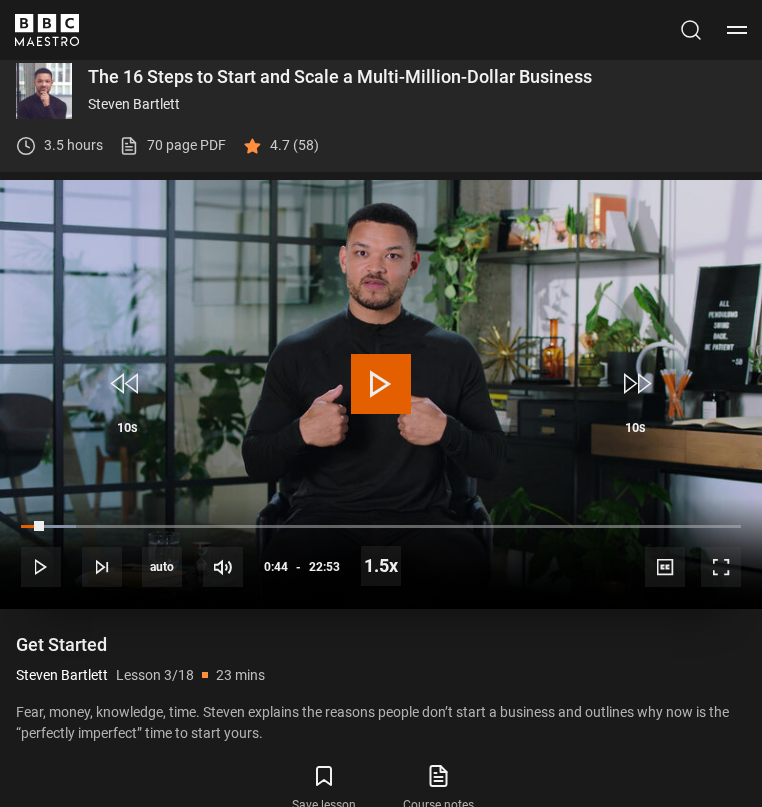 click at bounding box center [381, 384] 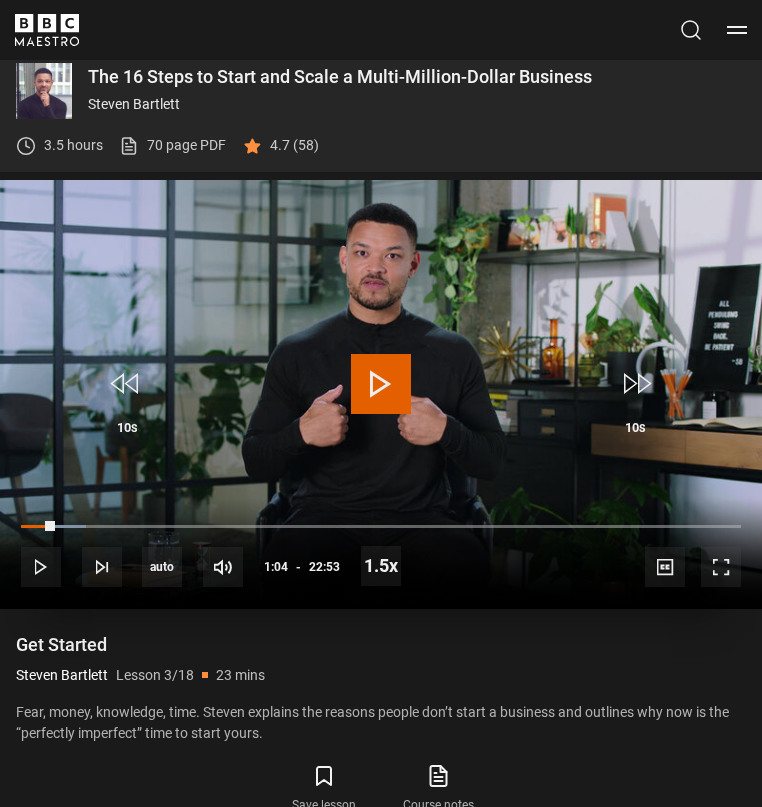 click at bounding box center [381, 384] 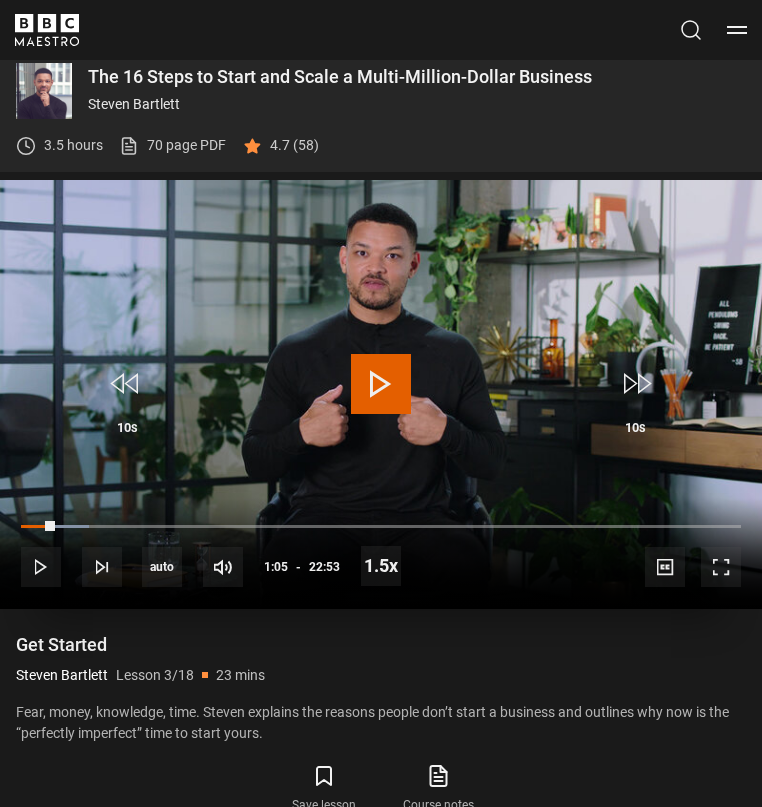 click at bounding box center [381, 384] 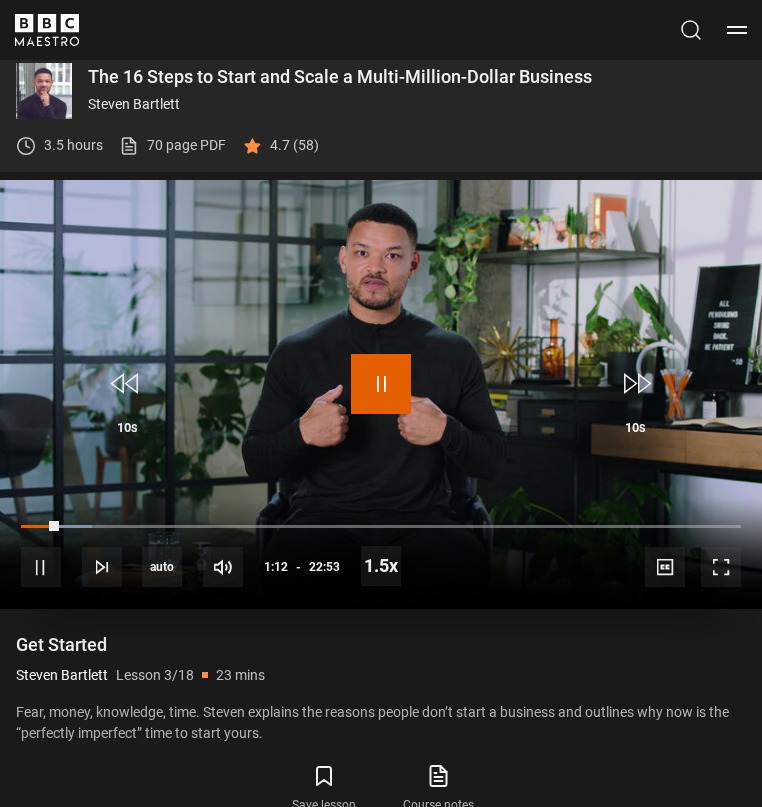 click at bounding box center (381, 384) 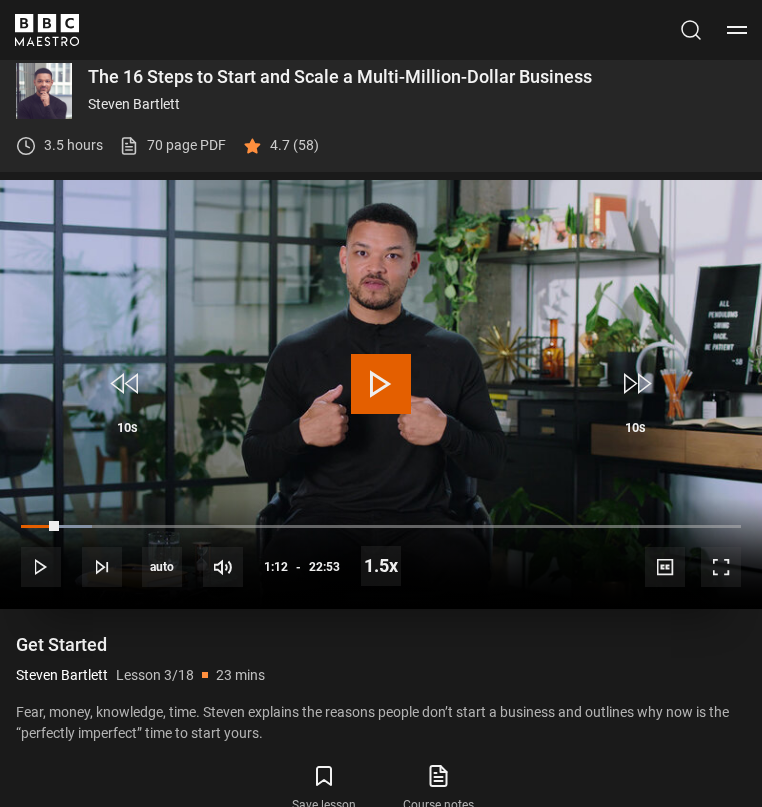 click at bounding box center [381, 384] 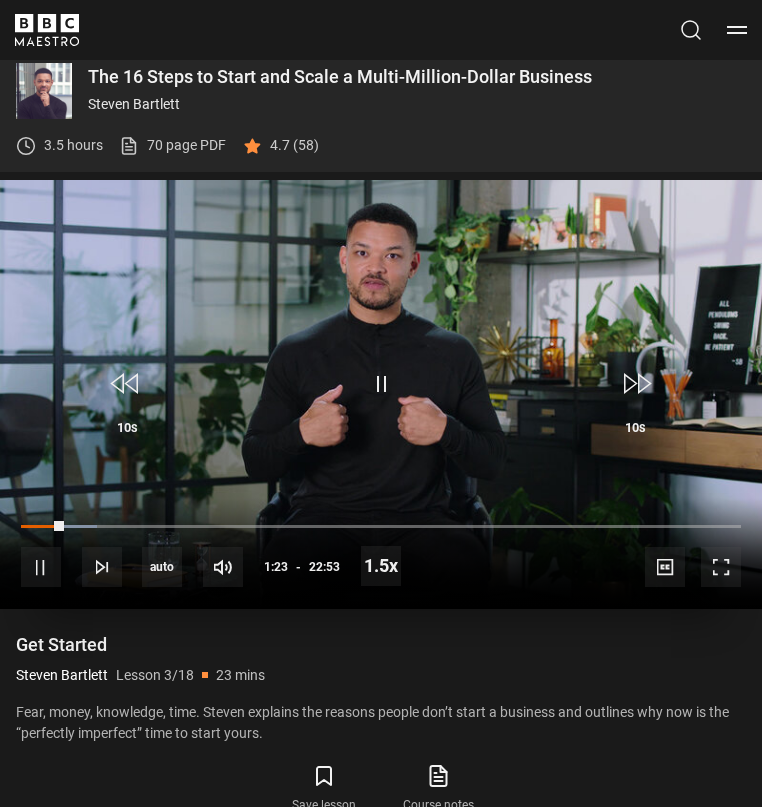 click at bounding box center (381, 394) 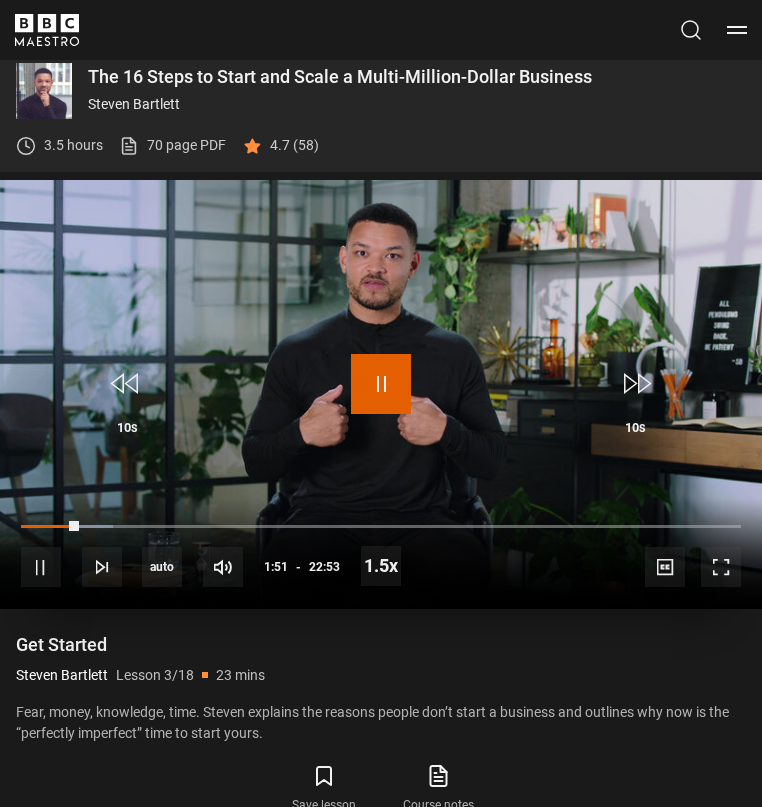 click at bounding box center (381, 384) 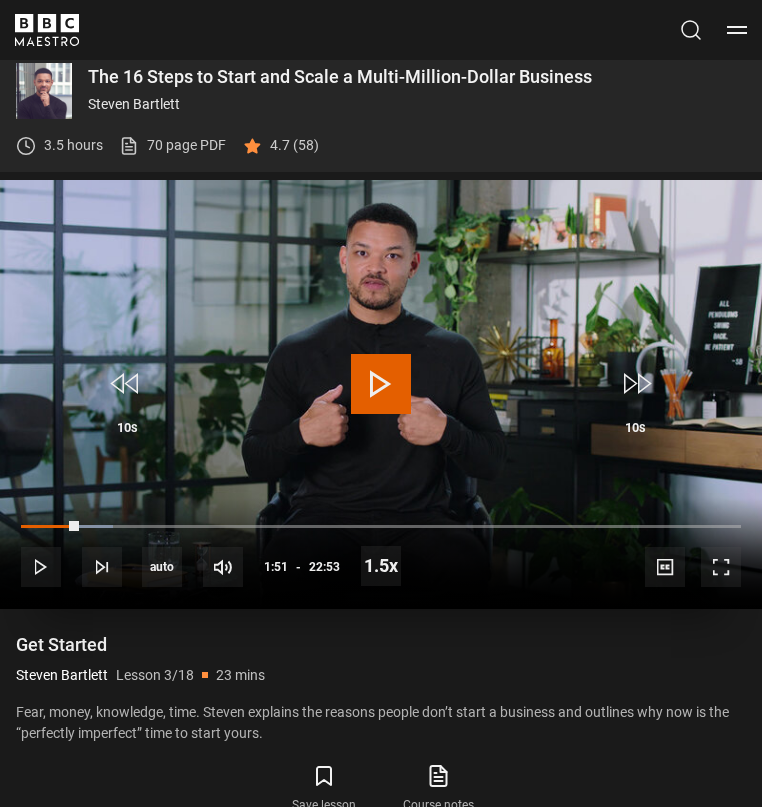 click at bounding box center [381, 384] 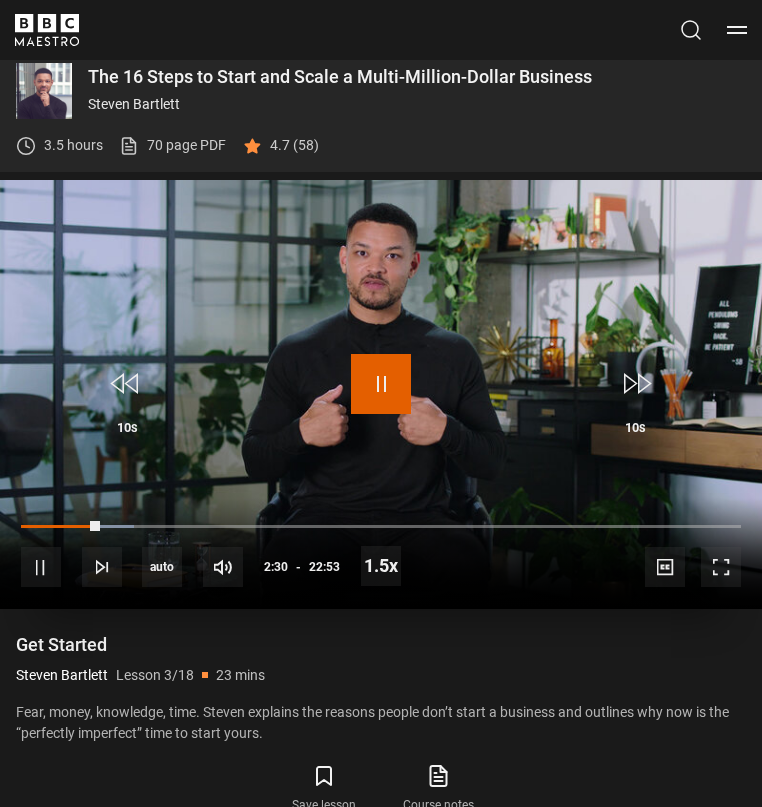 click at bounding box center (381, 384) 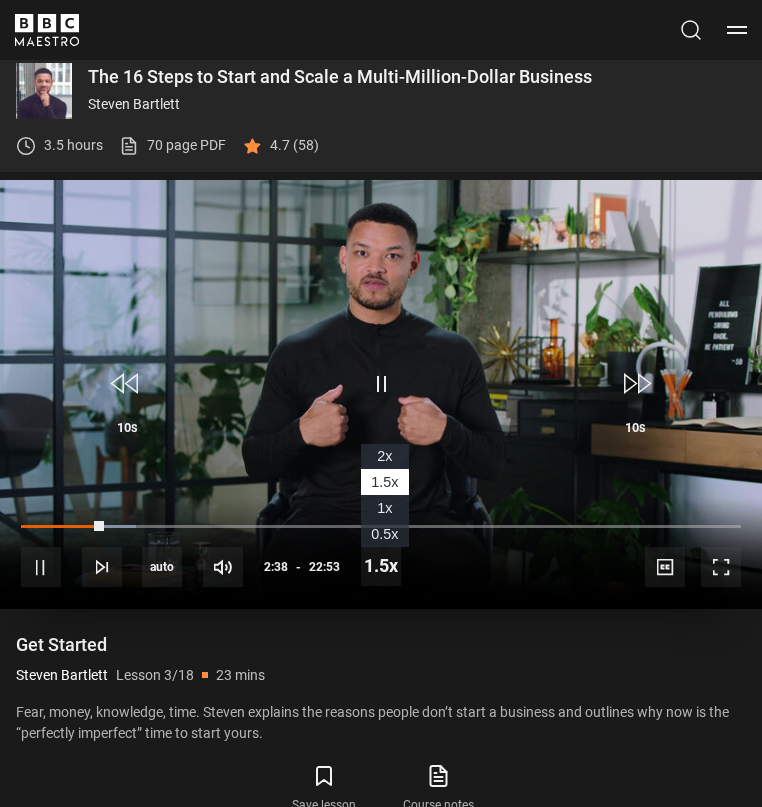 click on "1x" at bounding box center [384, 508] 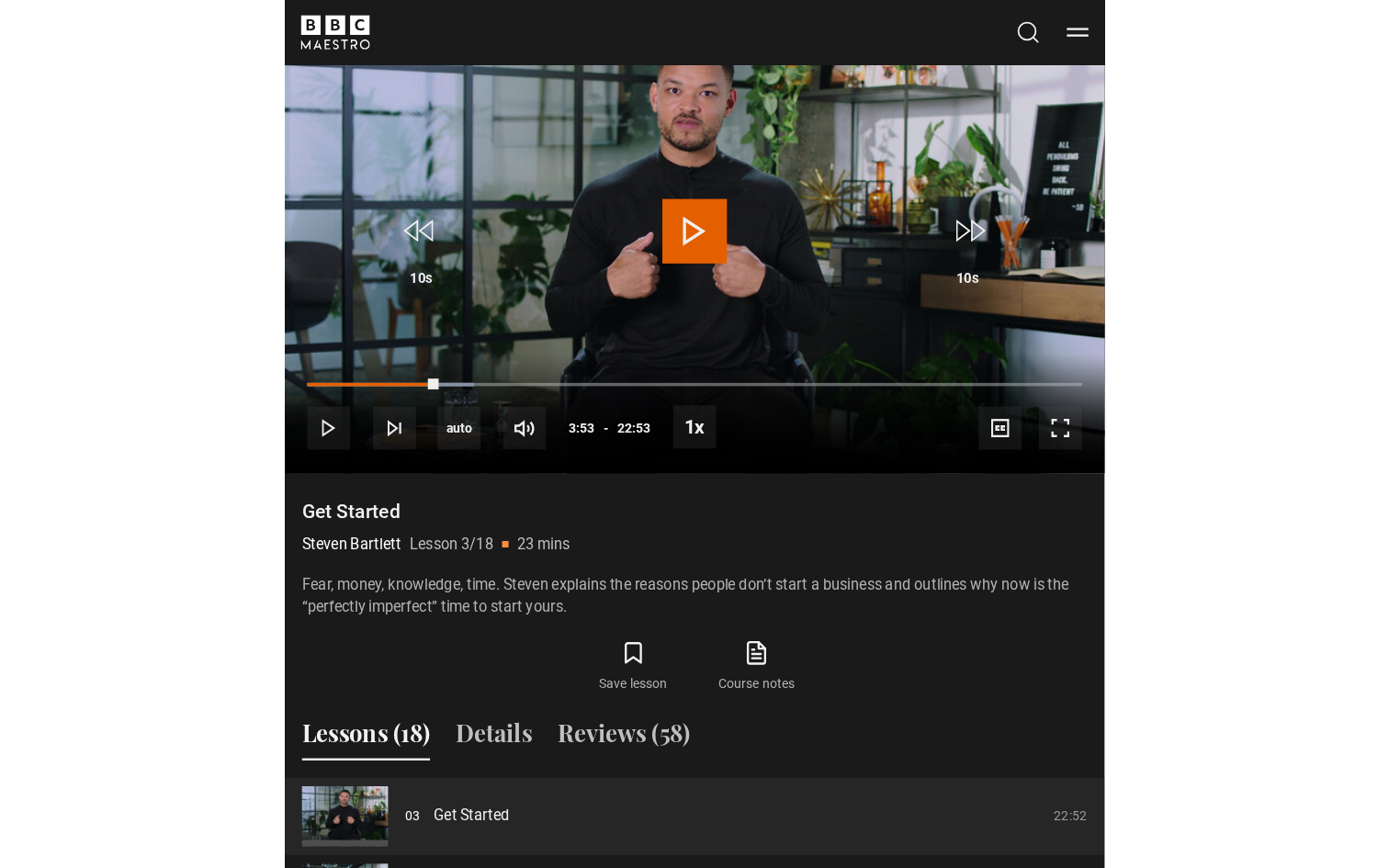 scroll, scrollTop: 1156, scrollLeft: 0, axis: vertical 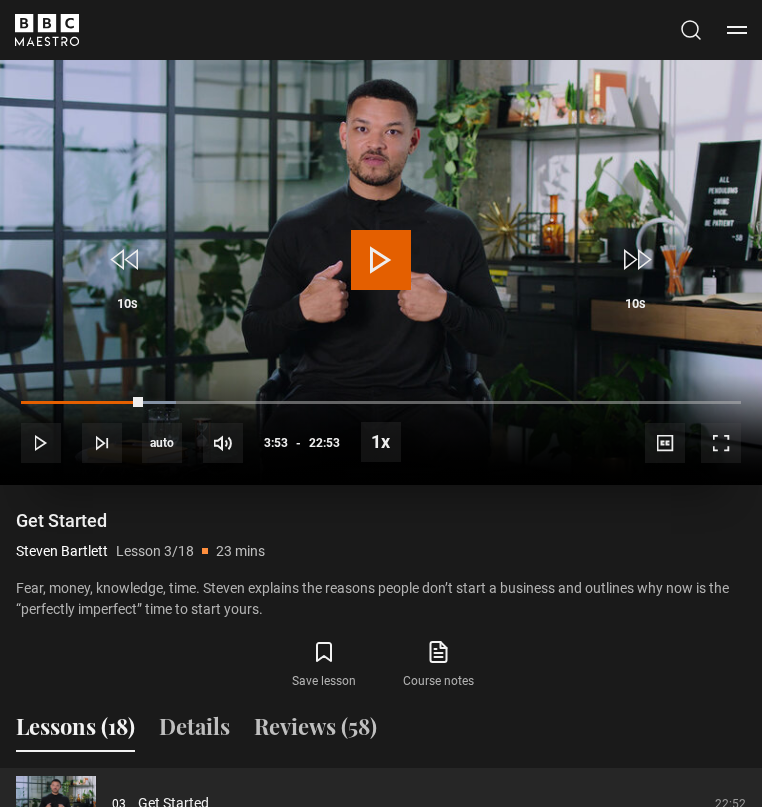 click at bounding box center (381, 270) 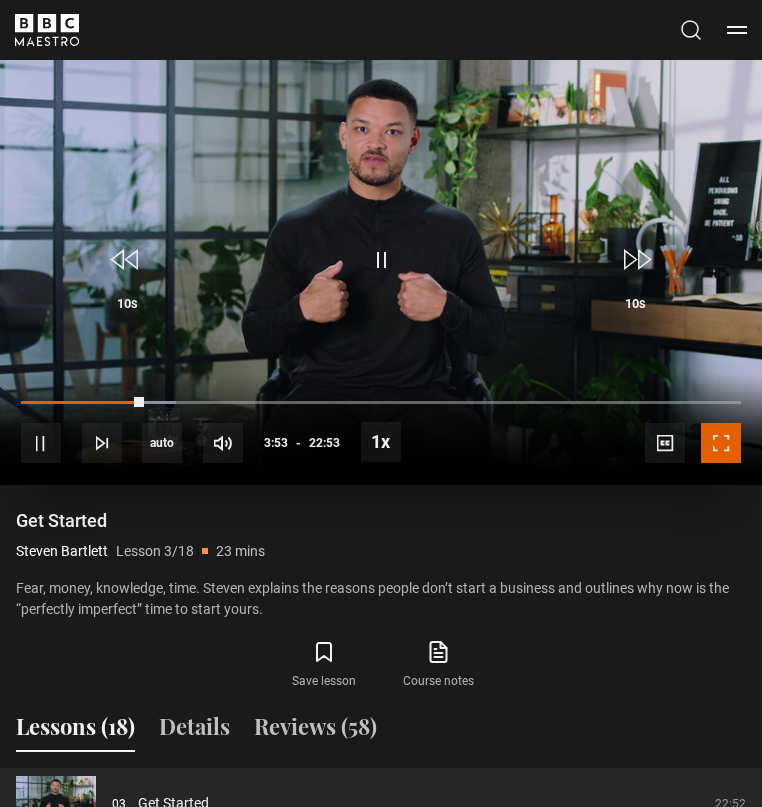 click at bounding box center [721, 443] 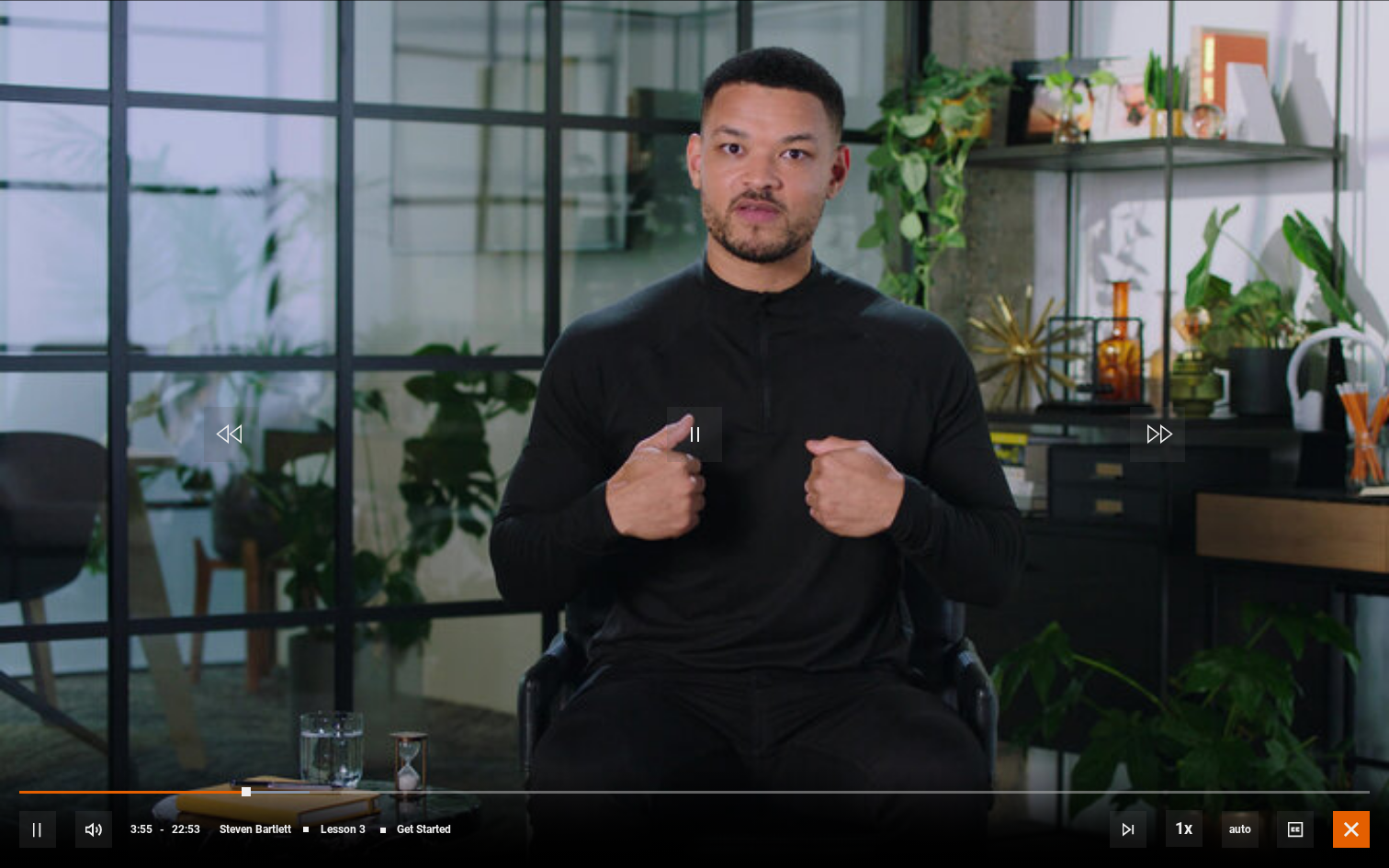 click at bounding box center (1351, 829) 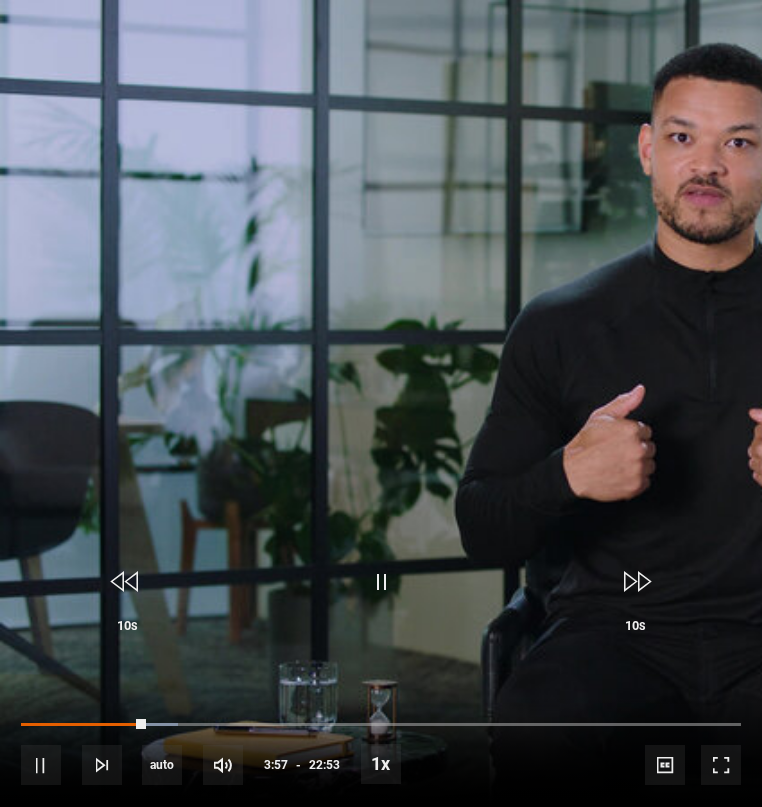 scroll, scrollTop: 1148, scrollLeft: 0, axis: vertical 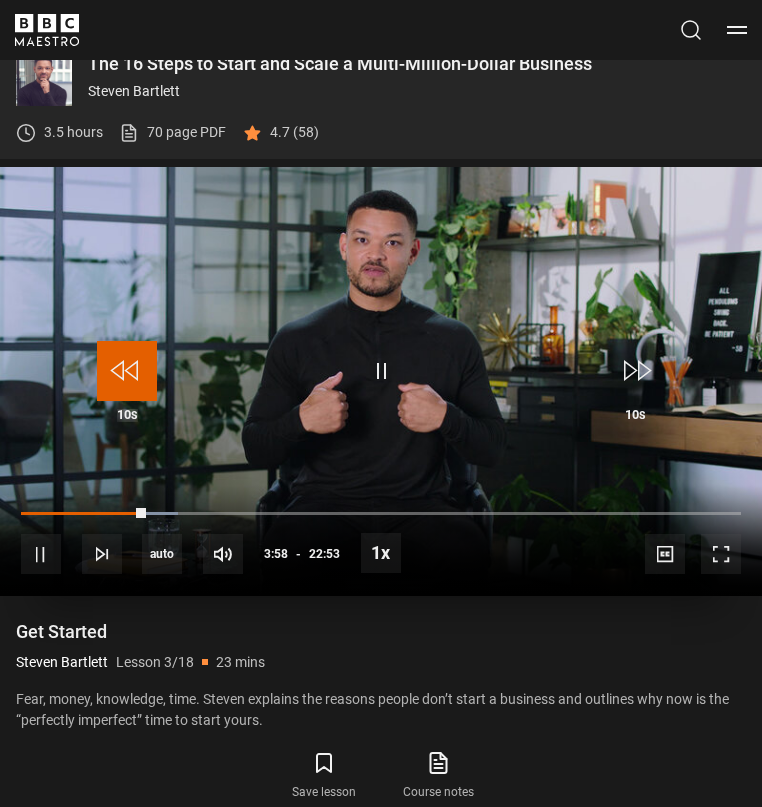 click at bounding box center (127, 371) 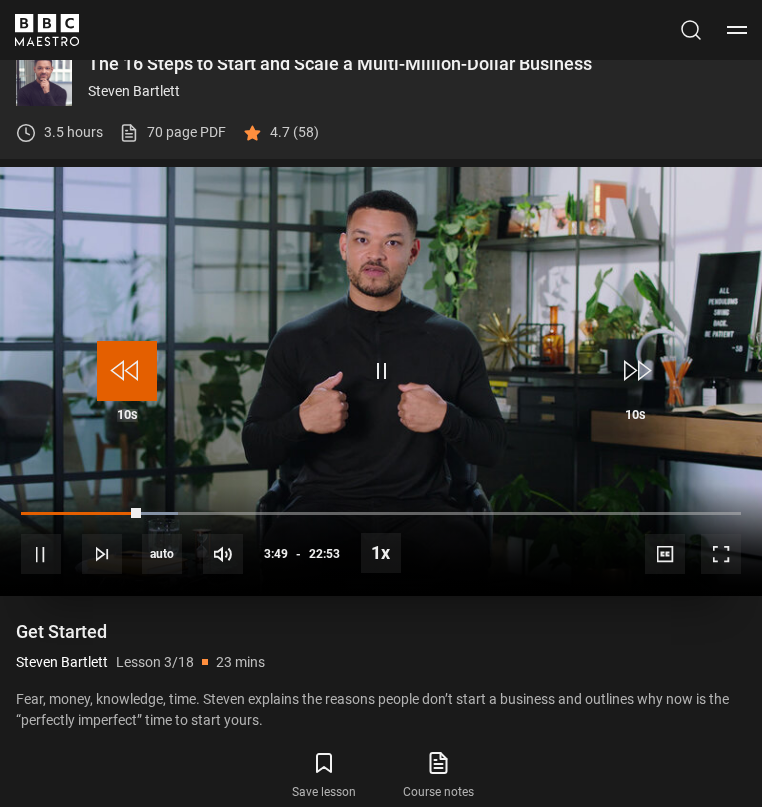 click at bounding box center [127, 371] 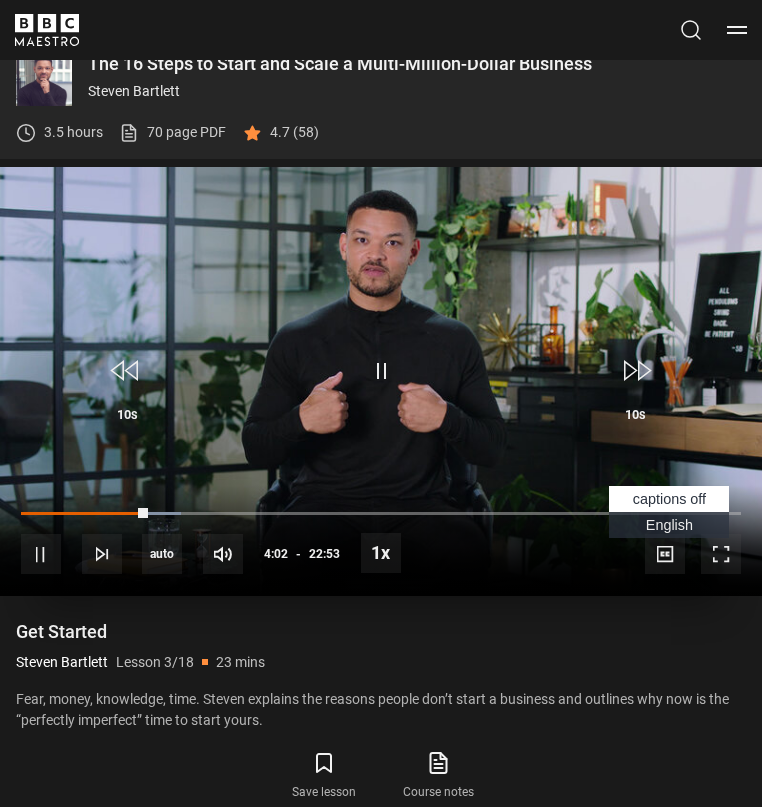 click on "English  Captions" at bounding box center [669, 525] 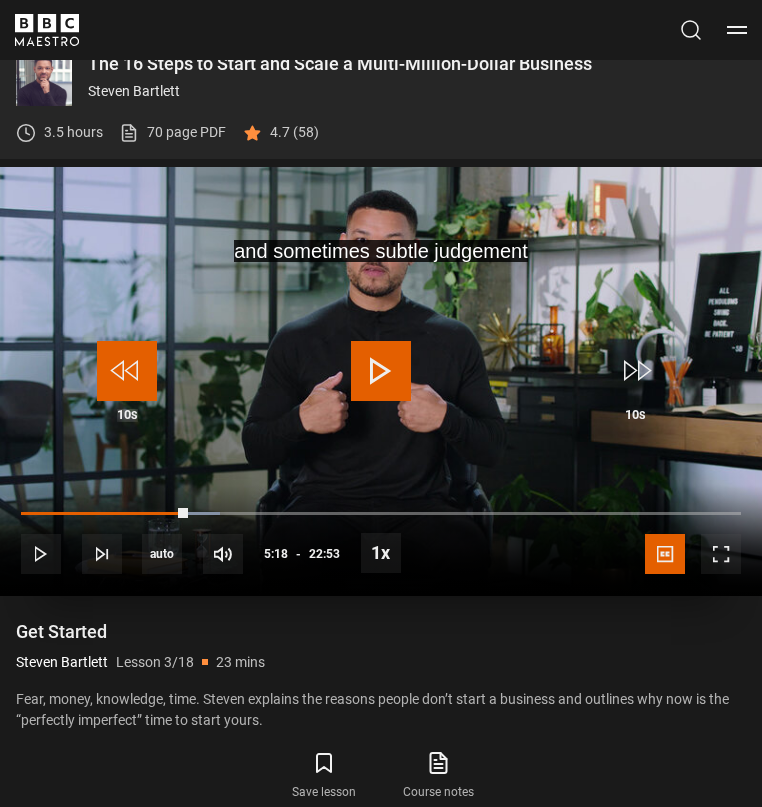 click at bounding box center (127, 371) 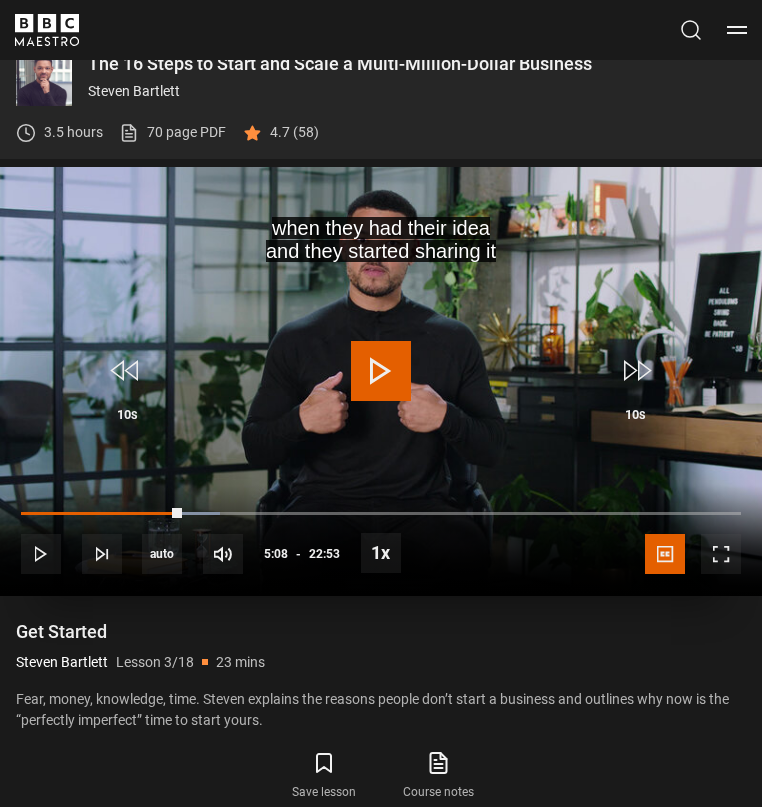 click at bounding box center (381, 381) 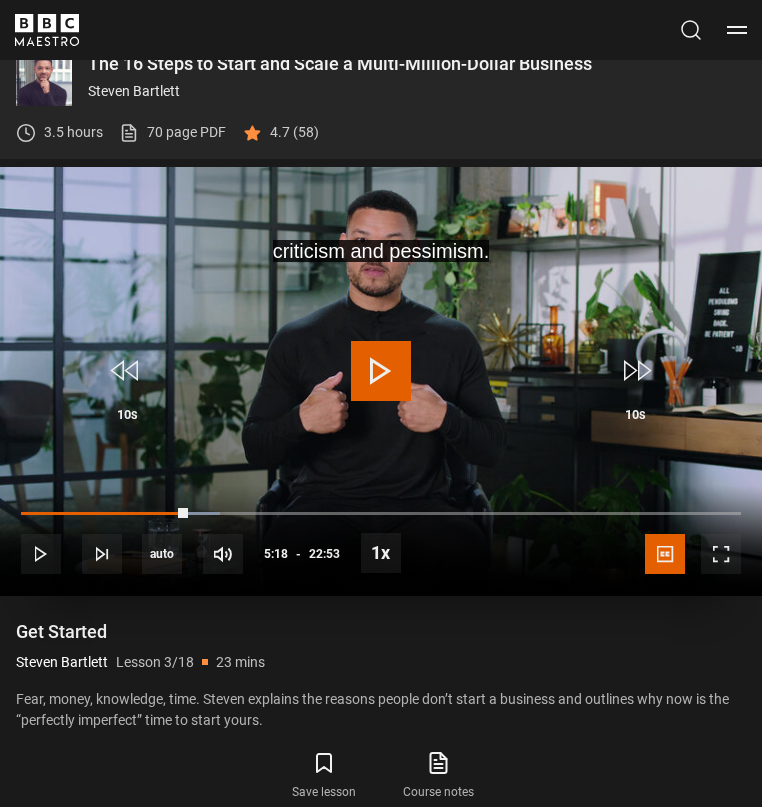 click at bounding box center (381, 371) 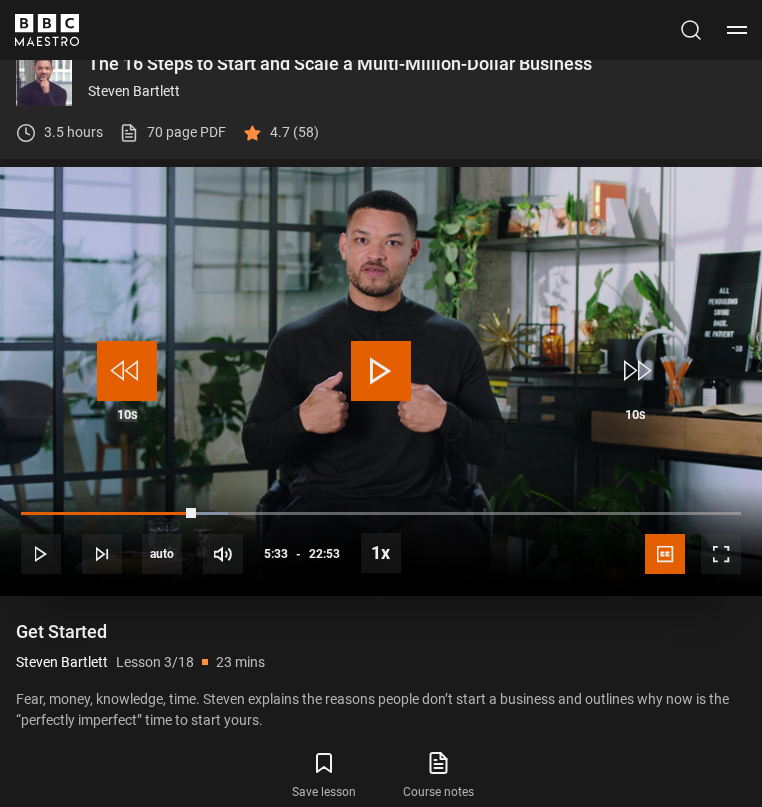 click at bounding box center [127, 371] 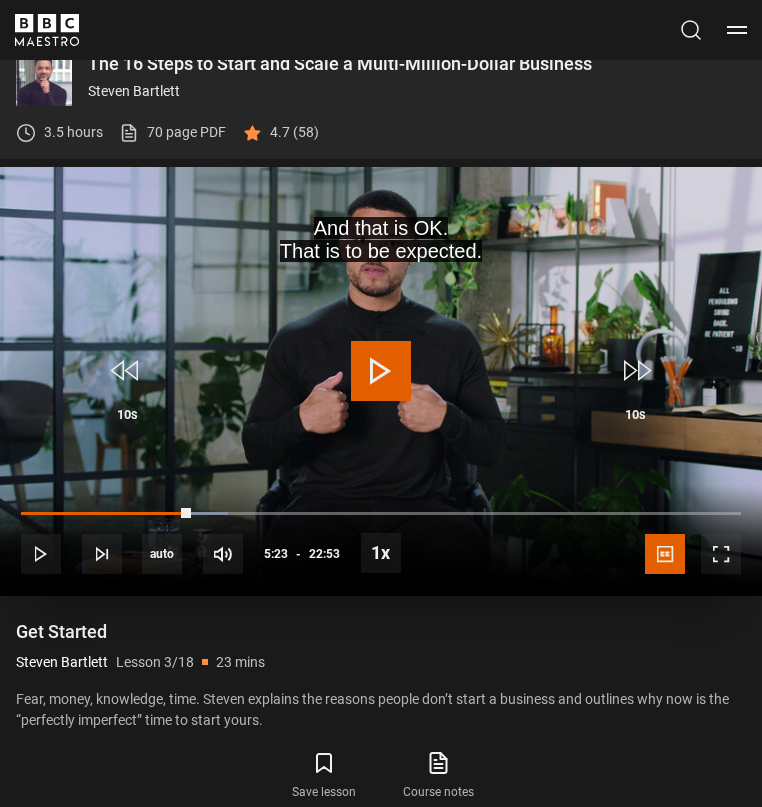 click at bounding box center (381, 371) 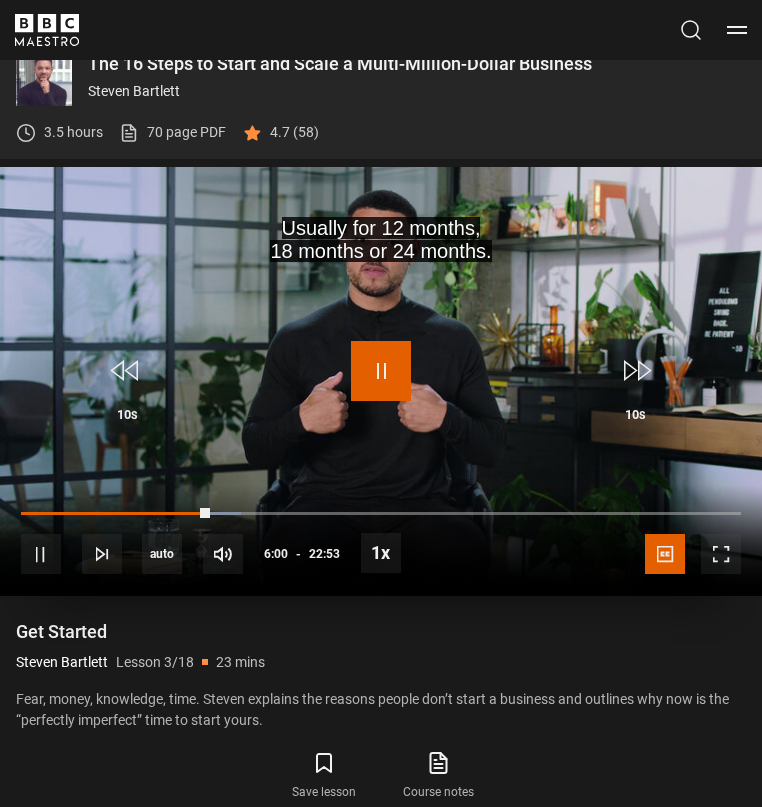 click at bounding box center (381, 371) 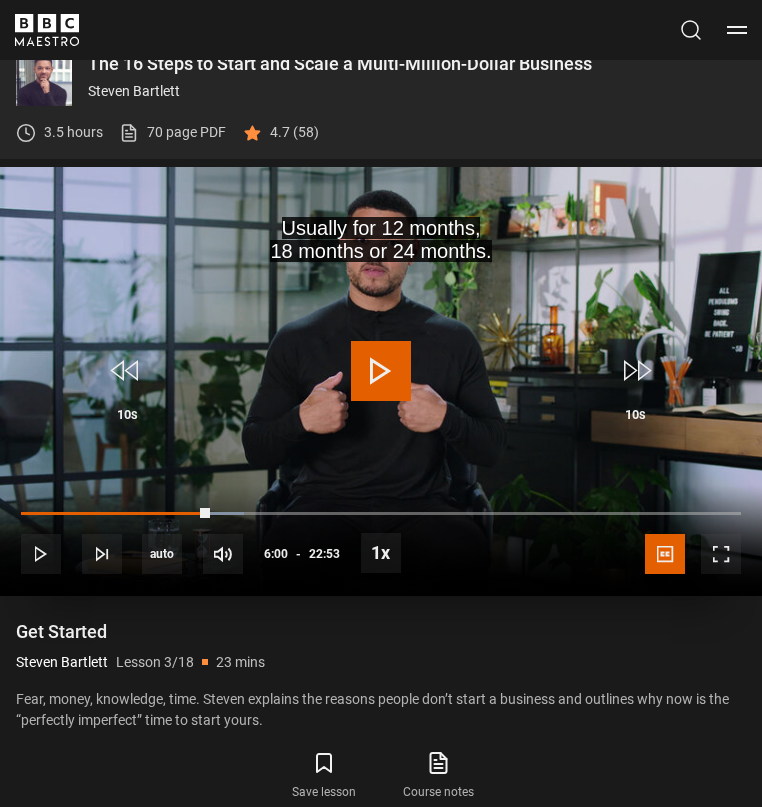 click at bounding box center (381, 371) 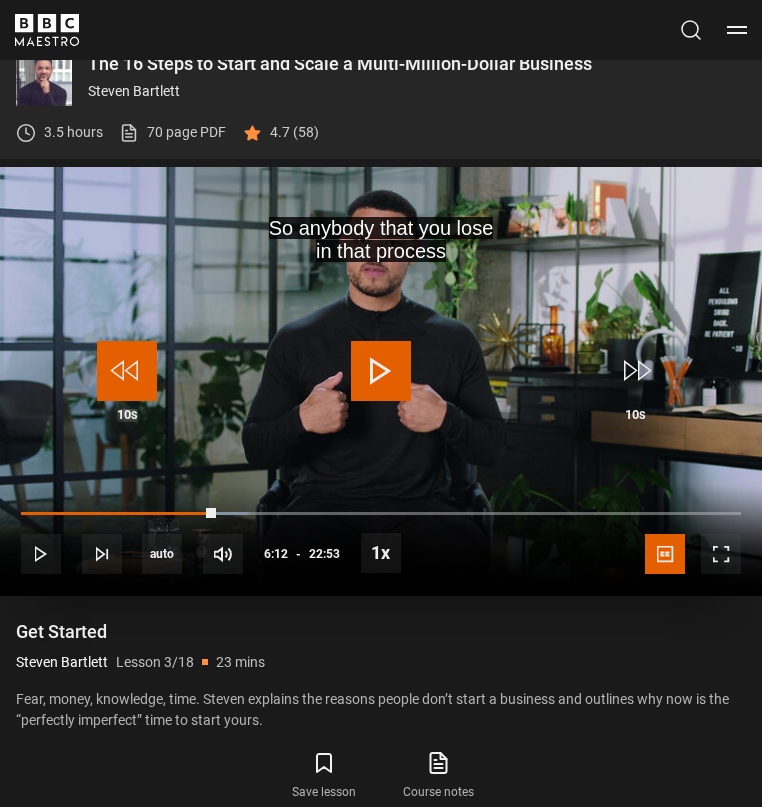 click at bounding box center [127, 371] 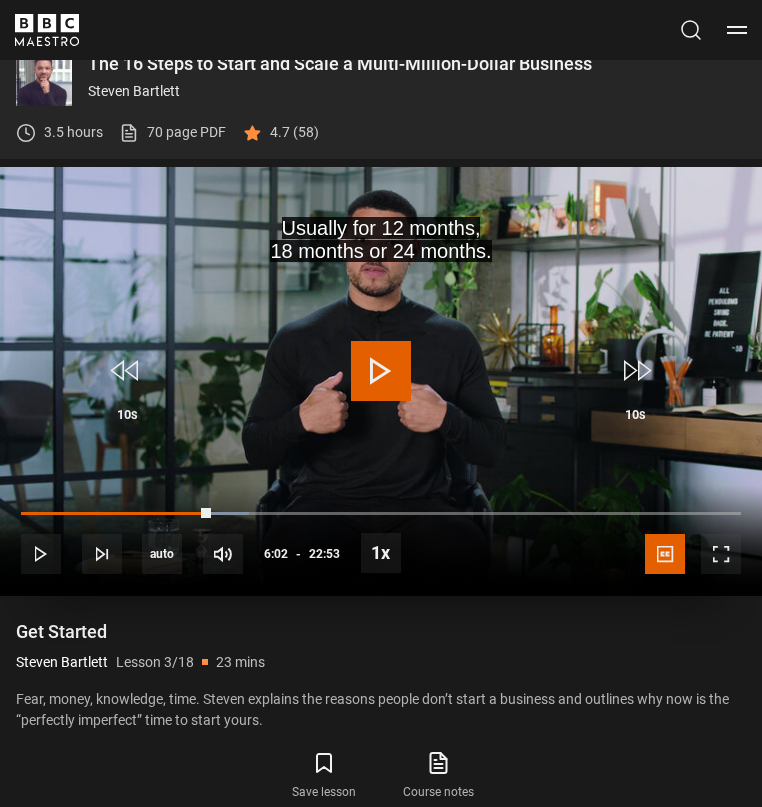 click at bounding box center [381, 371] 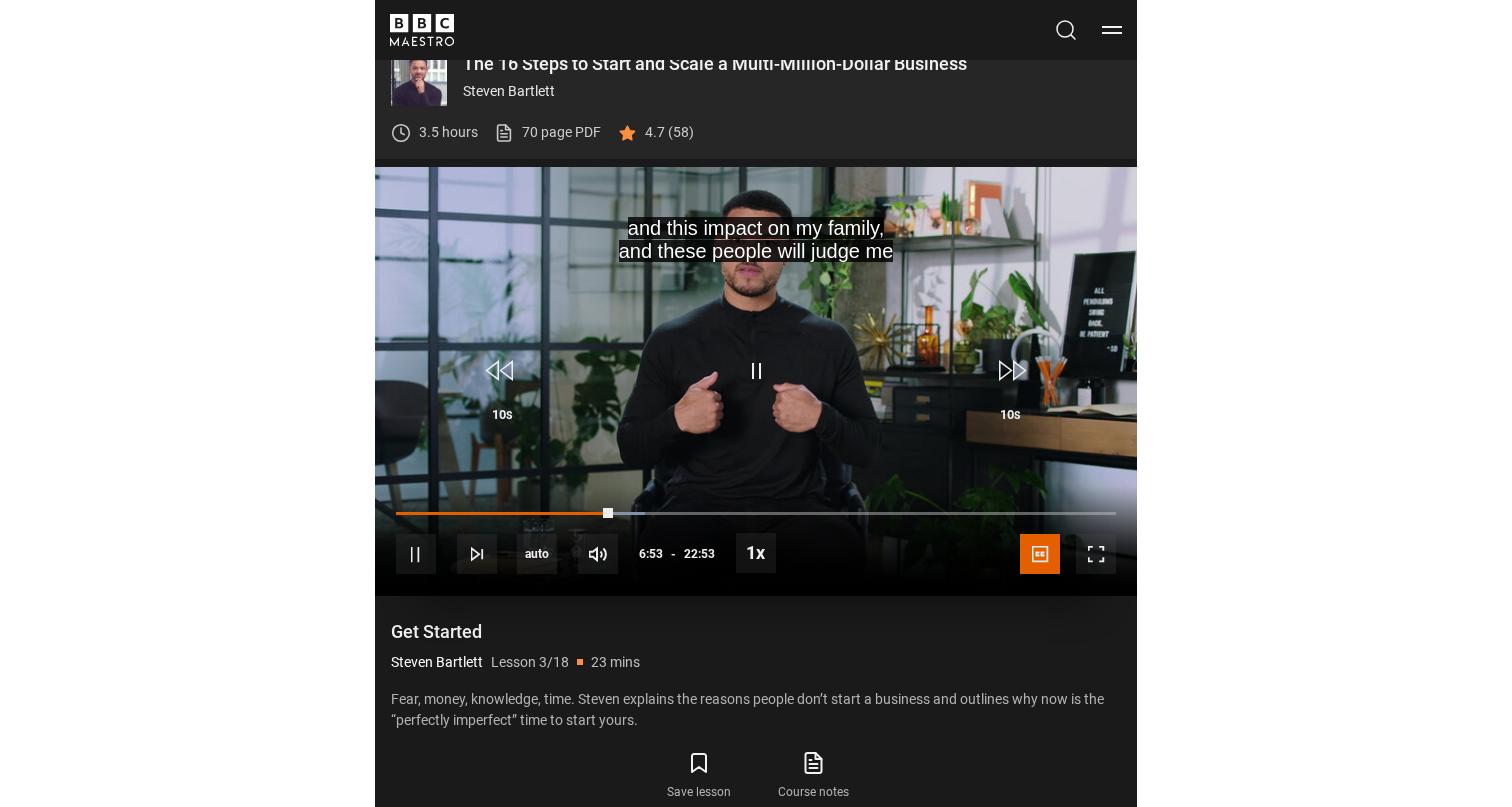 scroll, scrollTop: 814, scrollLeft: 0, axis: vertical 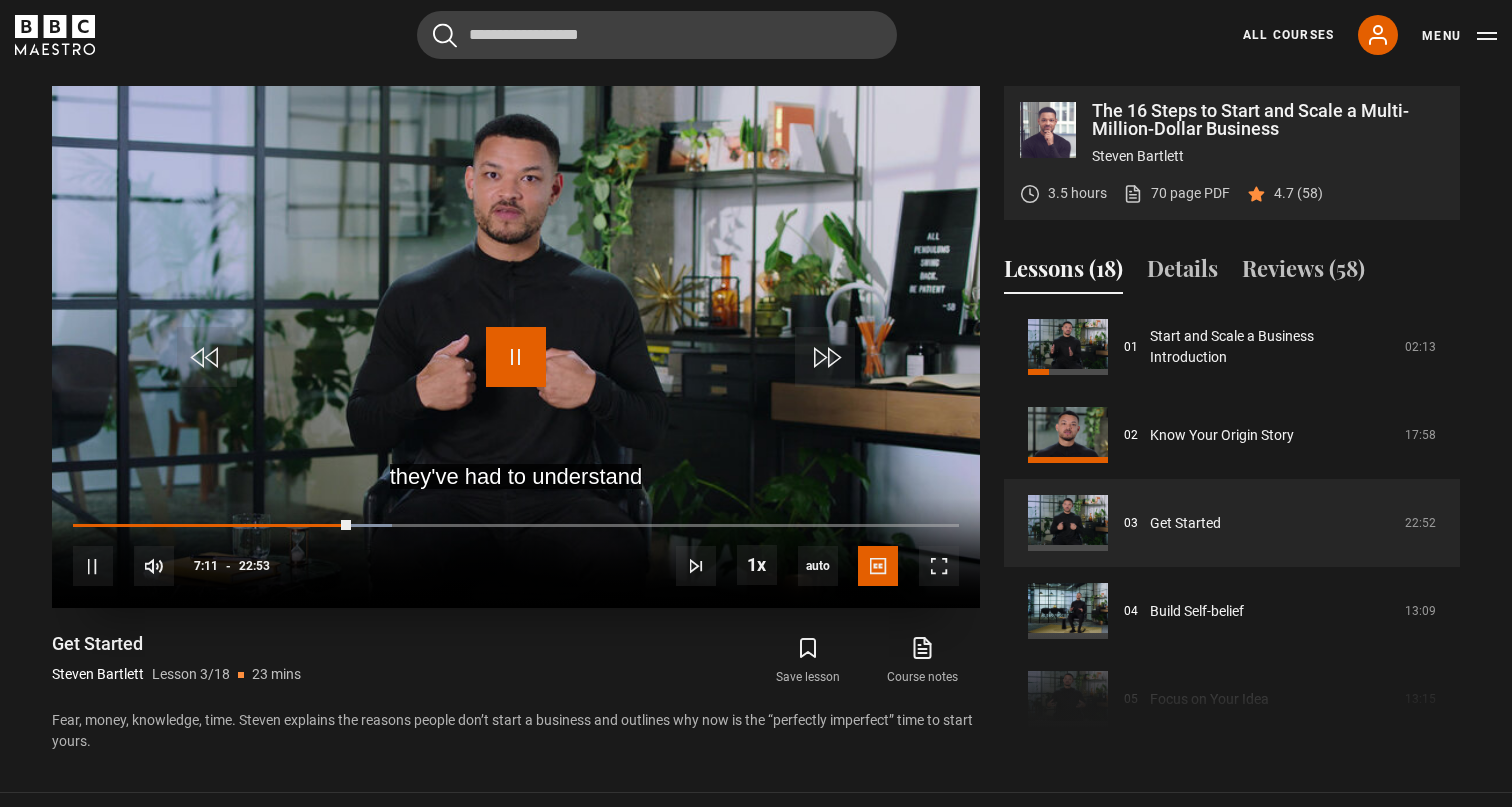 click at bounding box center [516, 357] 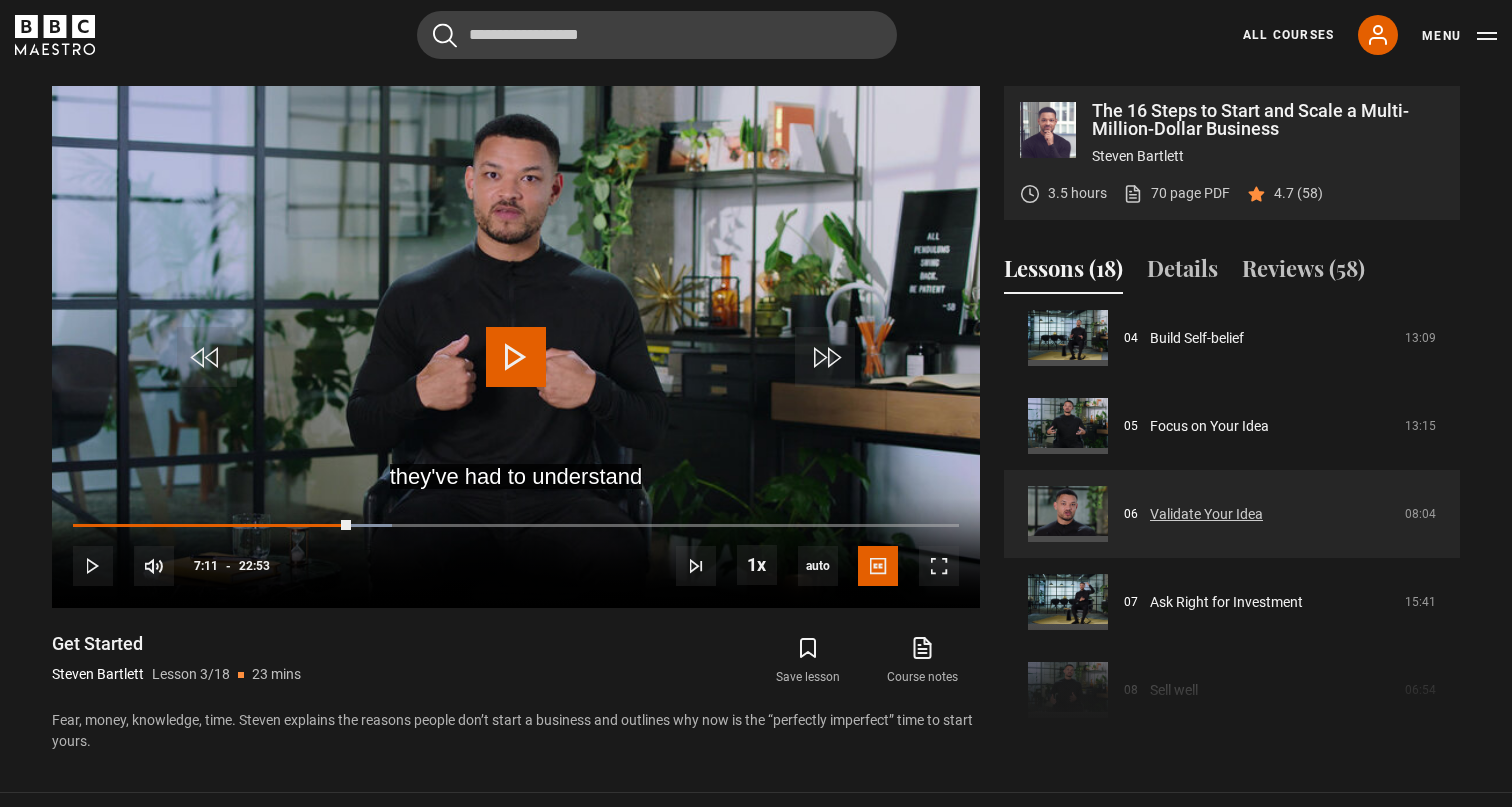 scroll, scrollTop: 370, scrollLeft: 0, axis: vertical 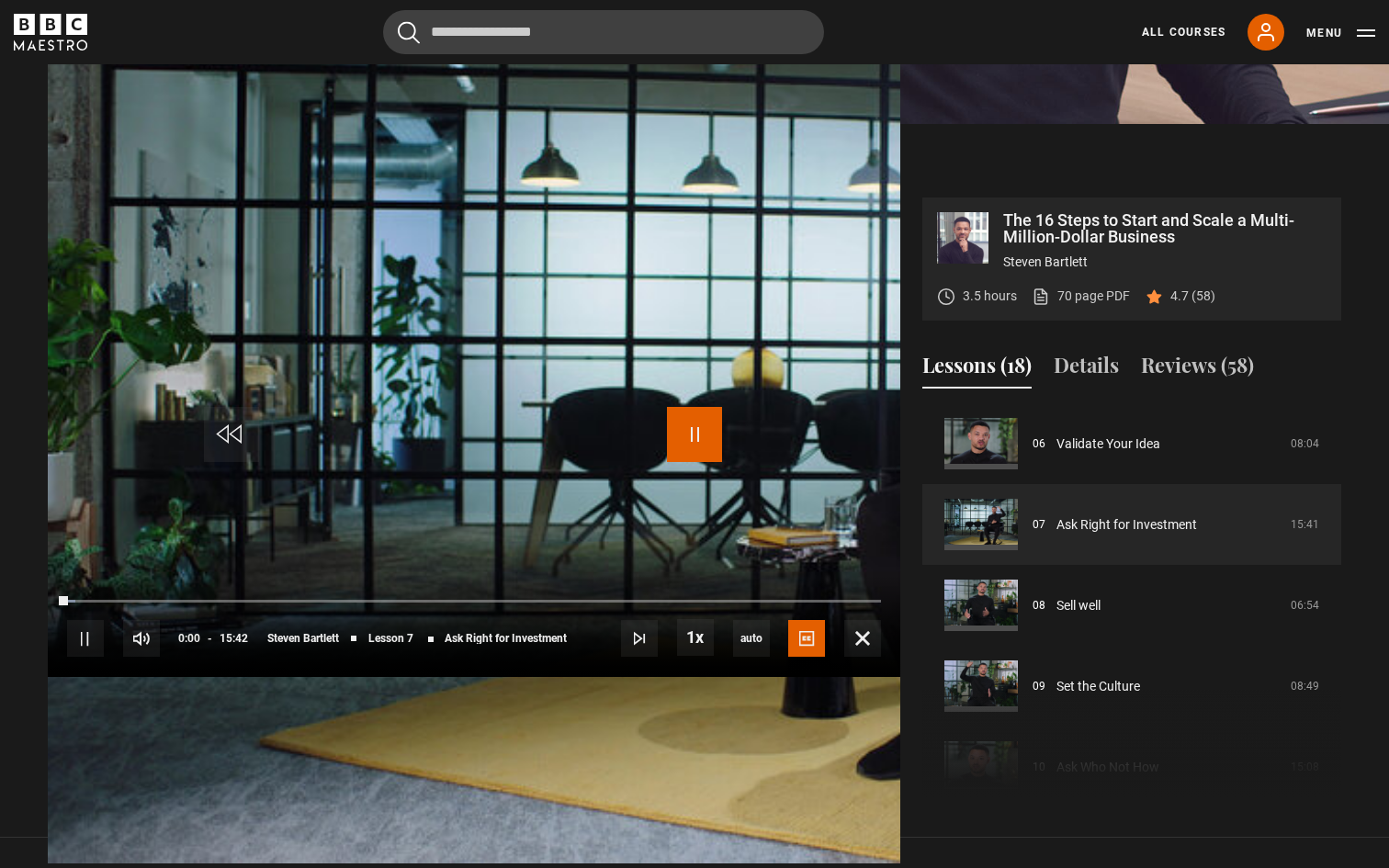 click at bounding box center (694, 434) 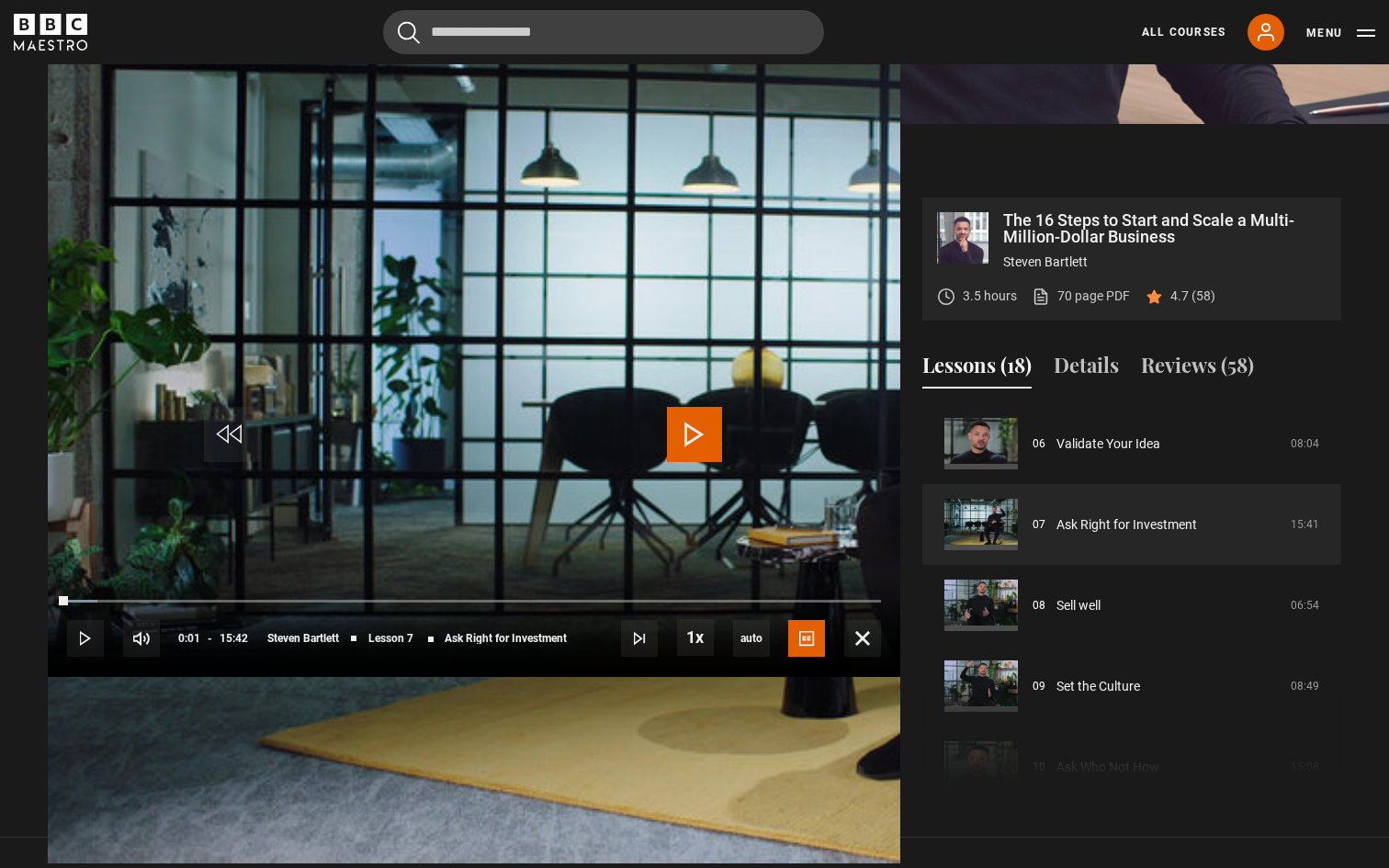 click at bounding box center [694, 434] 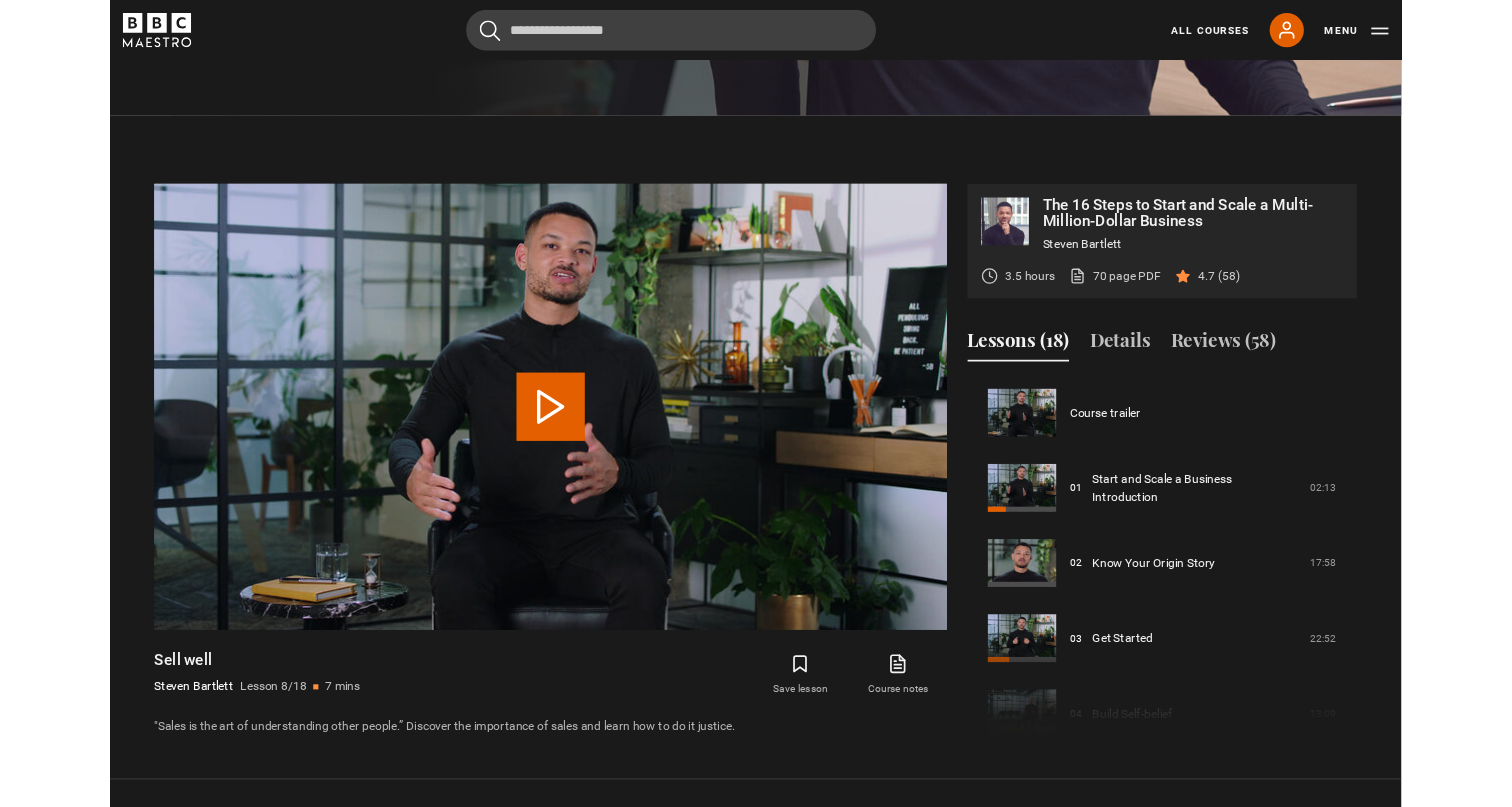 scroll, scrollTop: 955, scrollLeft: 0, axis: vertical 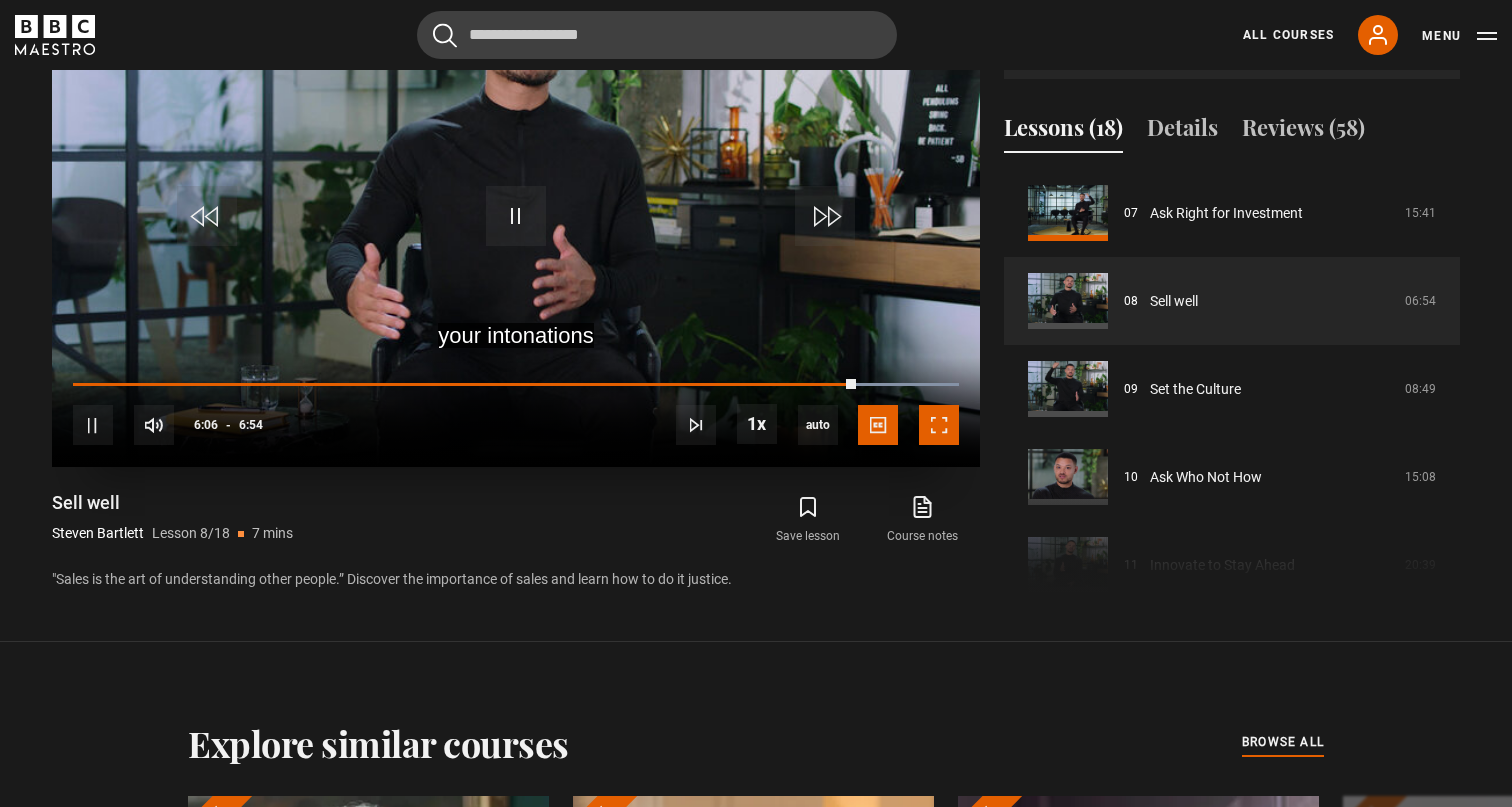 click at bounding box center [939, 425] 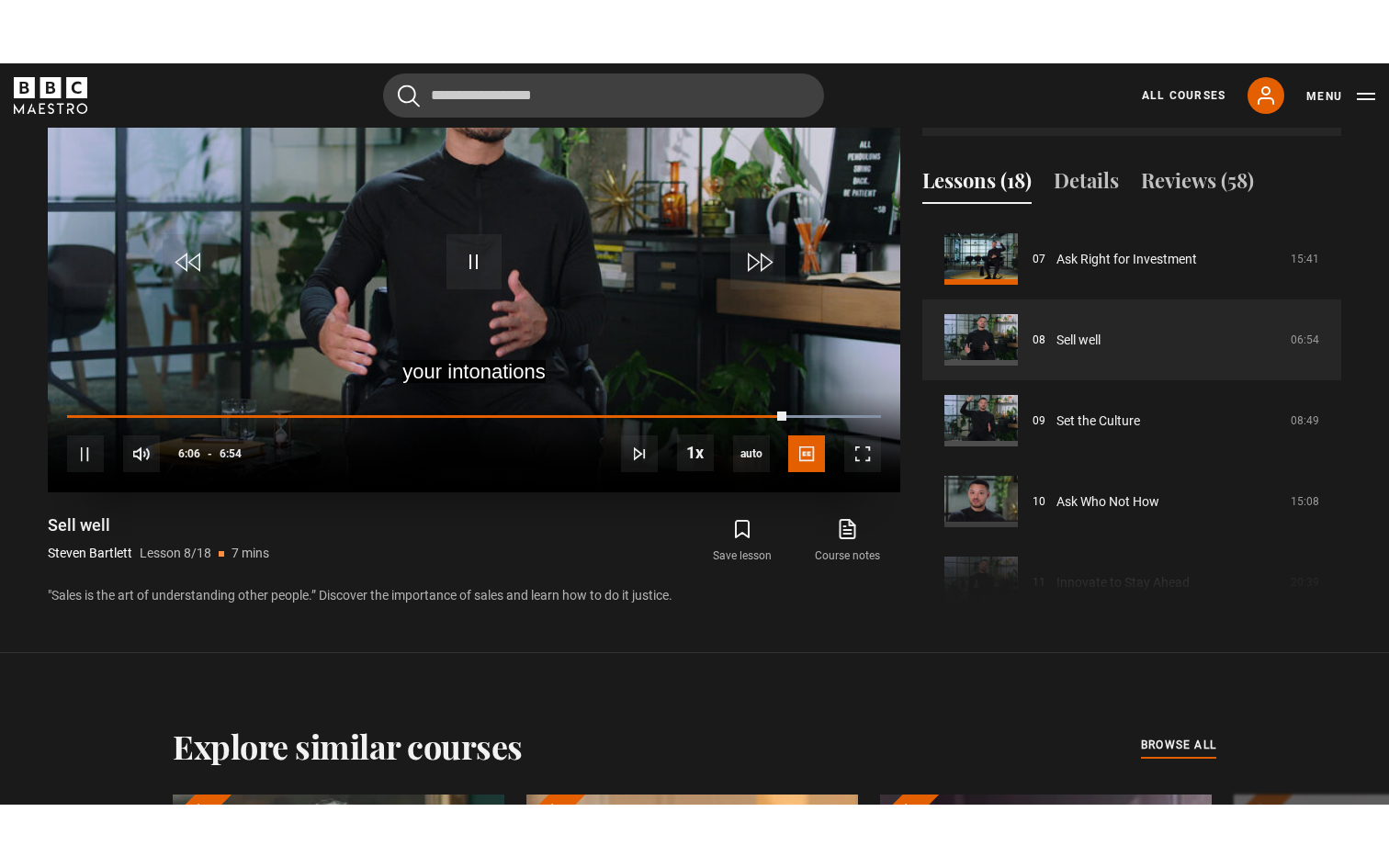 scroll, scrollTop: 827, scrollLeft: 0, axis: vertical 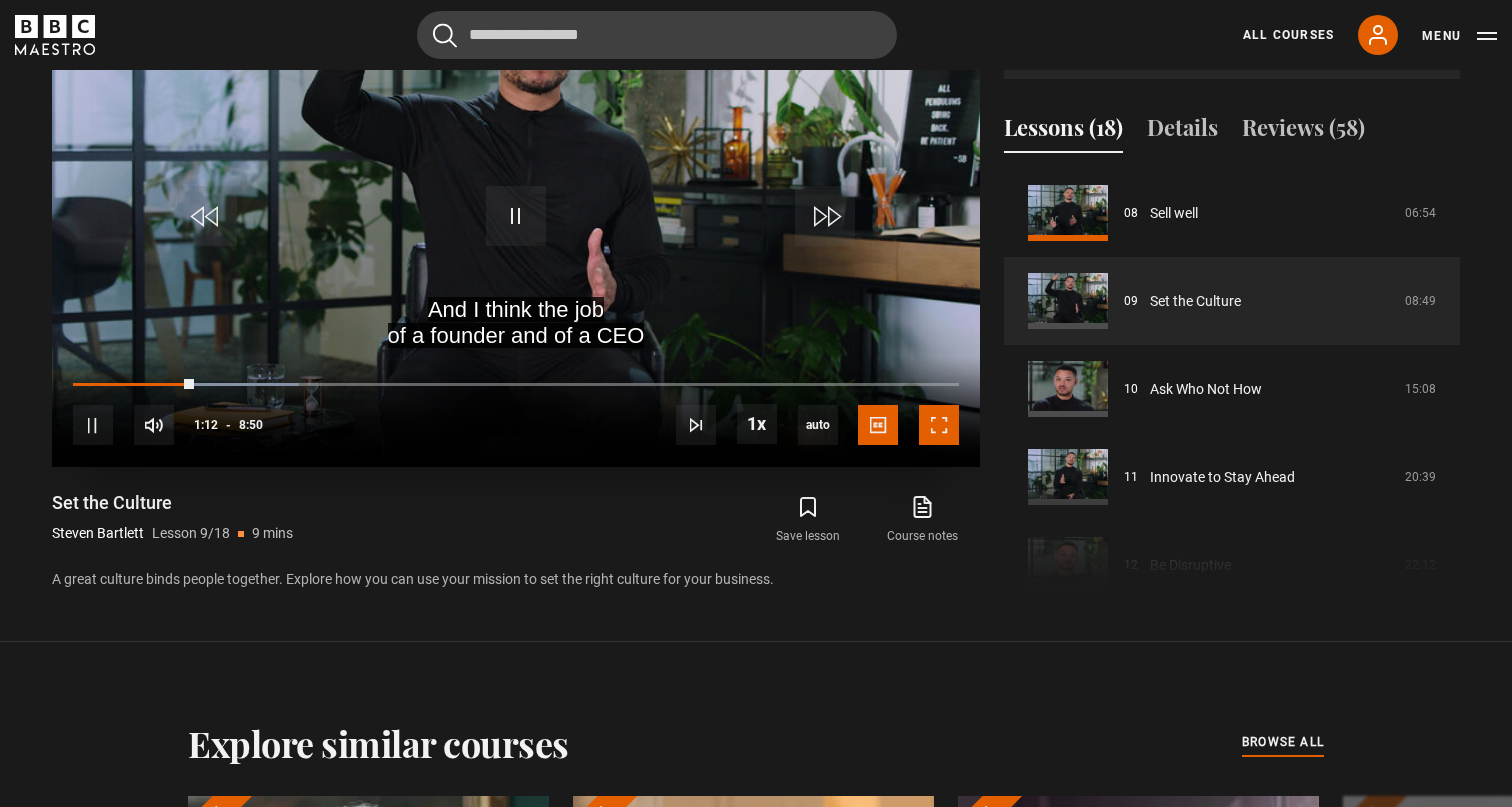 click at bounding box center [939, 425] 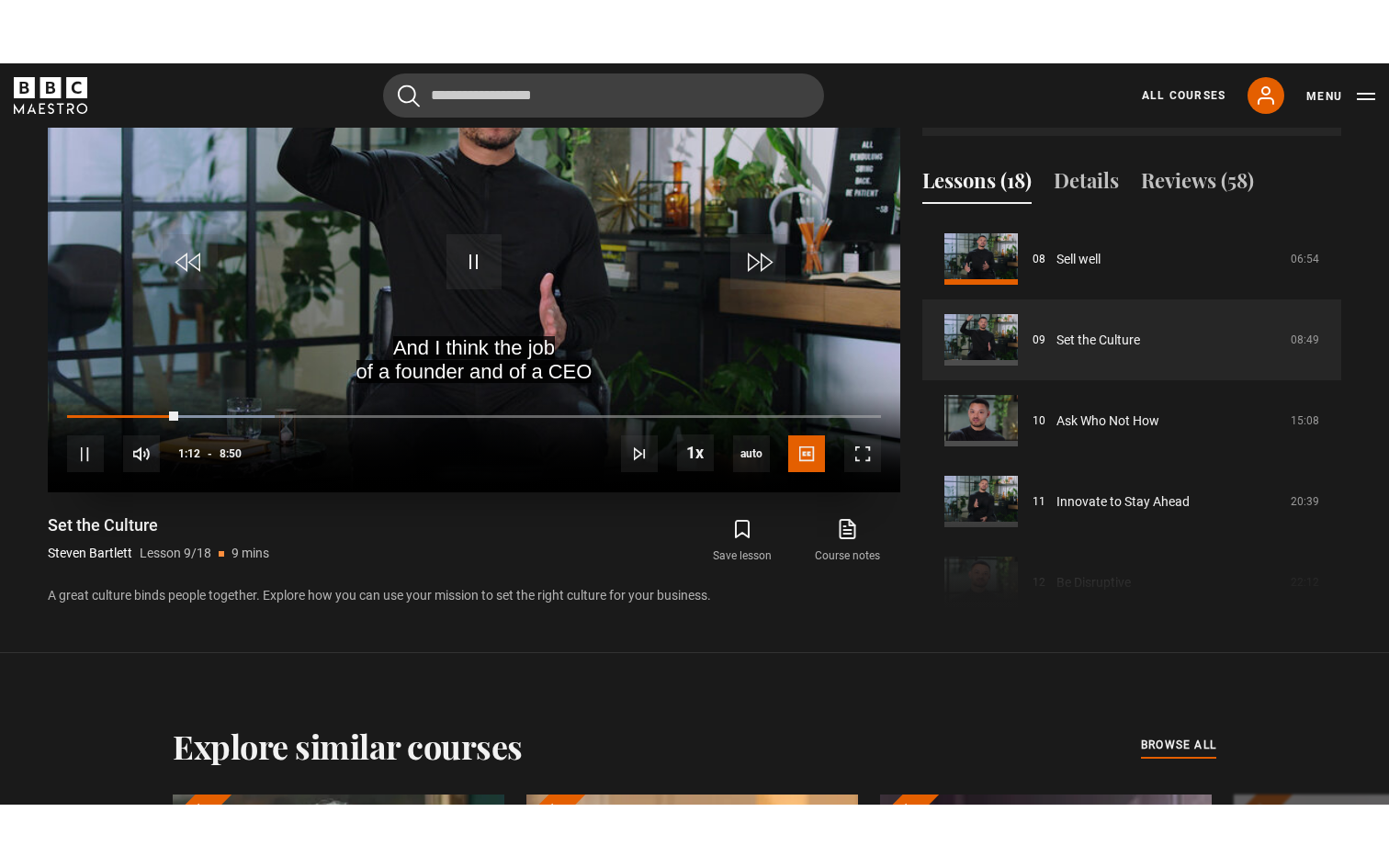 scroll, scrollTop: 827, scrollLeft: 0, axis: vertical 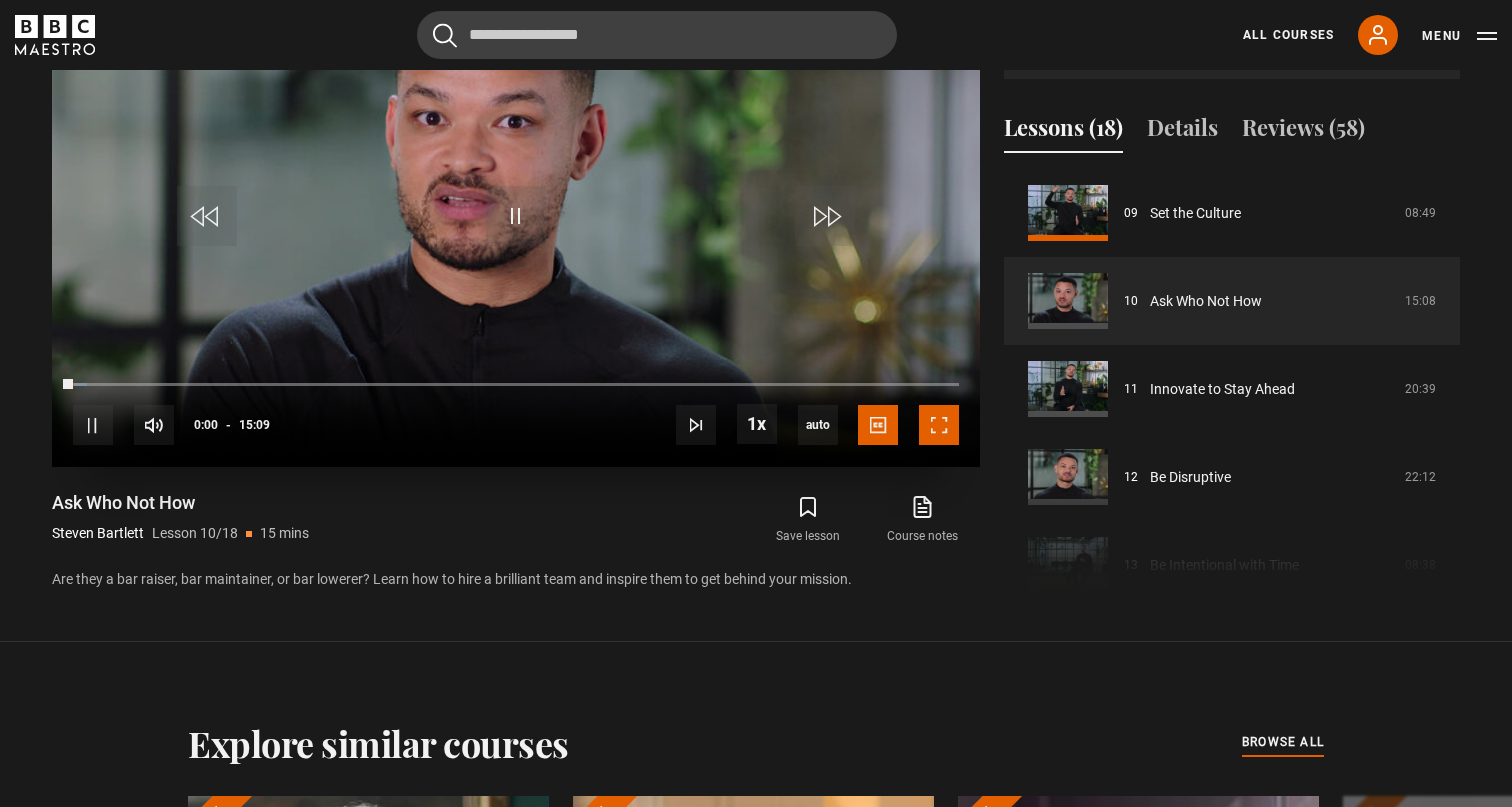 click at bounding box center (939, 425) 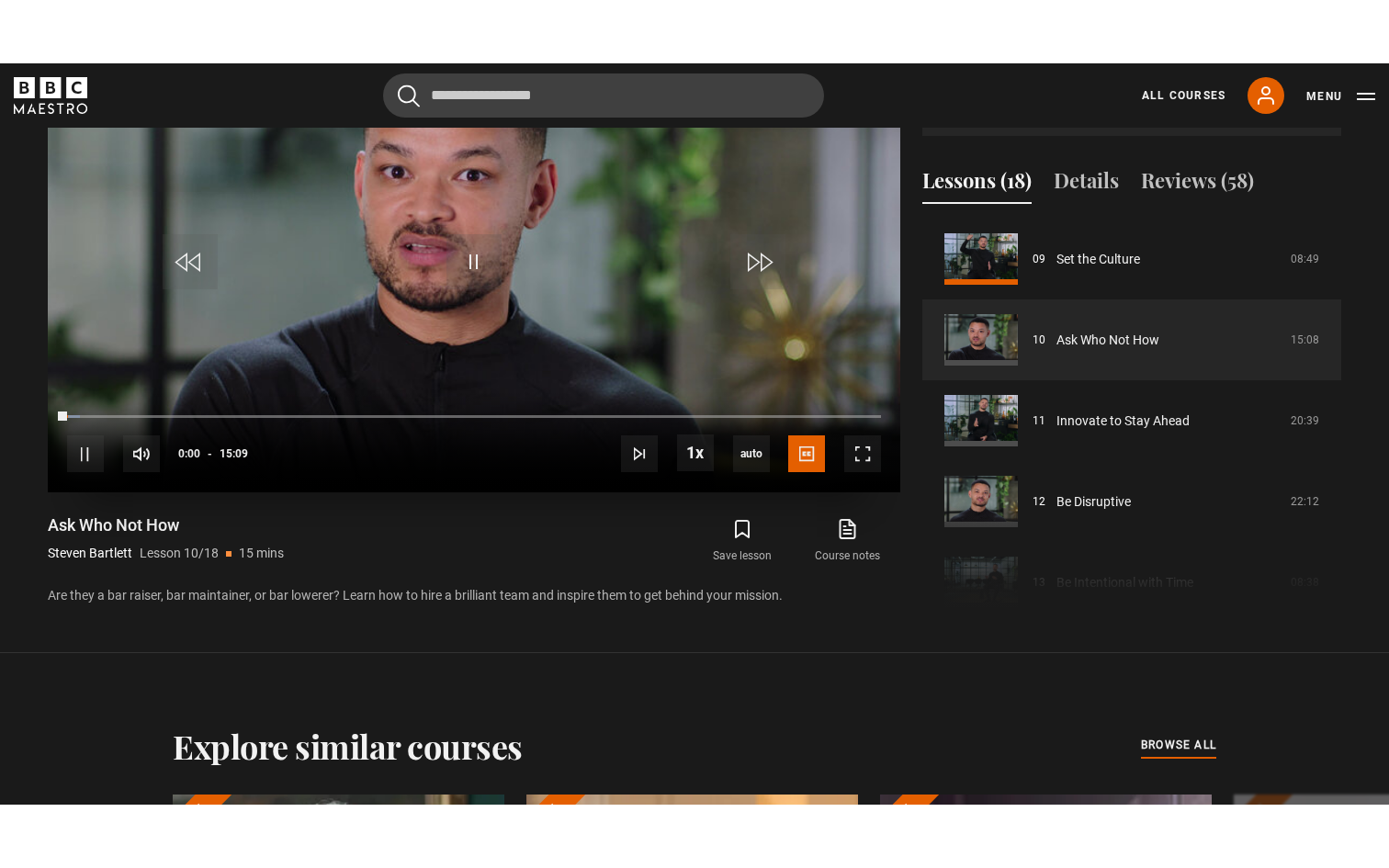 scroll, scrollTop: 827, scrollLeft: 0, axis: vertical 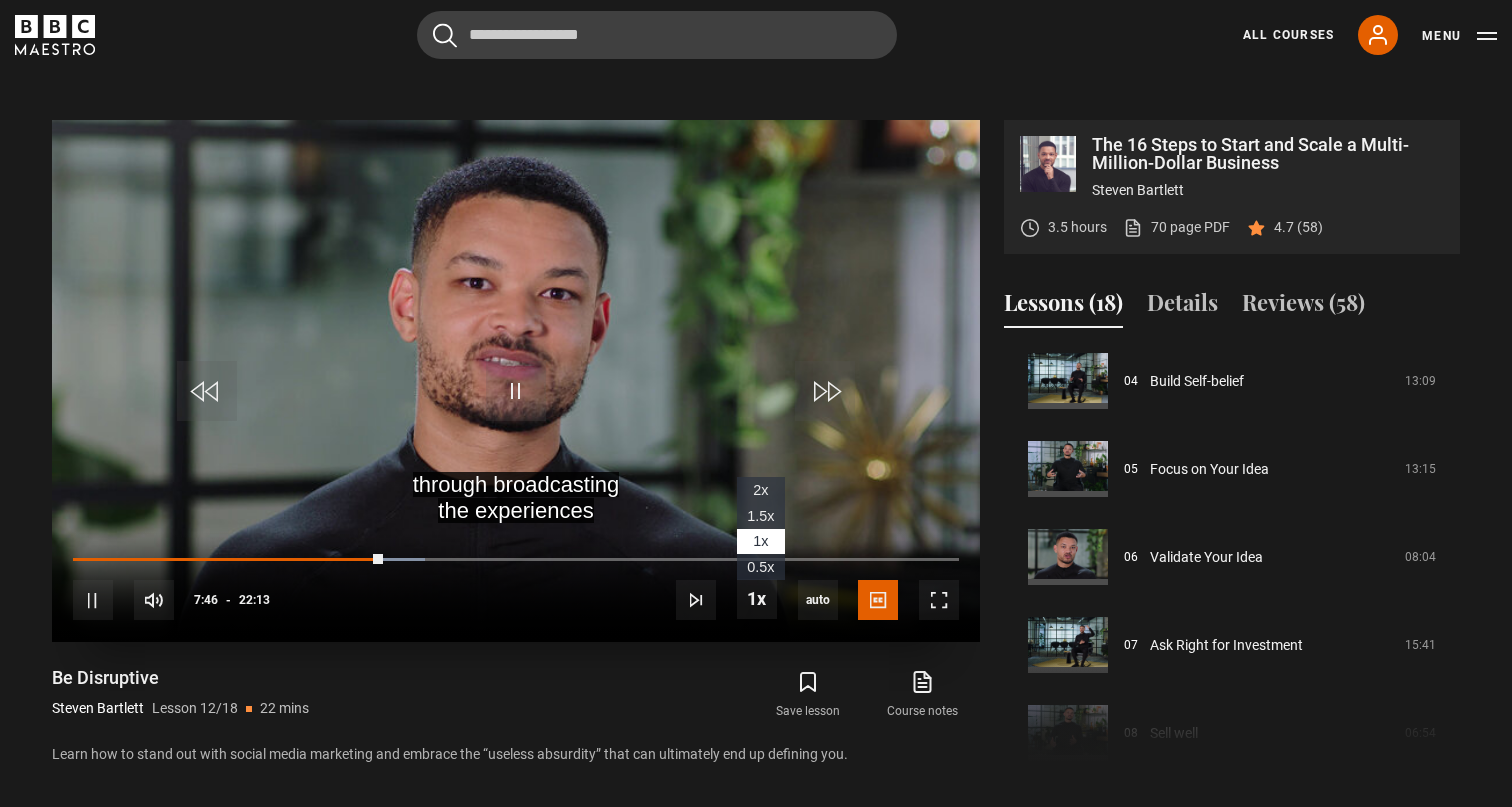 click on "1.5x" at bounding box center [761, 516] 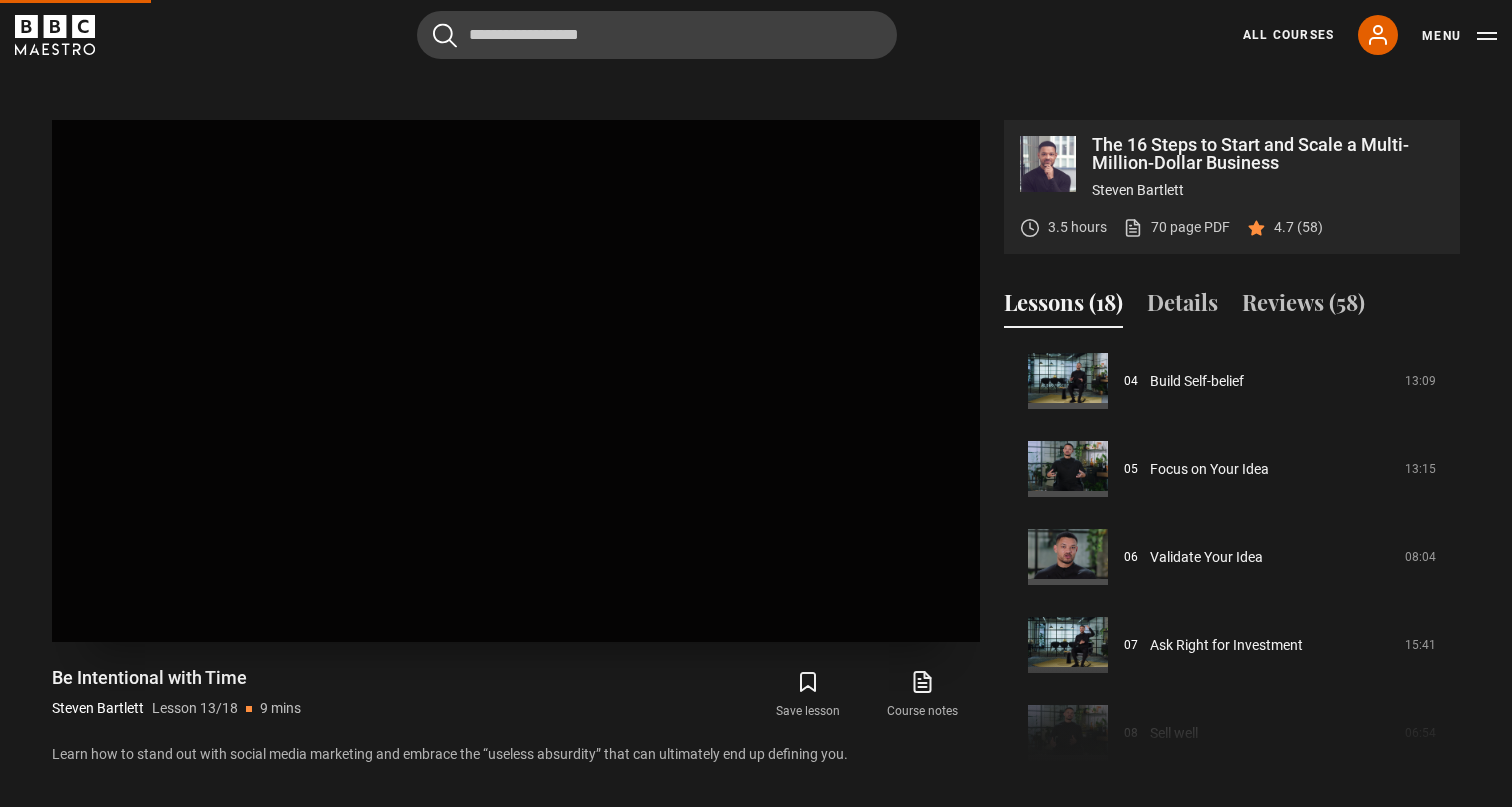 scroll, scrollTop: 820, scrollLeft: 0, axis: vertical 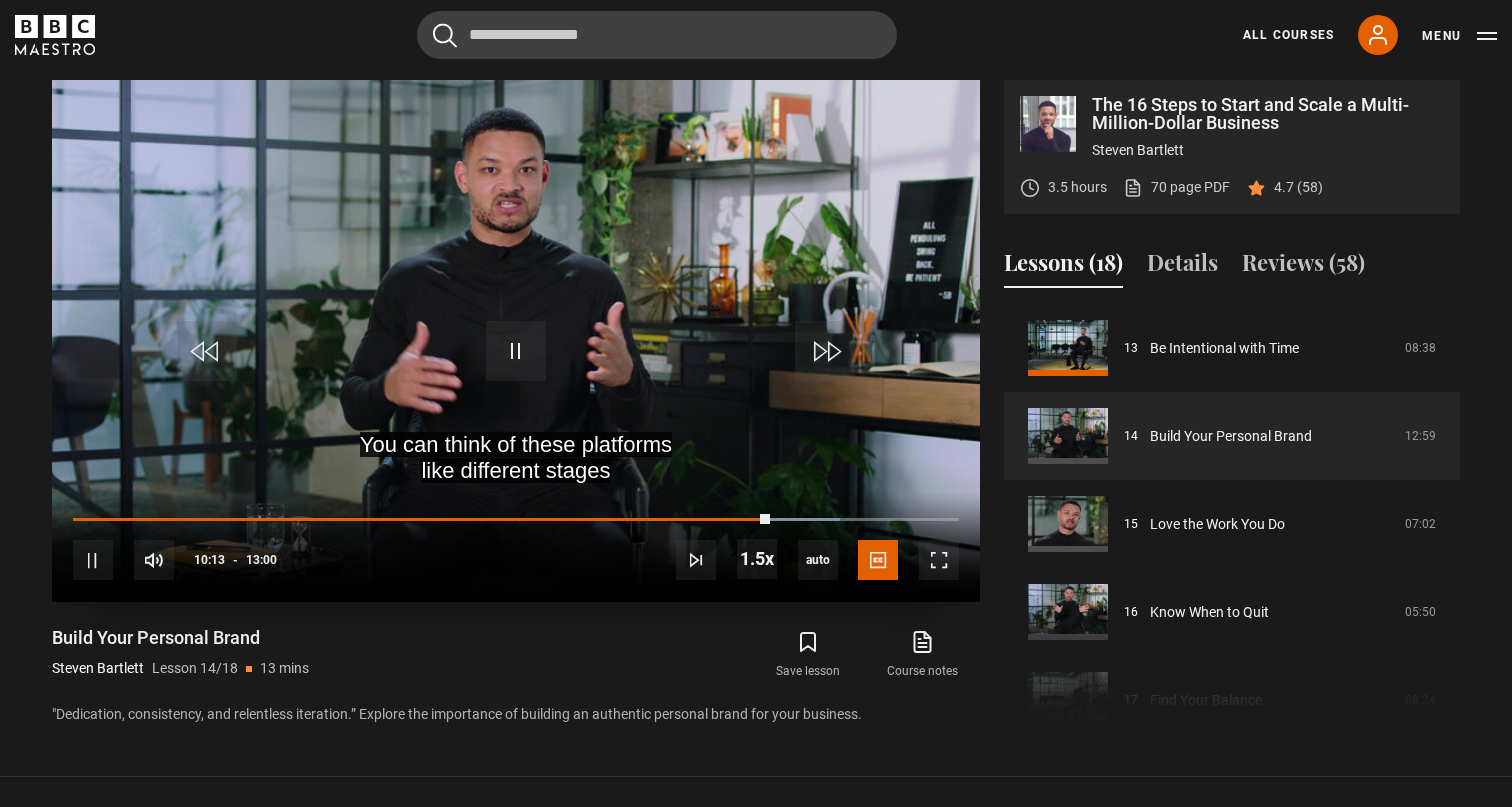 click at bounding box center (516, 341) 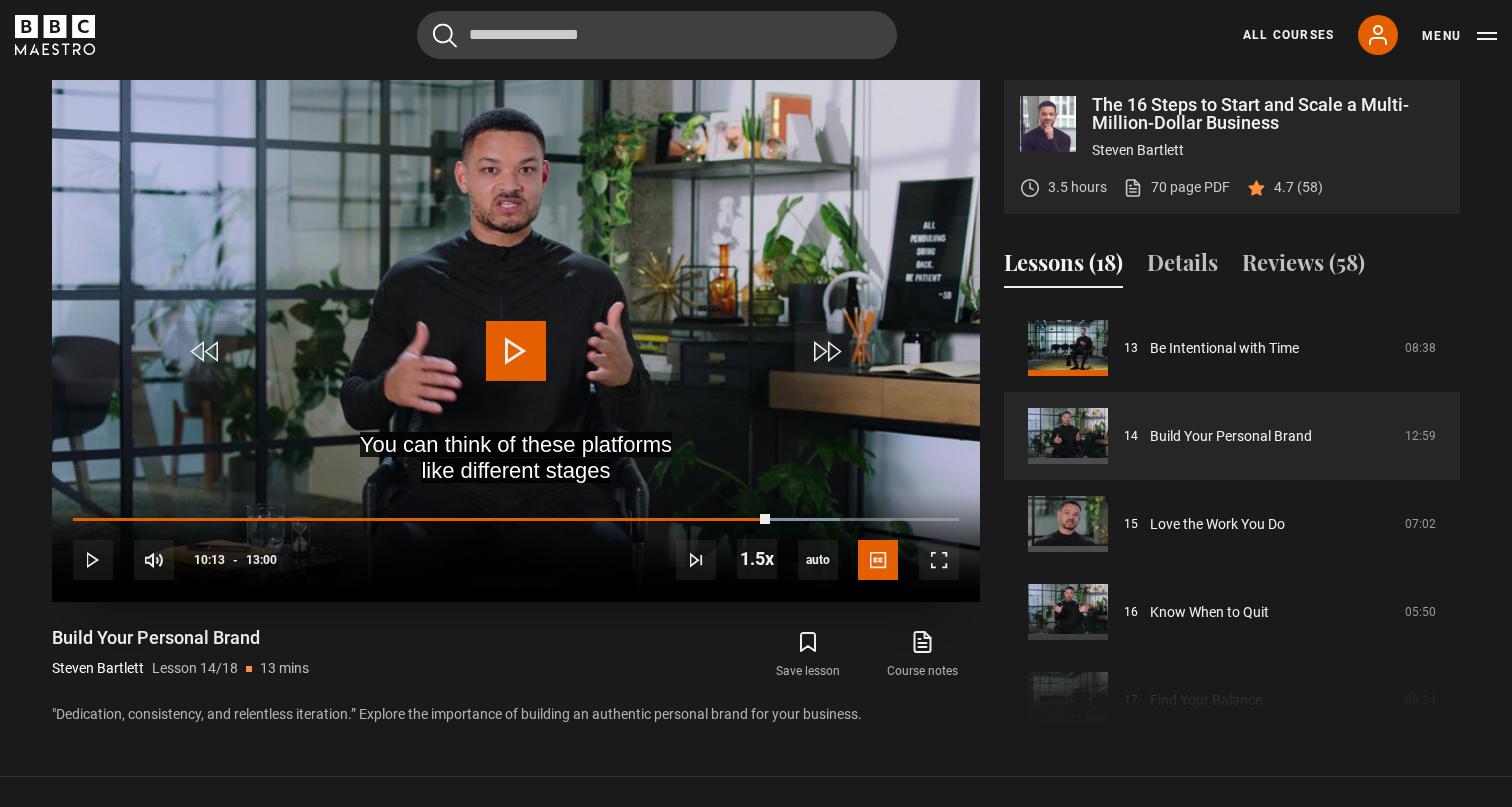 click at bounding box center [516, 341] 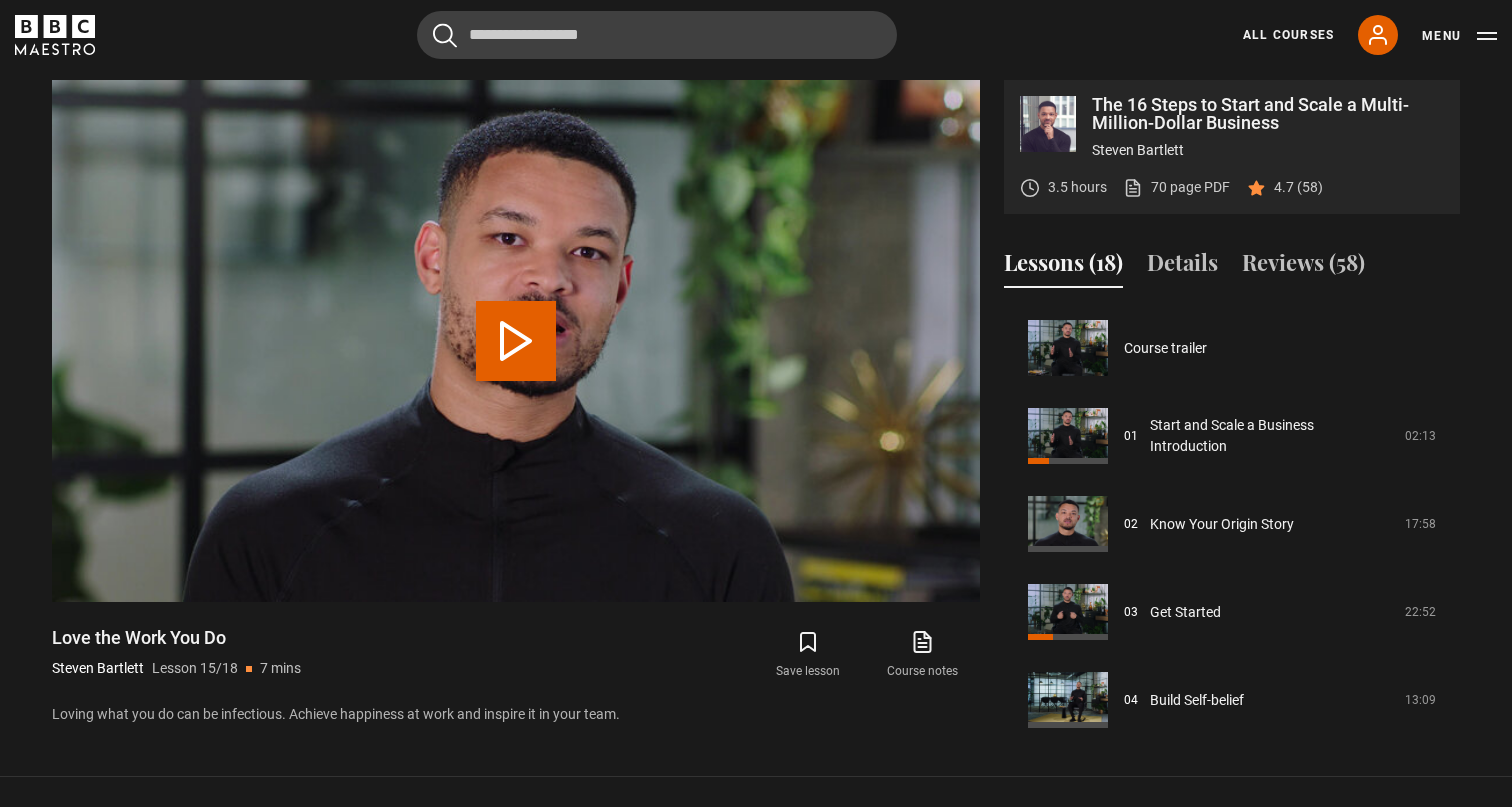 scroll, scrollTop: 1232, scrollLeft: 0, axis: vertical 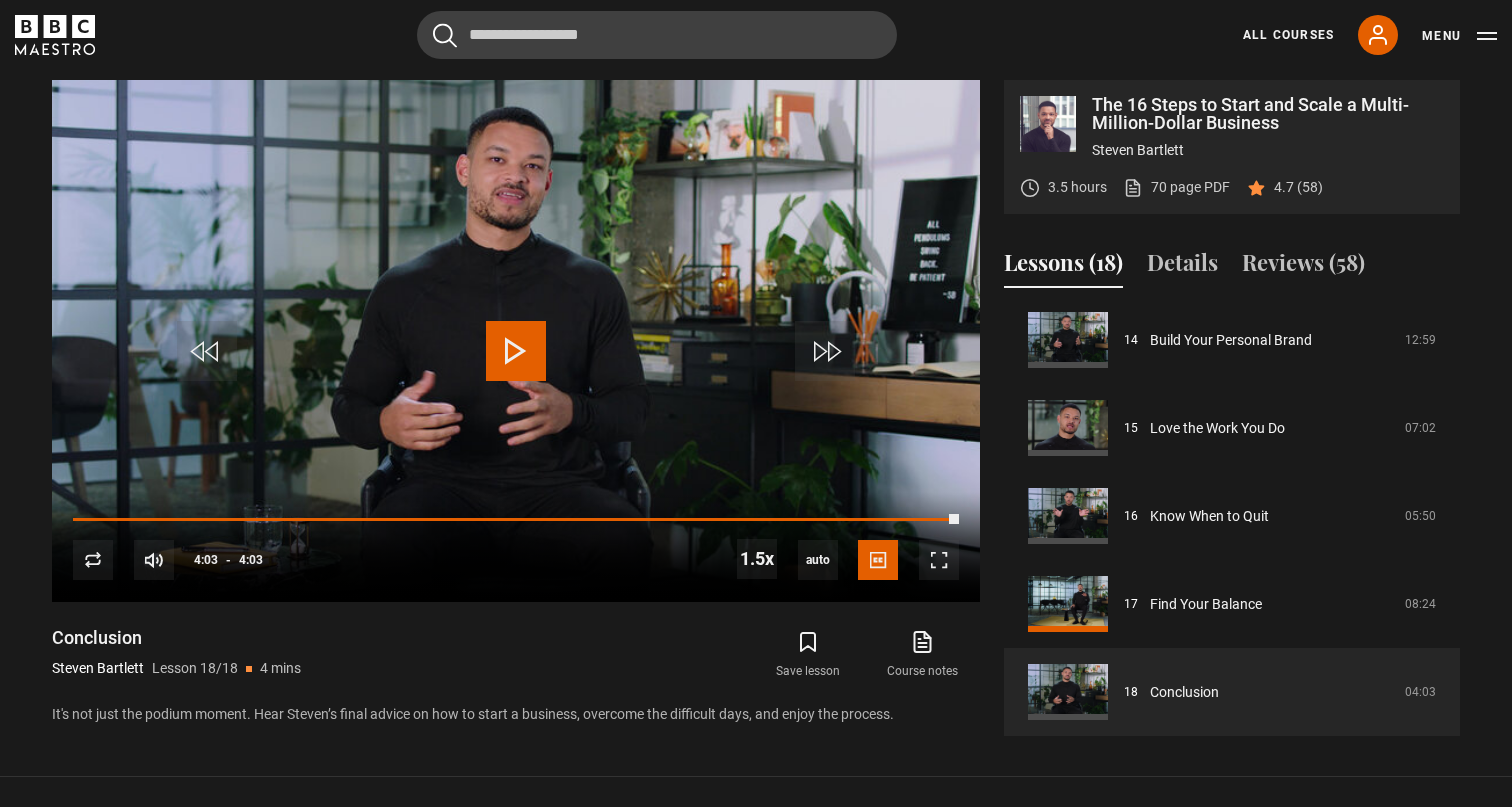 click on "The 16 Steps to Start and Scale a Multi-Million-Dollar Business
Steven Bartlett
3.5 hours
70 page PDF
(opens in new tab)
4.7 (58)
Video Player is loading. Play Lesson Conclusion 10s Skip Back 10 seconds Play 10s Skip Forward 10 seconds Loaded :  100.00% 4:03 Replay Mute Current Time  4:03 - Duration  4:03
Steven Bartlett
Lesson 18
Conclusion
1.5x Playback Rate 2x 1.5x , selected 1x 0.5x auto Quality 360p" at bounding box center (756, 388) 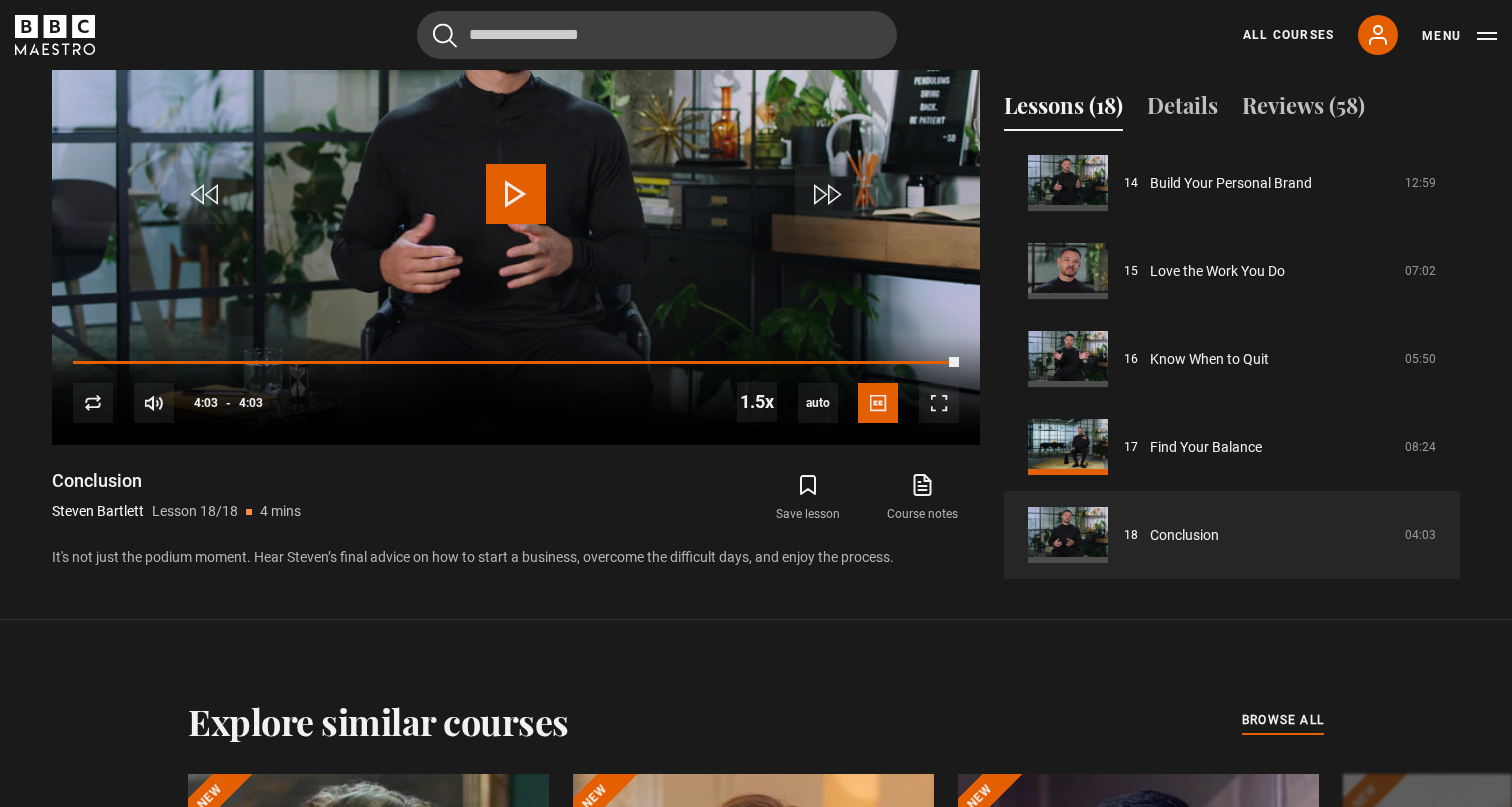 scroll, scrollTop: 949, scrollLeft: 0, axis: vertical 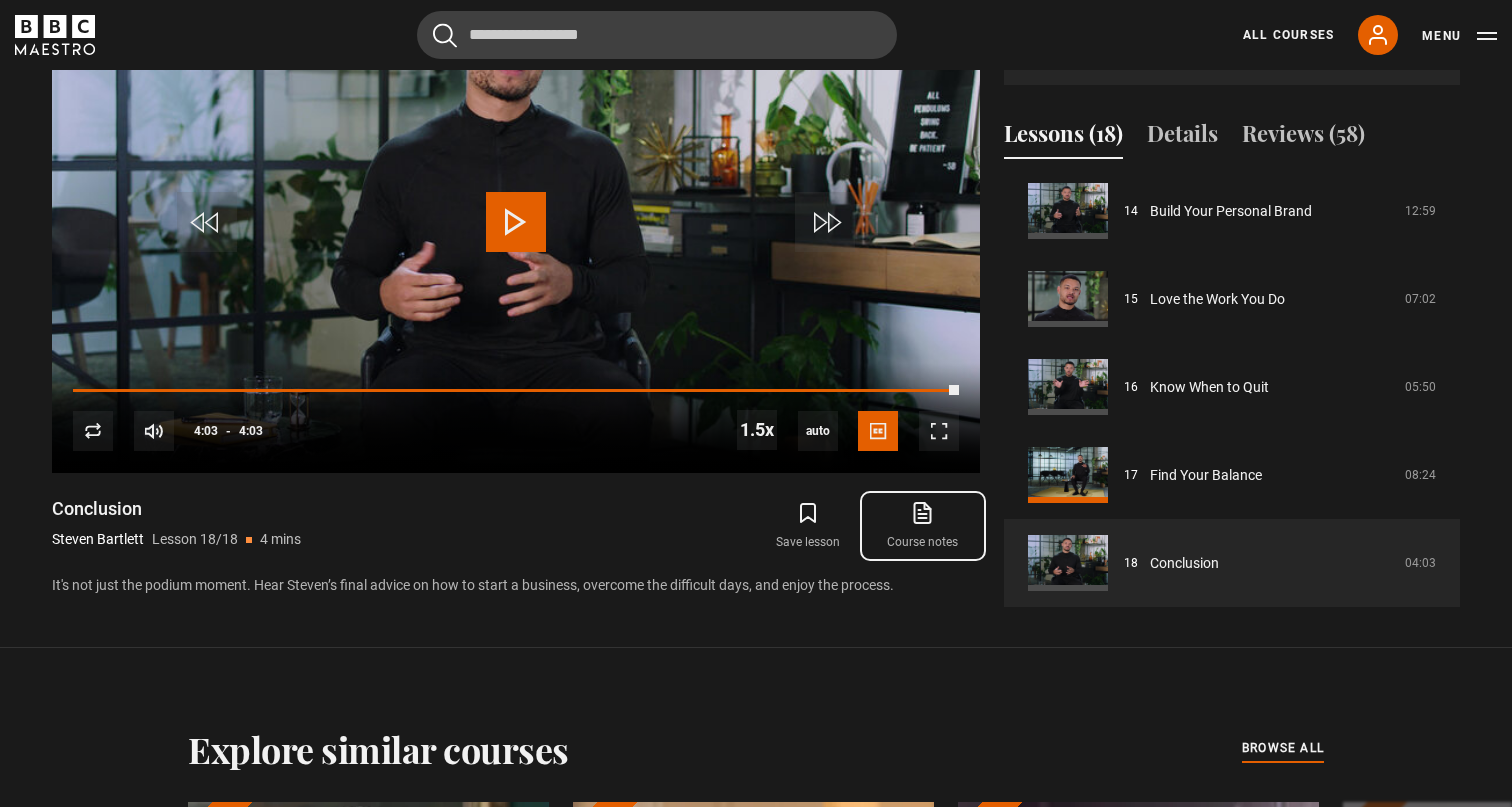 click on "Course notes
opens in new tab" at bounding box center [923, 526] 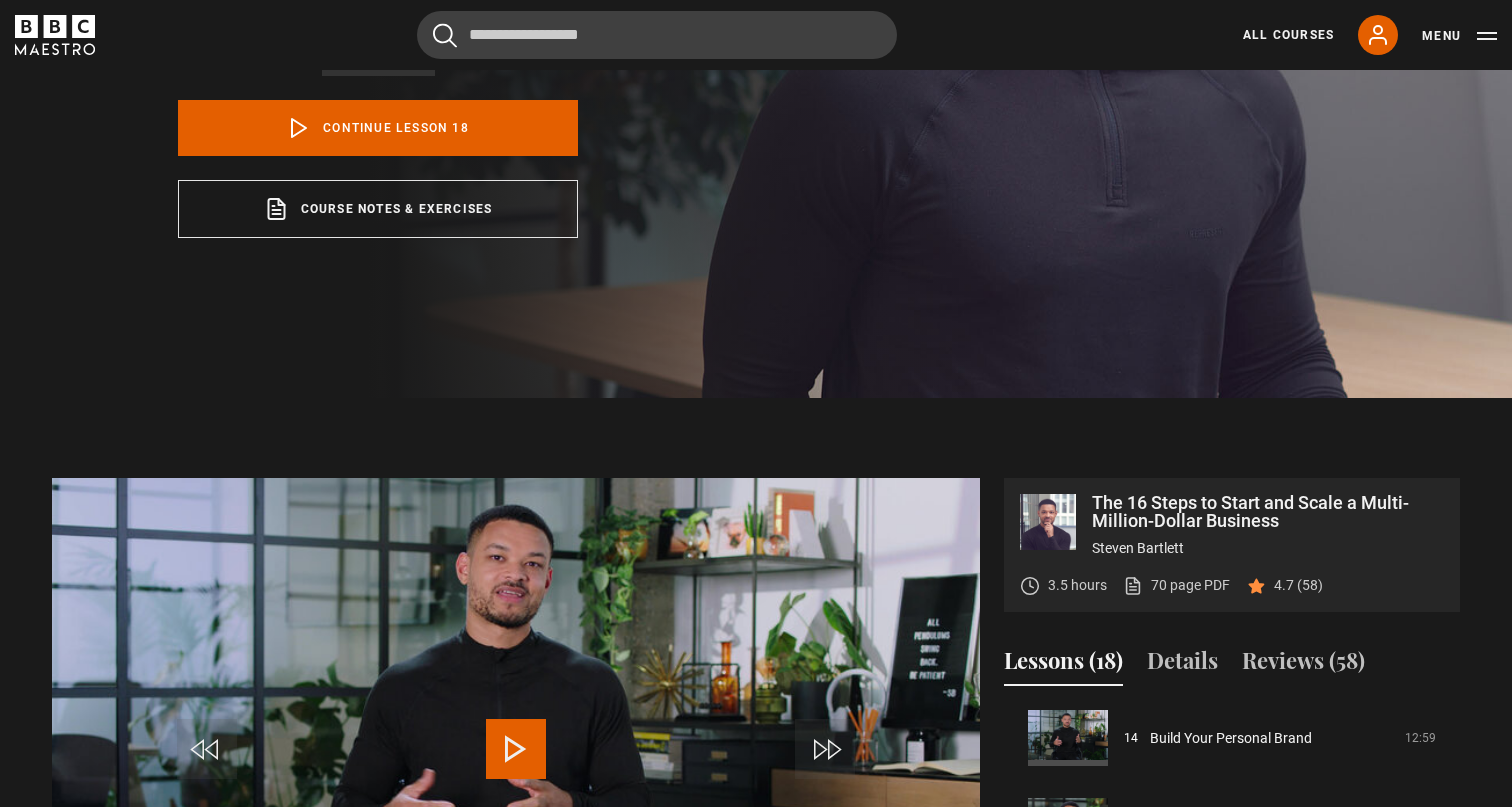 scroll, scrollTop: 0, scrollLeft: 0, axis: both 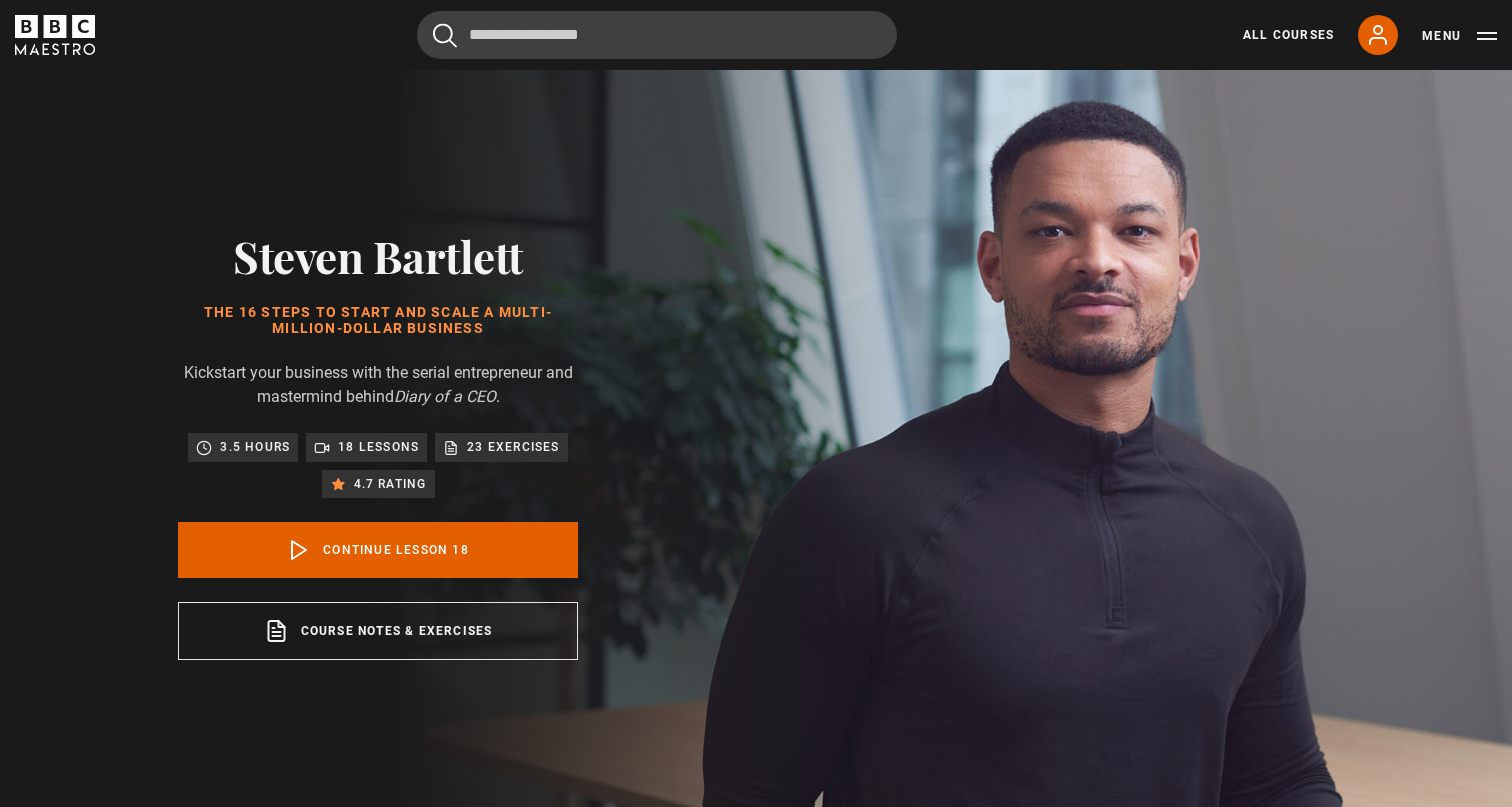 click 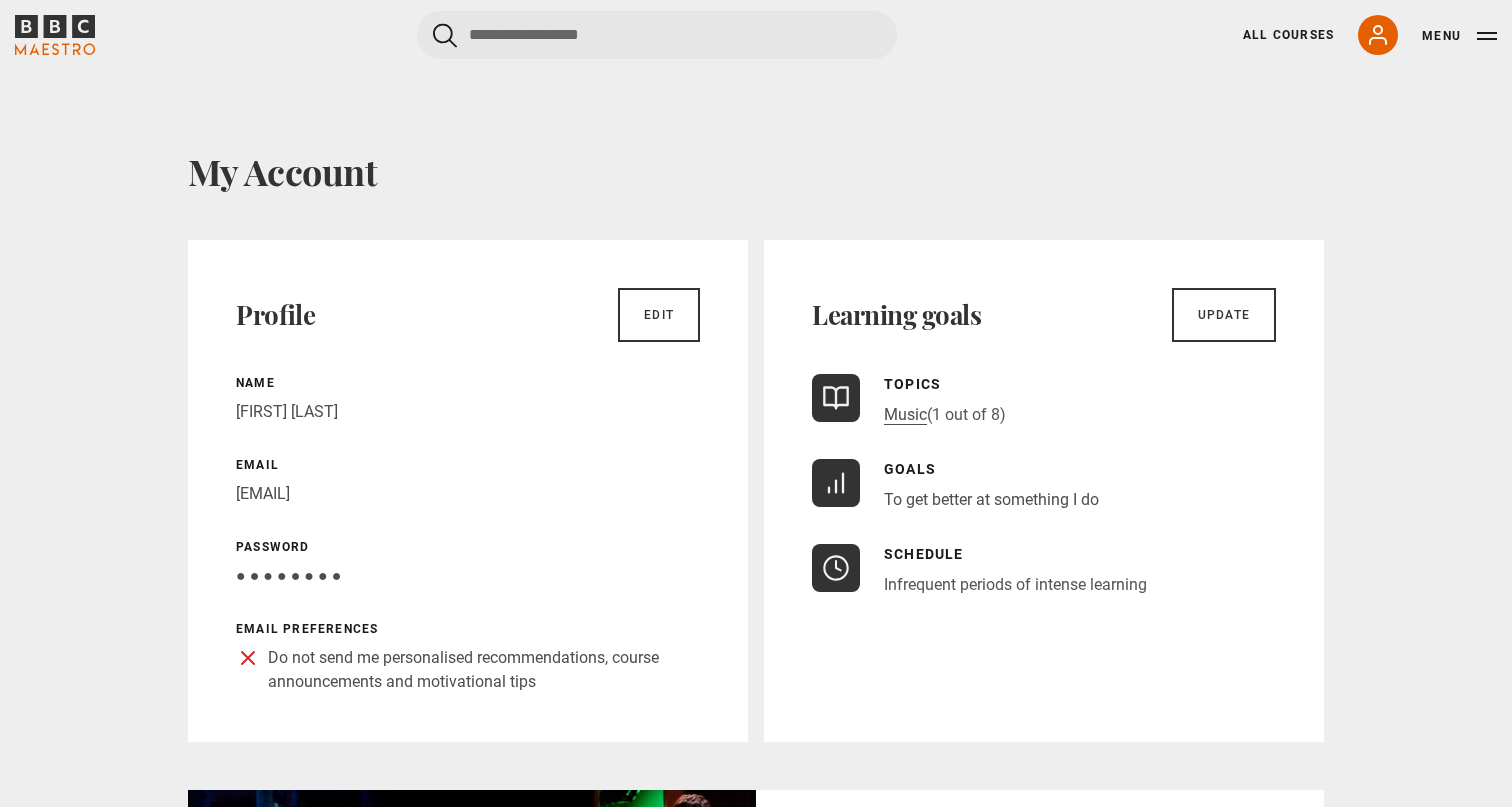 scroll, scrollTop: 69, scrollLeft: 0, axis: vertical 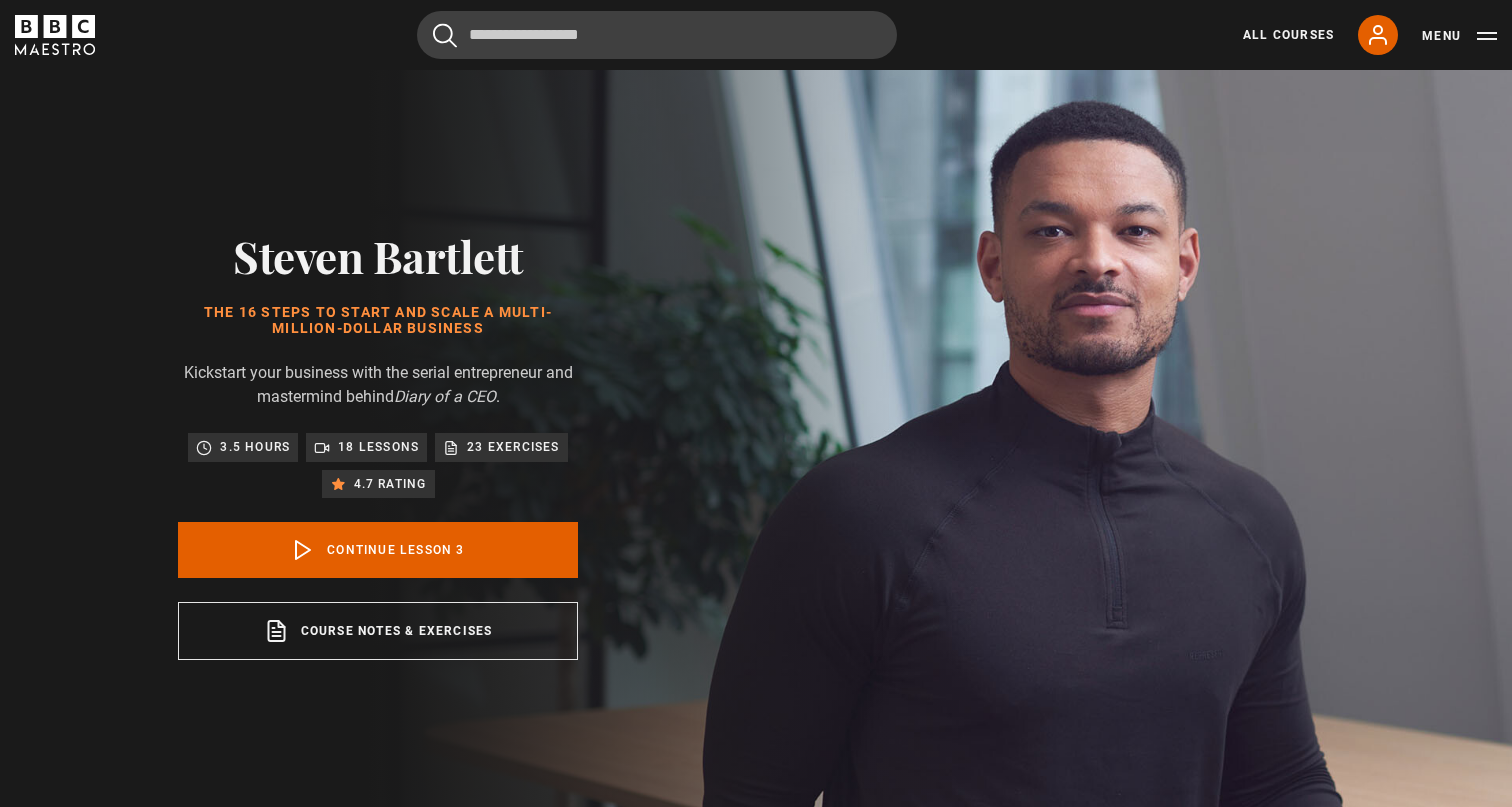 click 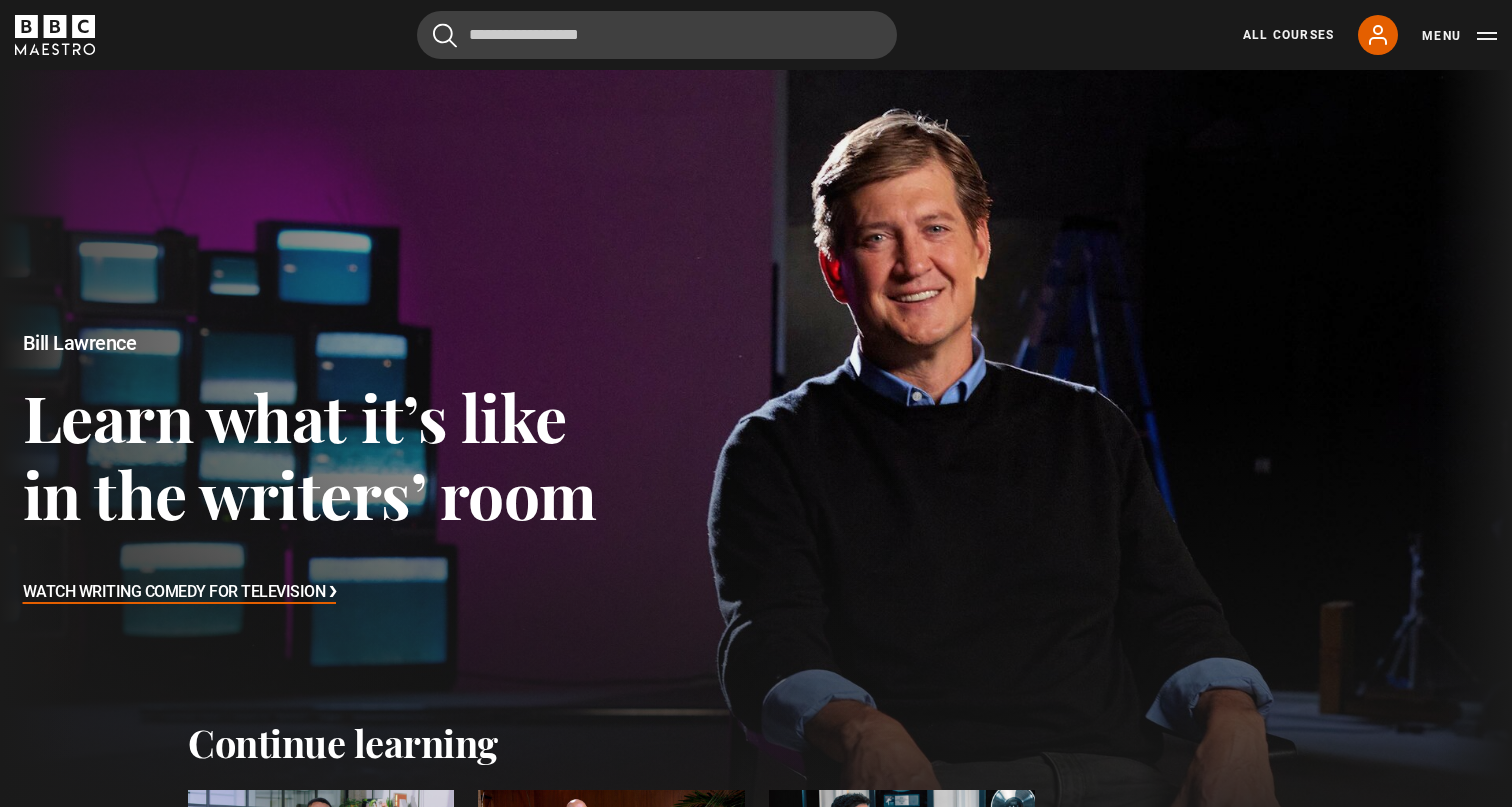 scroll, scrollTop: 0, scrollLeft: 0, axis: both 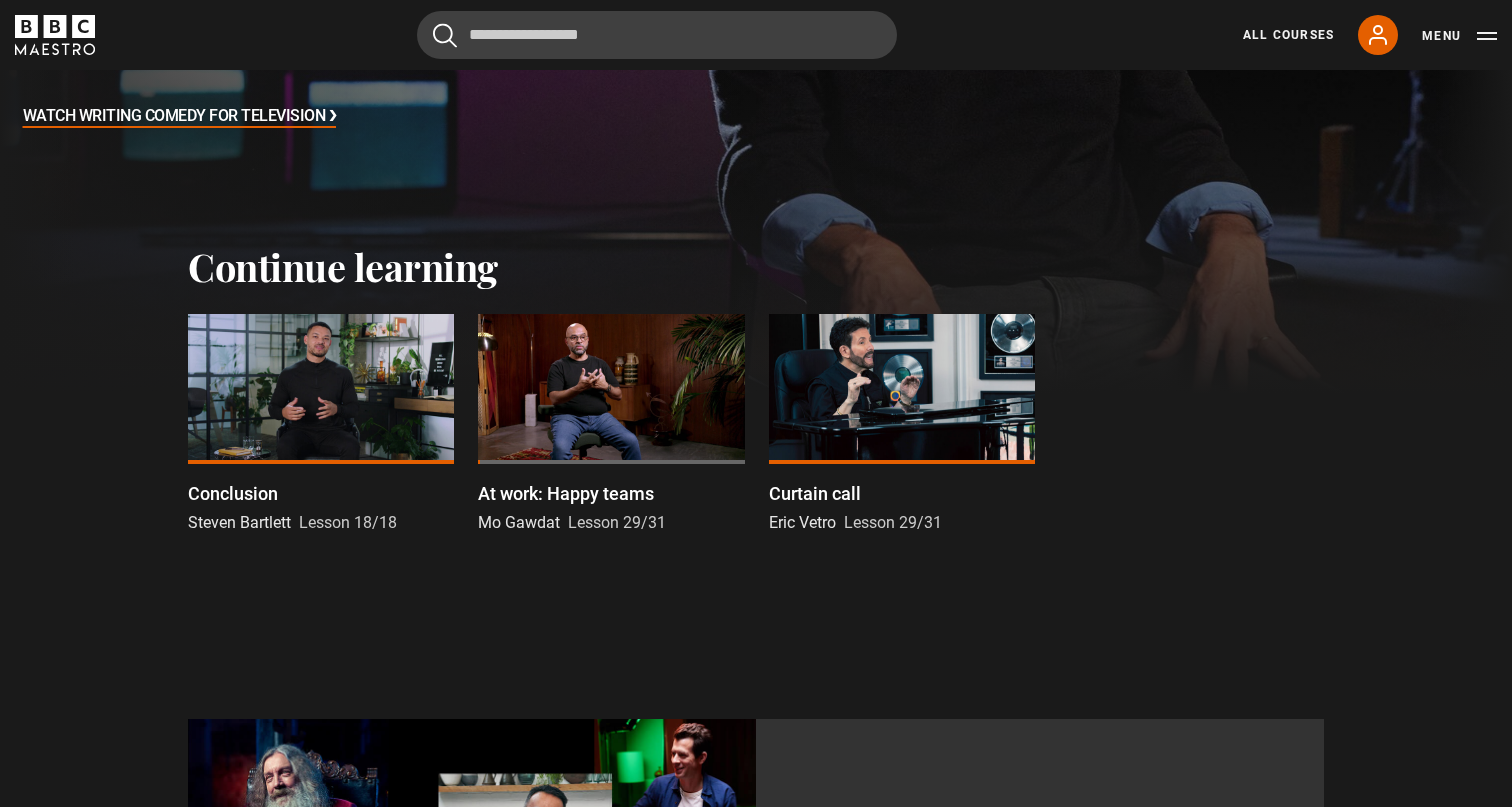 click at bounding box center (611, 389) 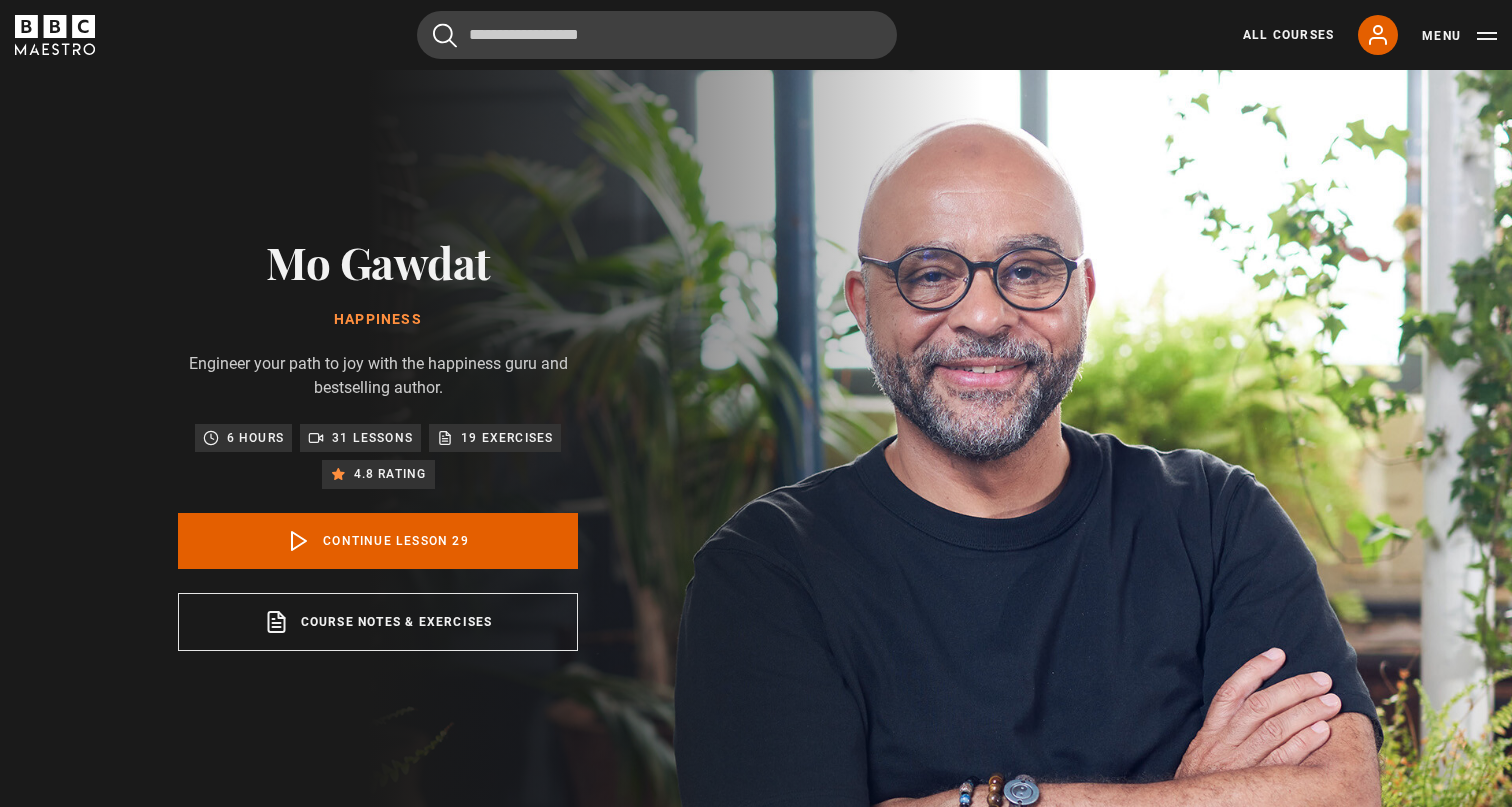 scroll, scrollTop: 817, scrollLeft: 0, axis: vertical 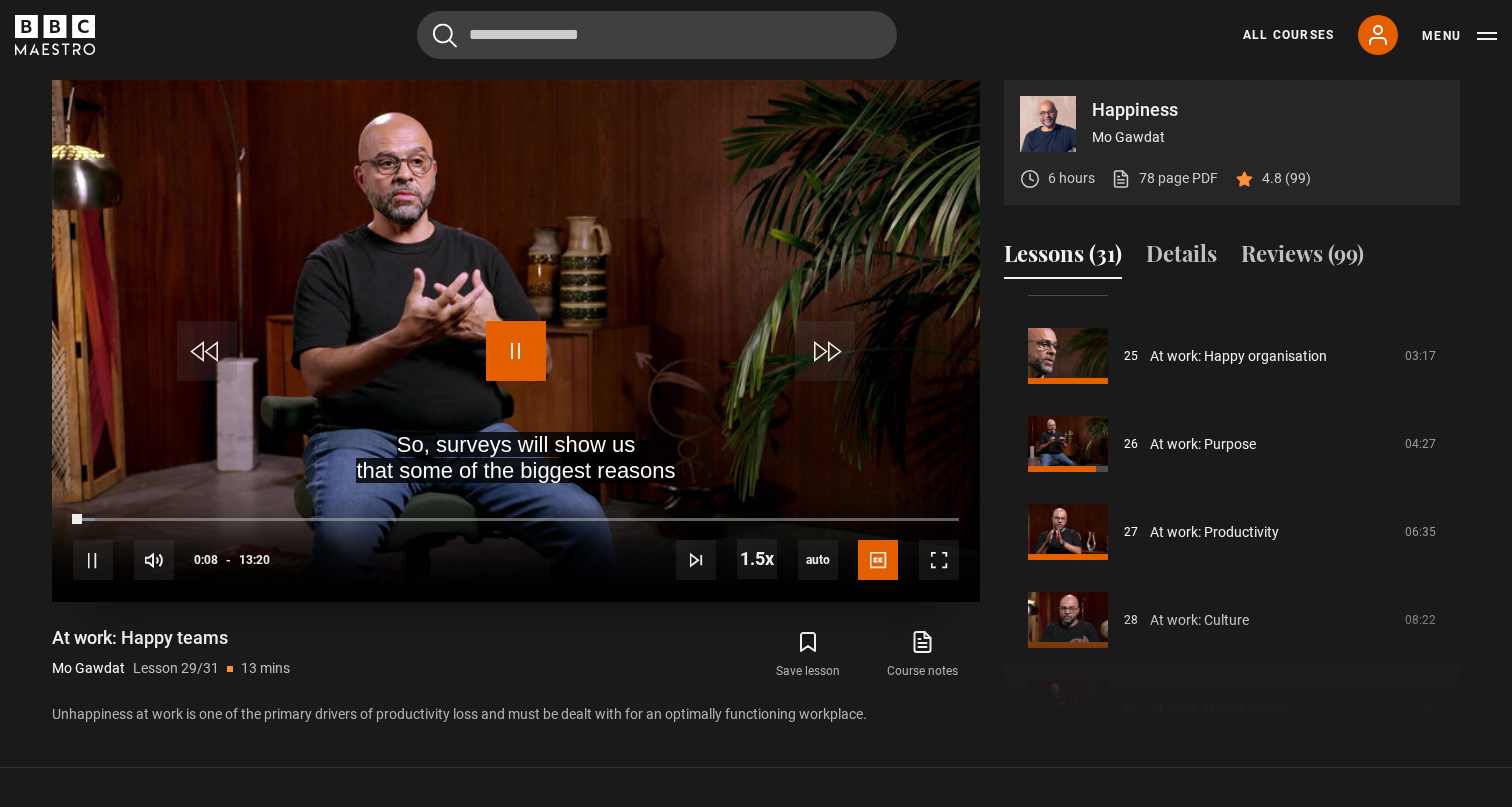 click at bounding box center (516, 351) 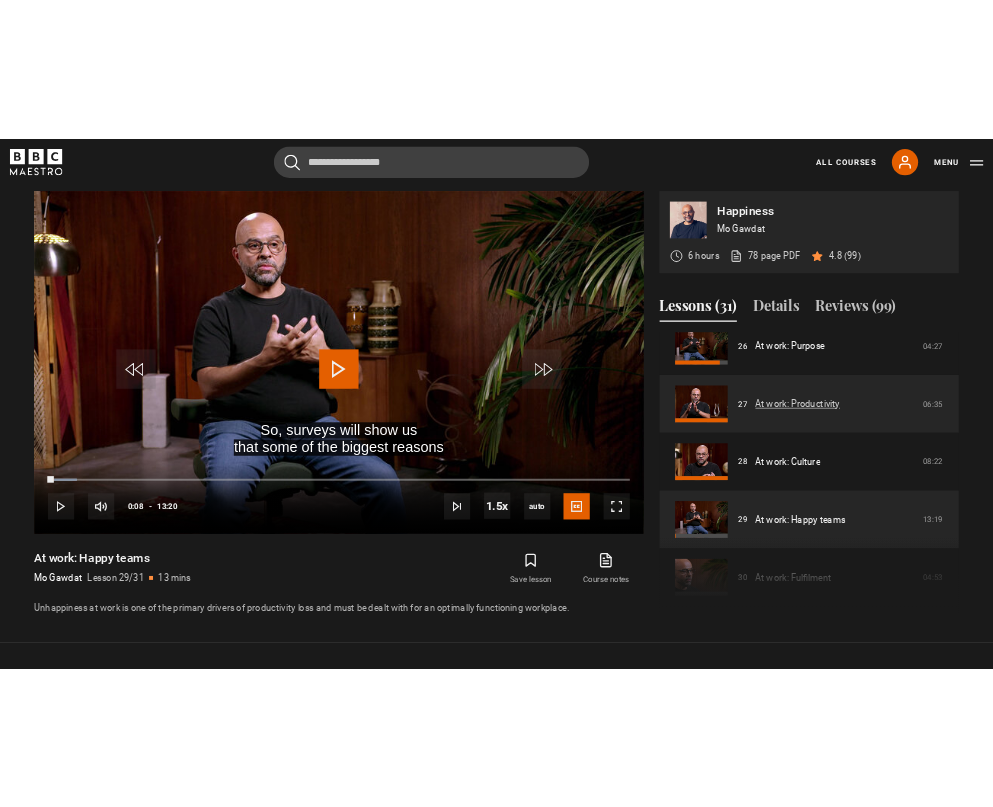 scroll, scrollTop: 2384, scrollLeft: 0, axis: vertical 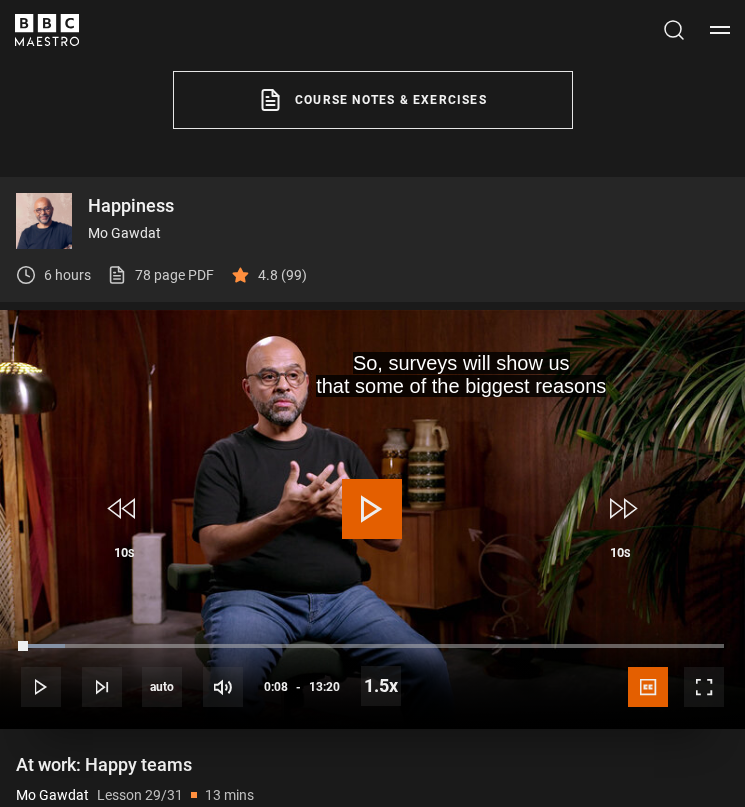 click at bounding box center (372, 509) 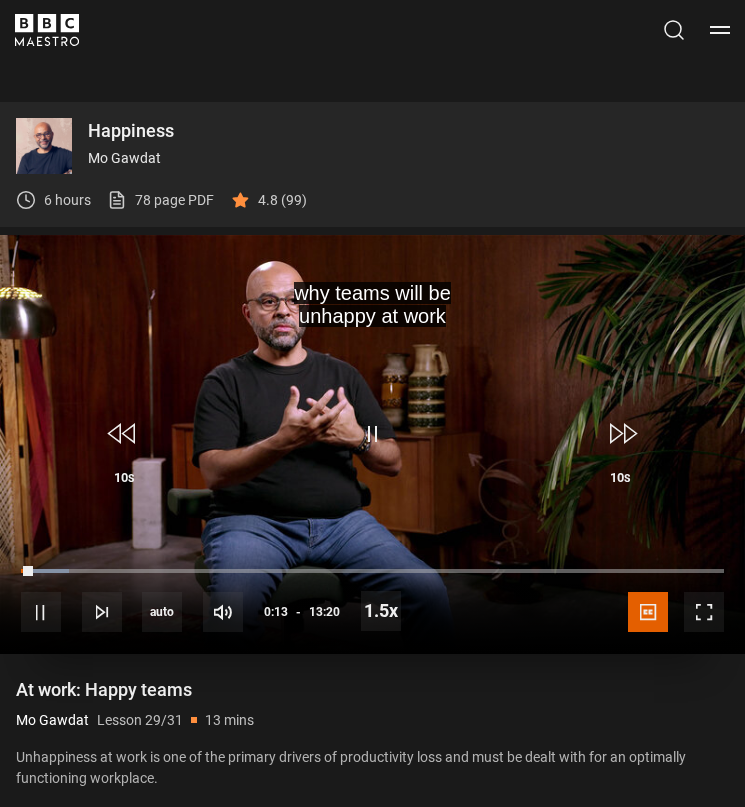 scroll, scrollTop: 1048, scrollLeft: 0, axis: vertical 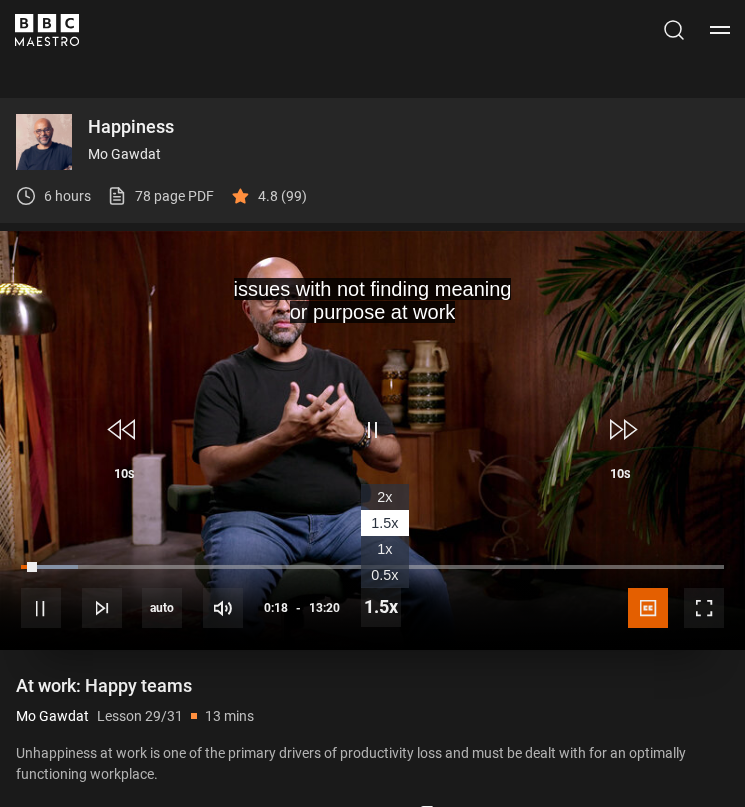 click on "1x" at bounding box center [384, 549] 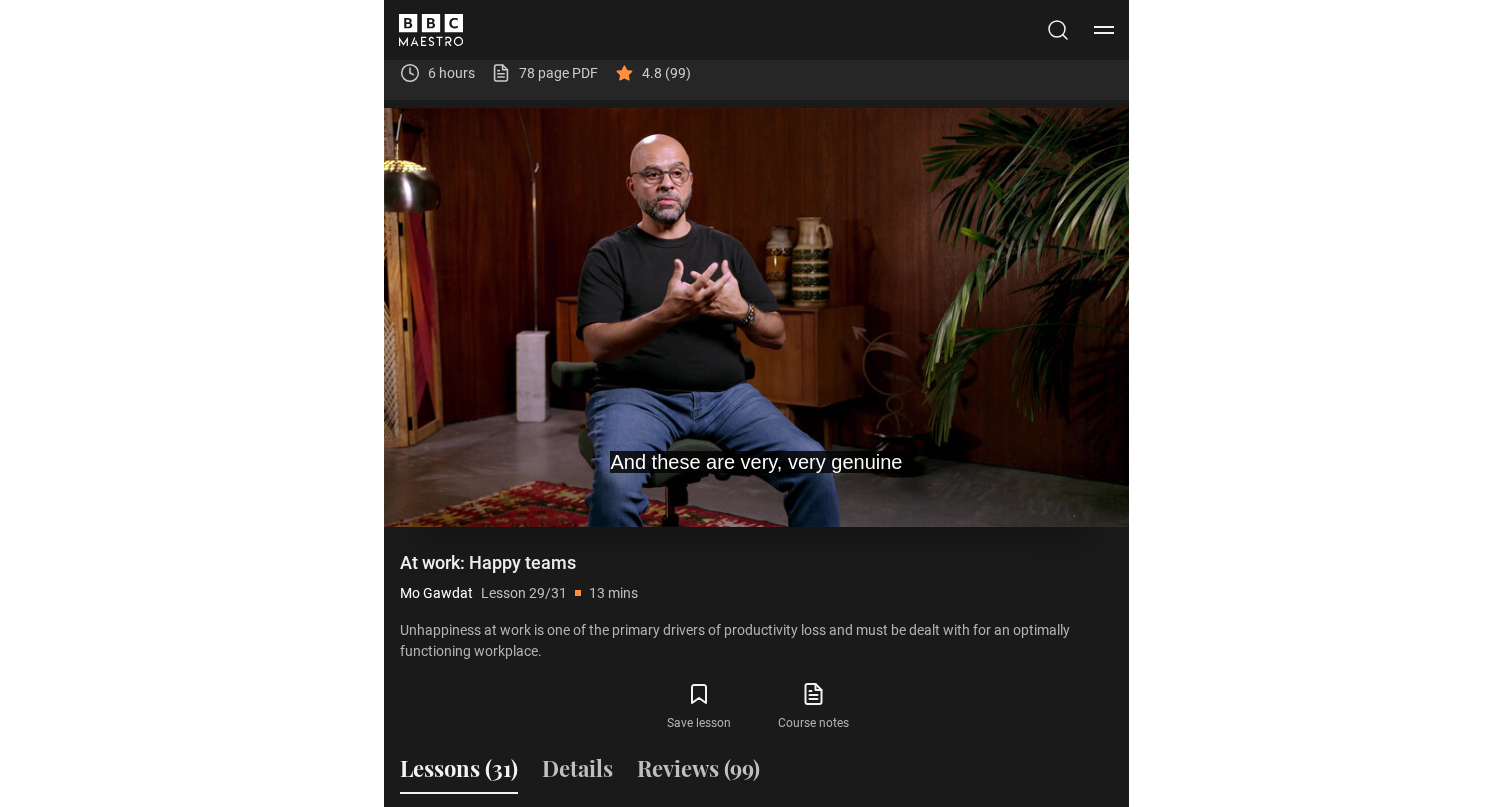 scroll, scrollTop: 1158, scrollLeft: 0, axis: vertical 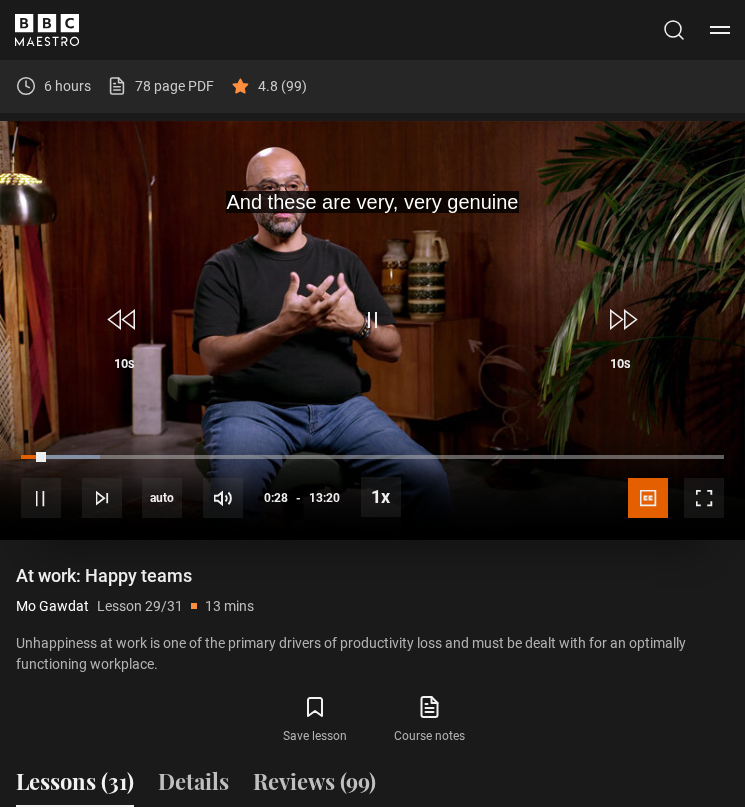 click at bounding box center (372, 330) 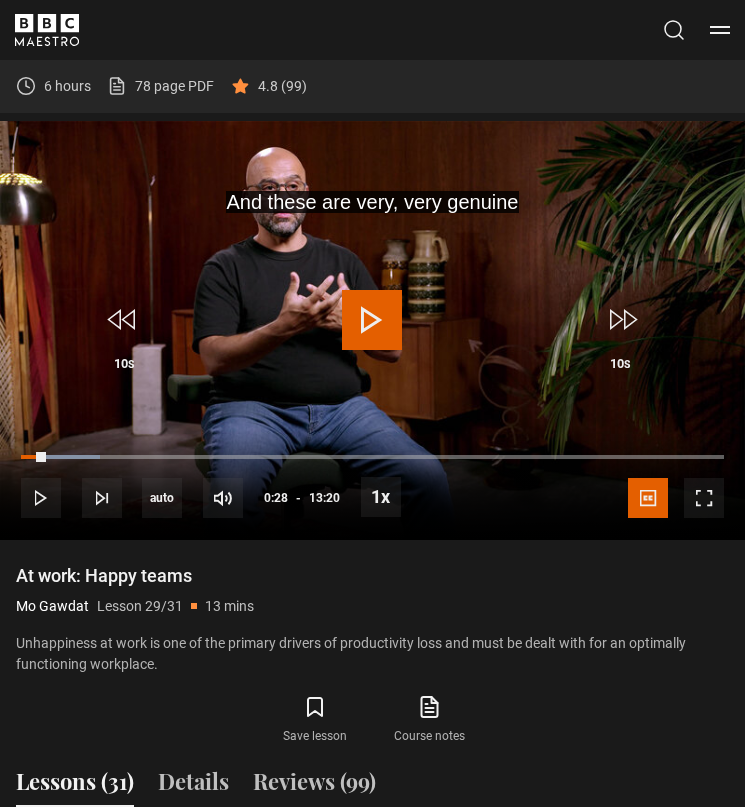 drag, startPoint x: 37, startPoint y: 448, endPoint x: -5, endPoint y: 448, distance: 42 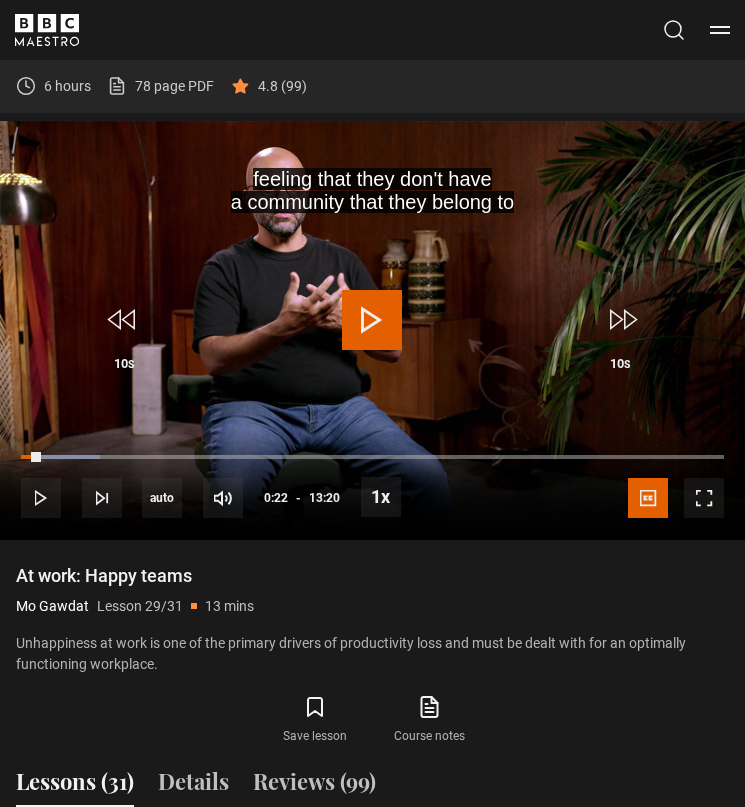drag, startPoint x: 40, startPoint y: 456, endPoint x: -23, endPoint y: 456, distance: 63 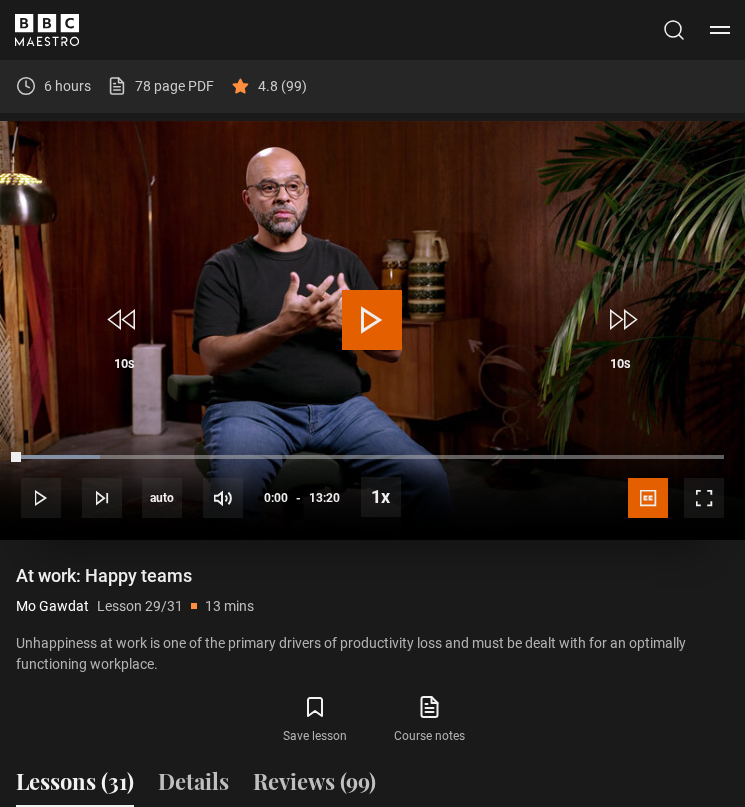 click at bounding box center [372, 320] 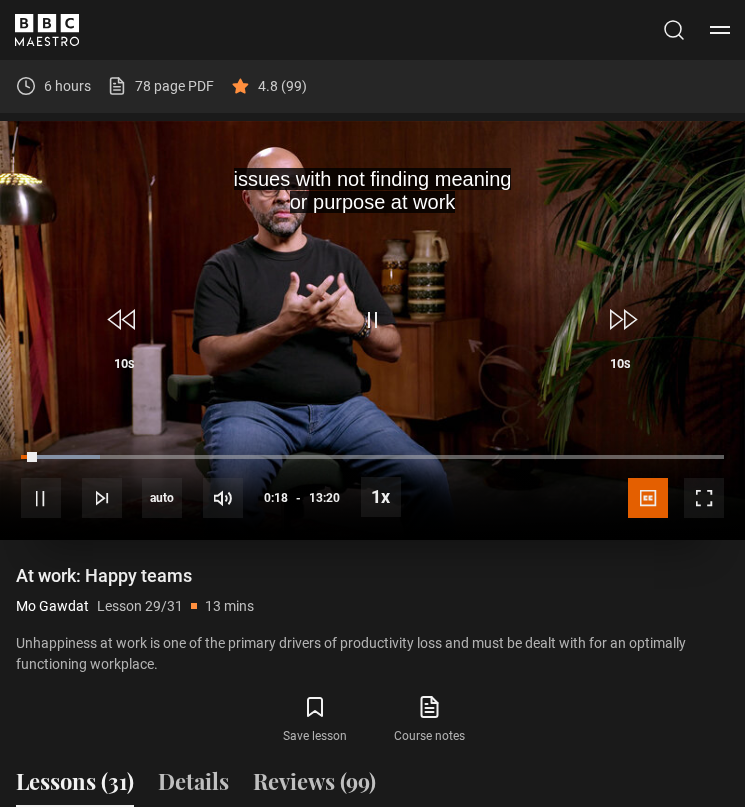 click at bounding box center [372, 320] 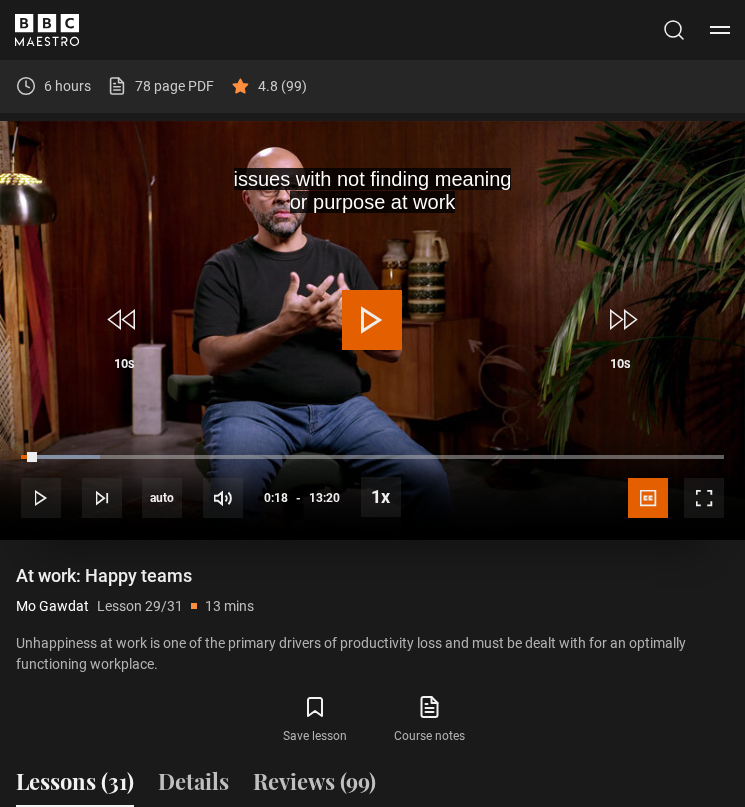 click at bounding box center [372, 320] 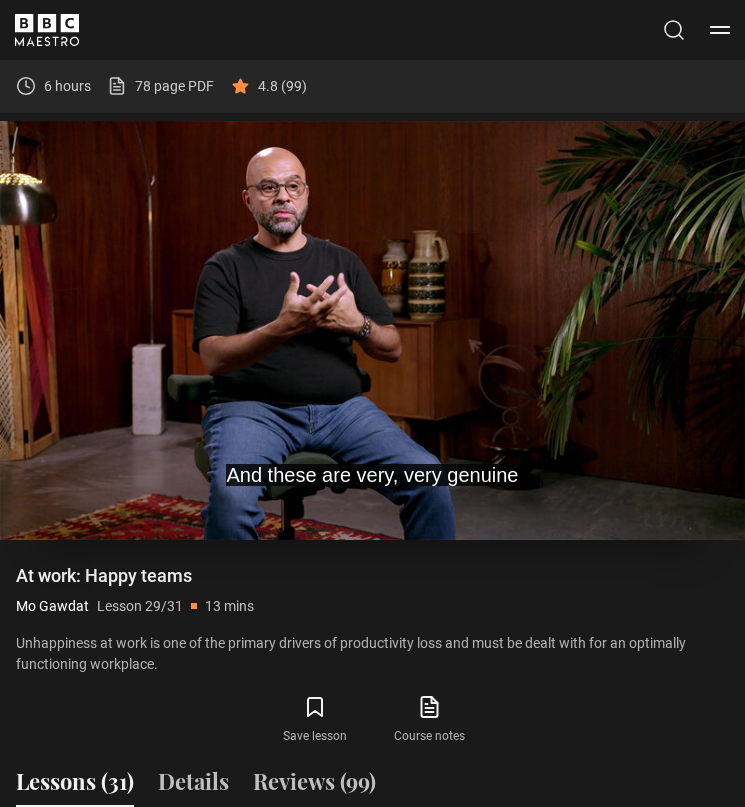 click at bounding box center (372, 320) 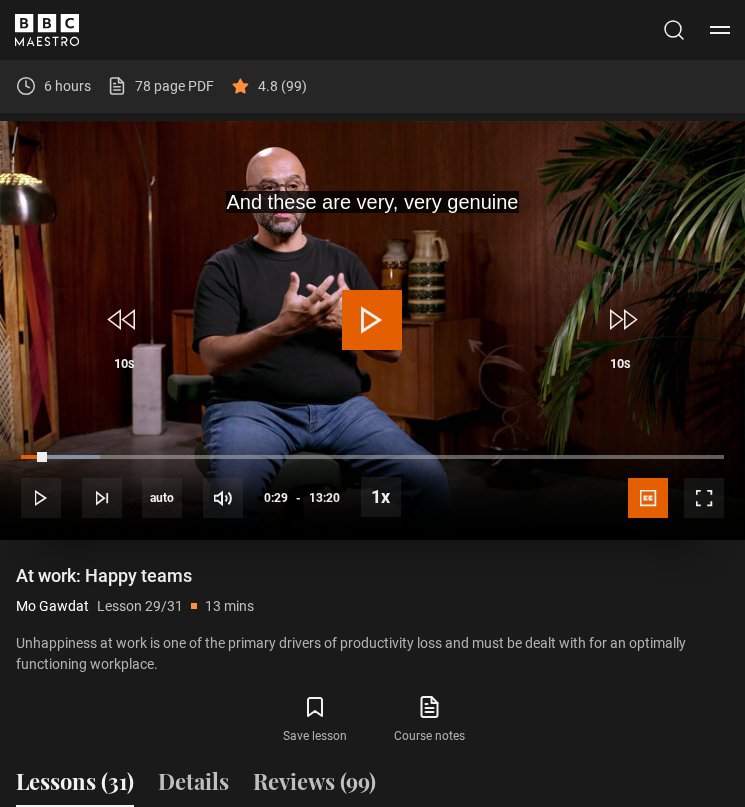 click at bounding box center (372, 320) 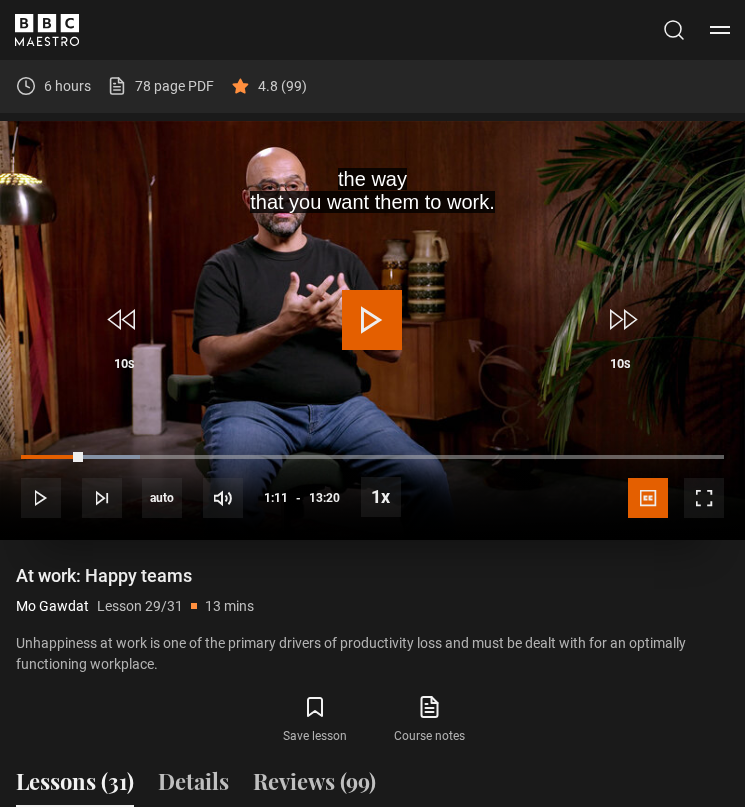 click at bounding box center [372, 320] 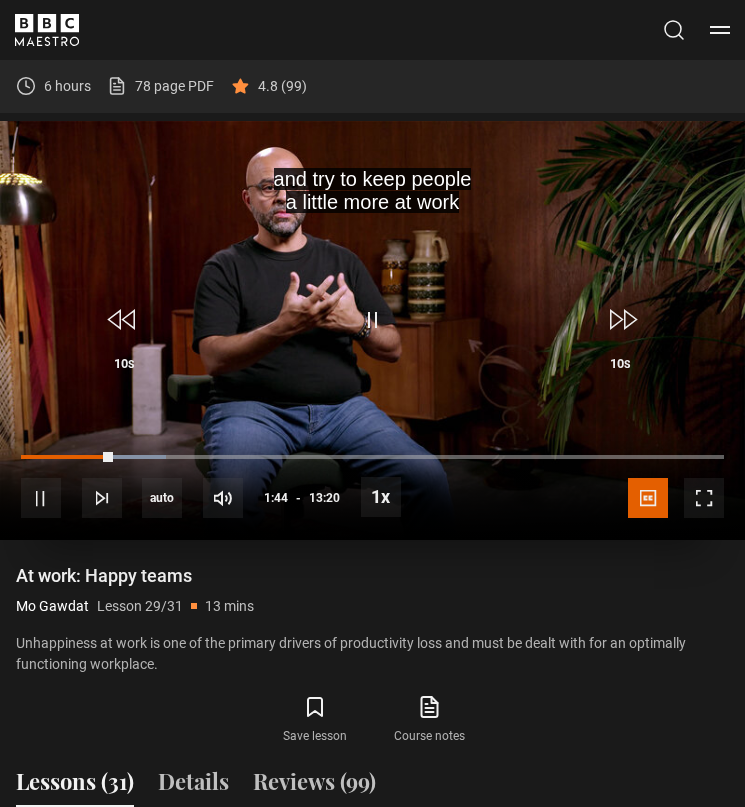 click at bounding box center [372, 320] 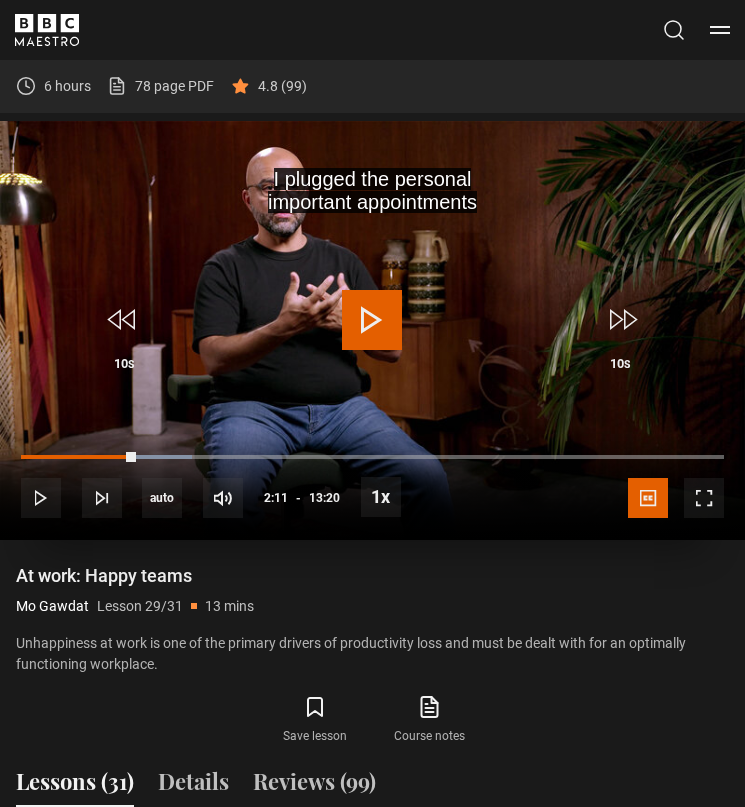 click at bounding box center (372, 330) 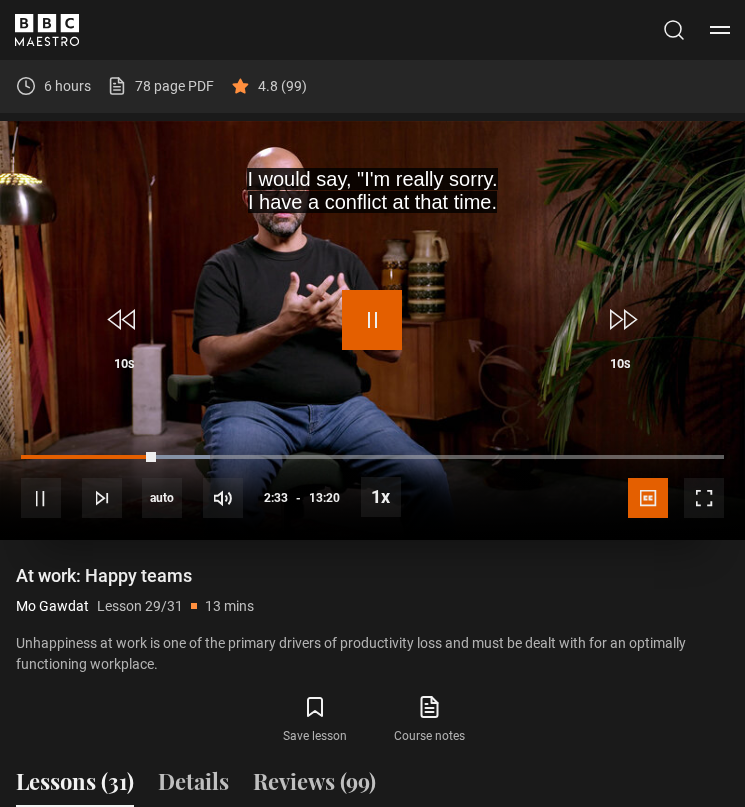 click at bounding box center (372, 320) 